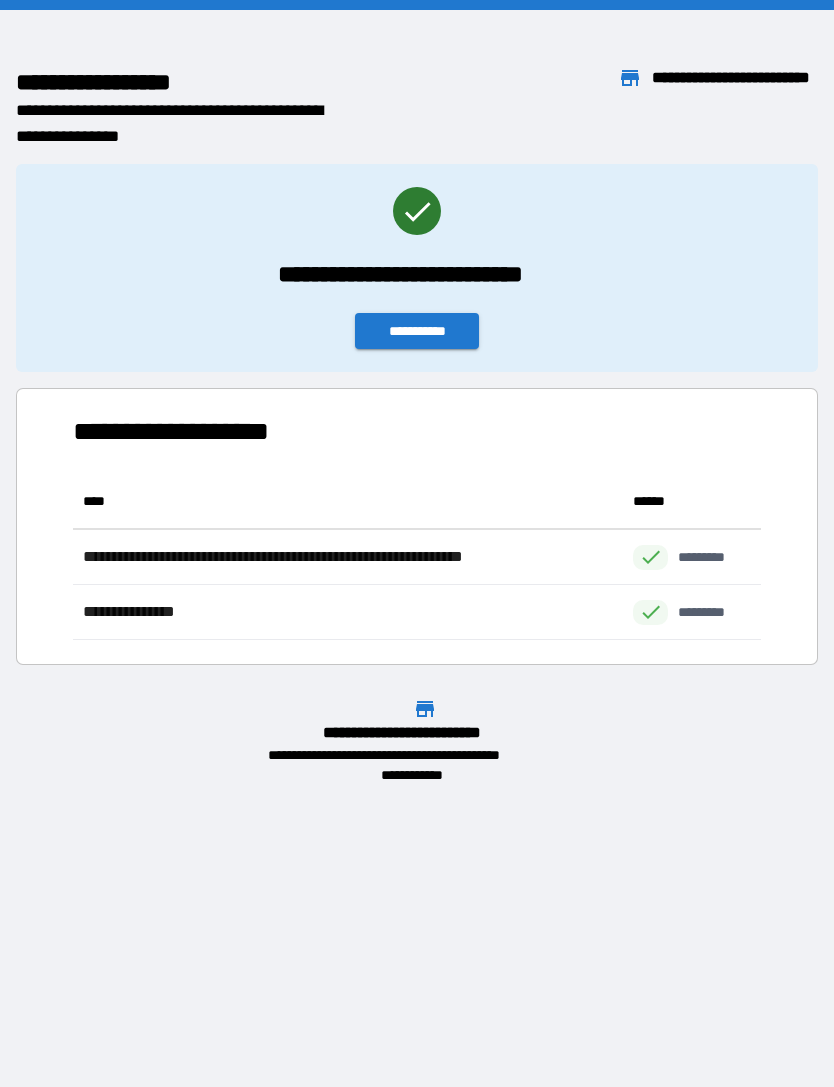 scroll, scrollTop: 0, scrollLeft: 0, axis: both 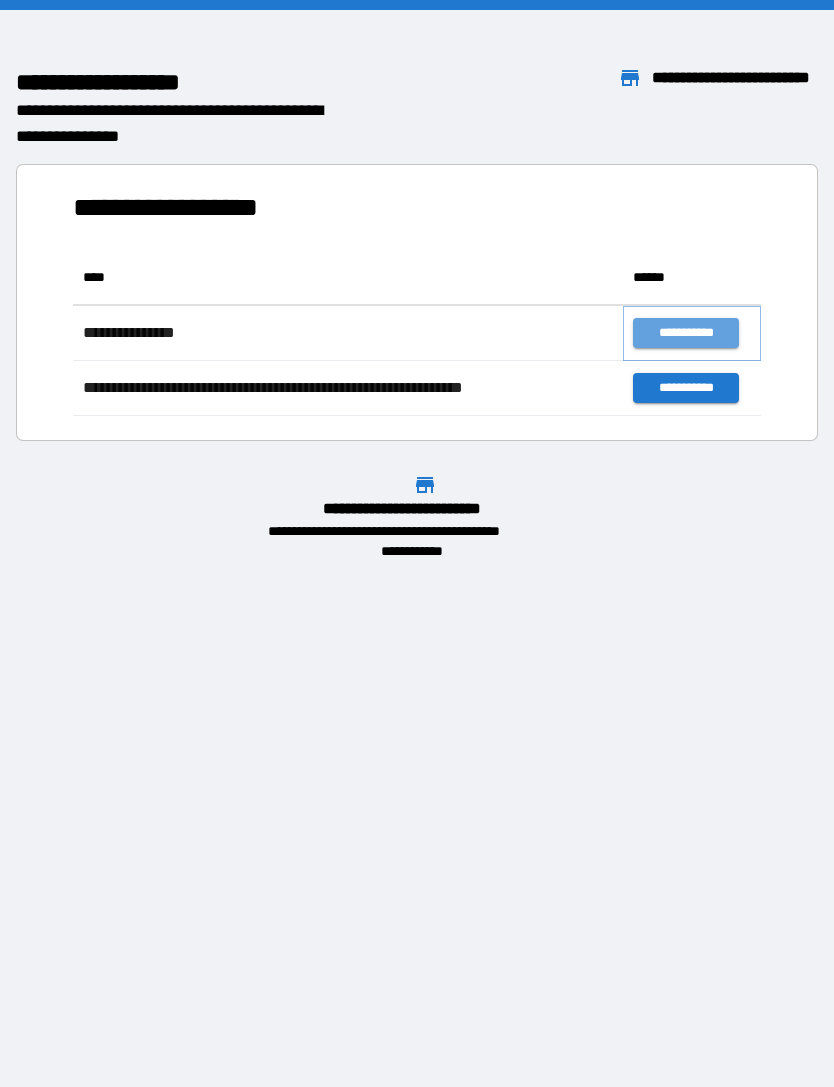 click on "**********" at bounding box center (685, 333) 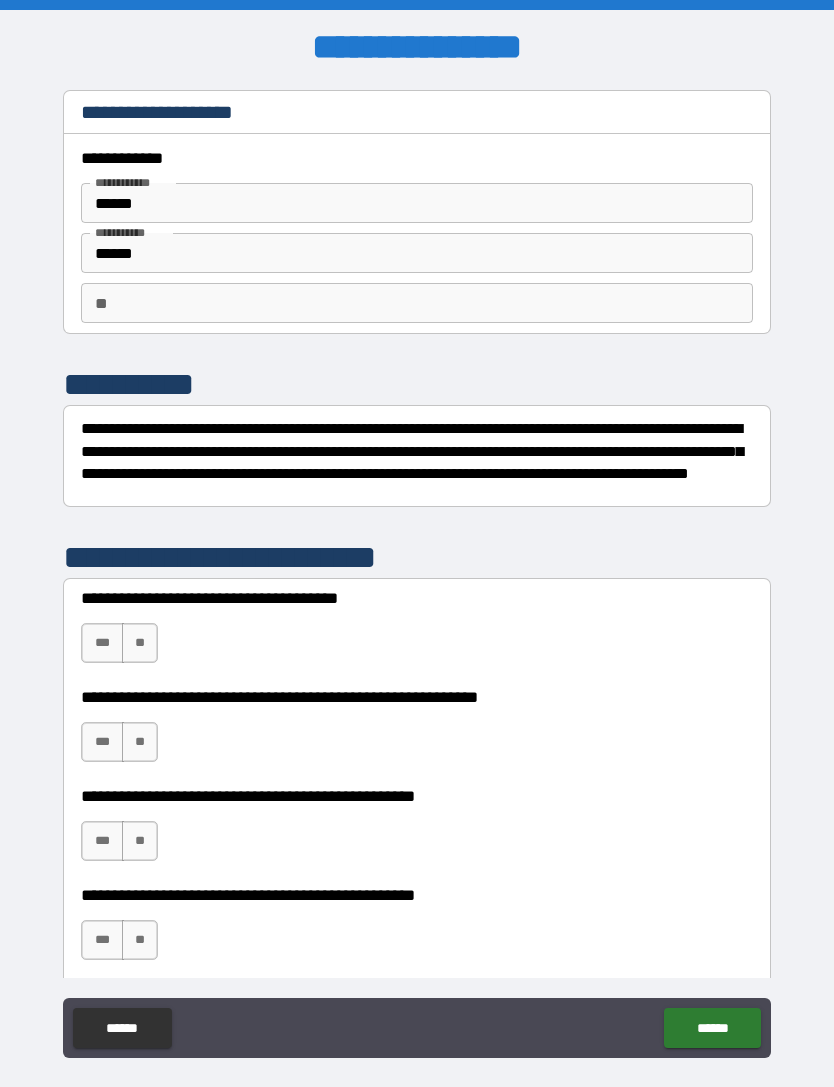 click on "**********" at bounding box center (417, 578) 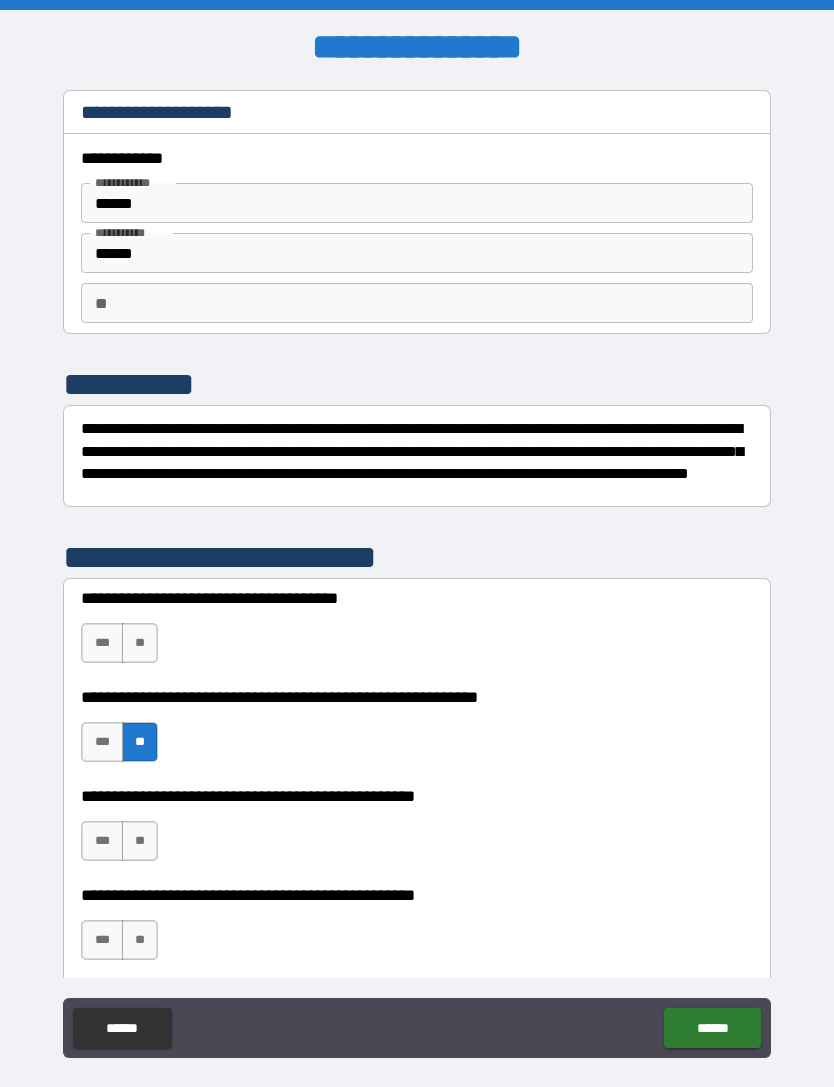 click on "**********" at bounding box center [417, 578] 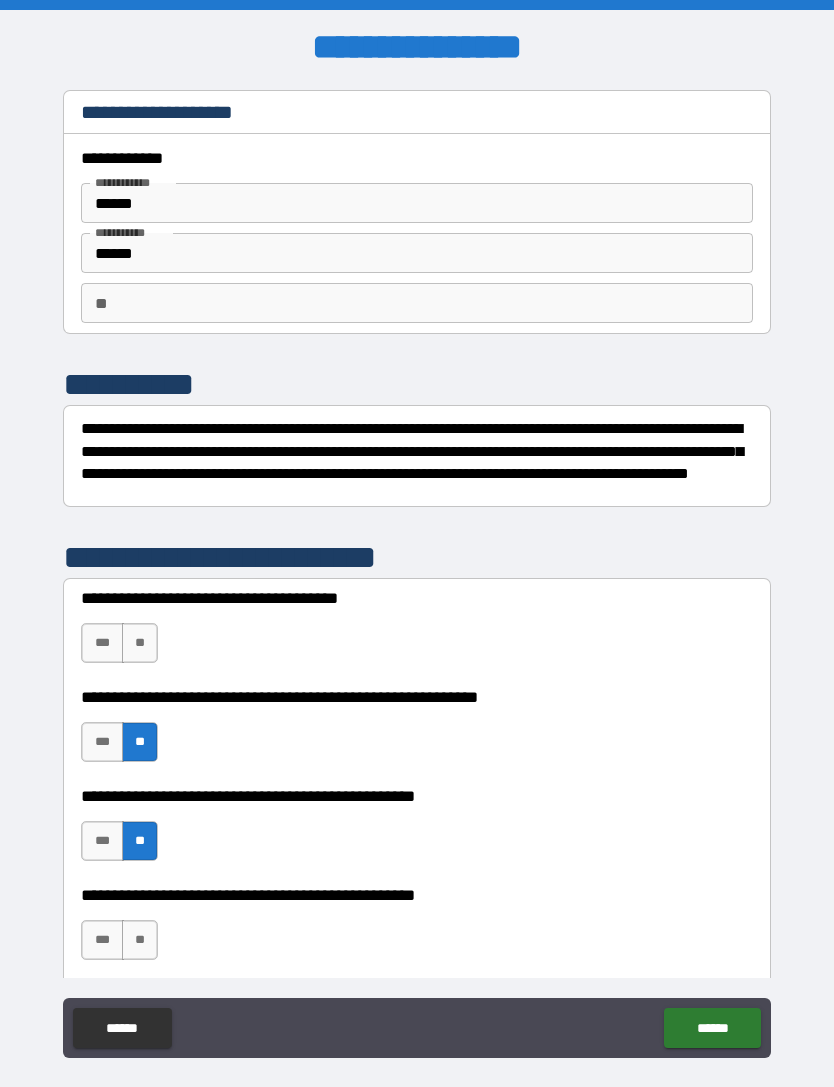 click on "**" at bounding box center [140, 940] 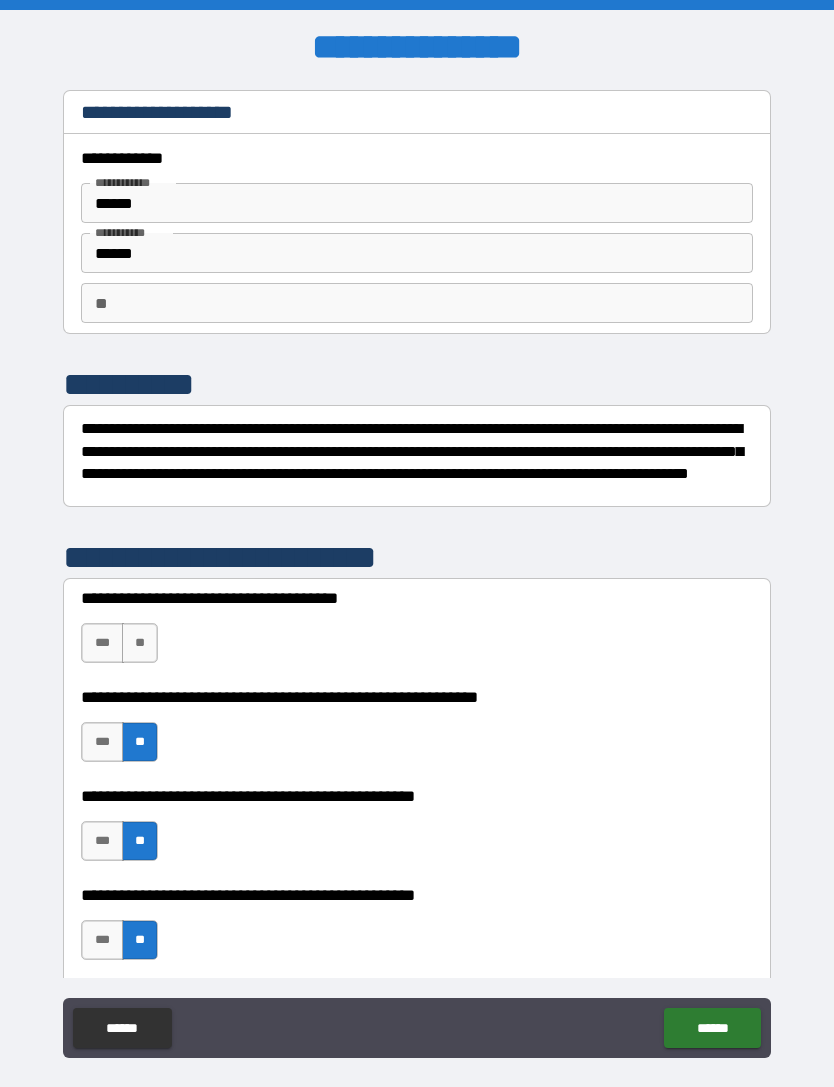 click on "**" at bounding box center (140, 643) 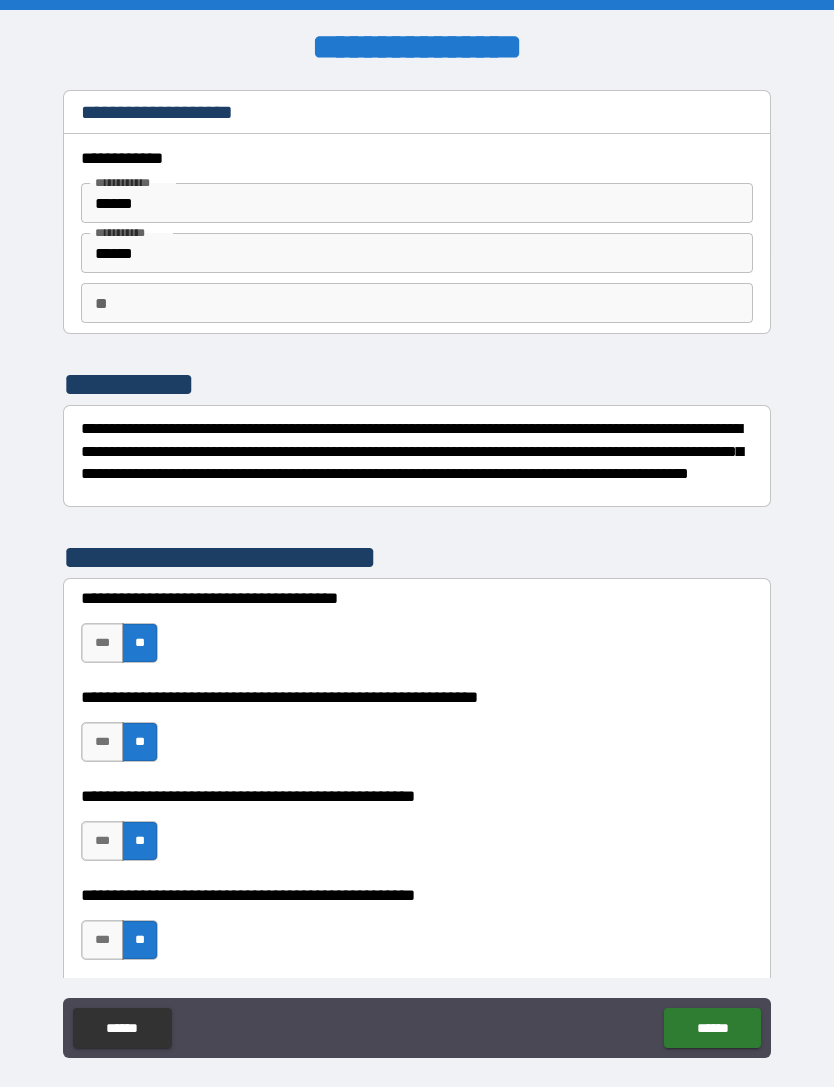 click on "******" at bounding box center (712, 1028) 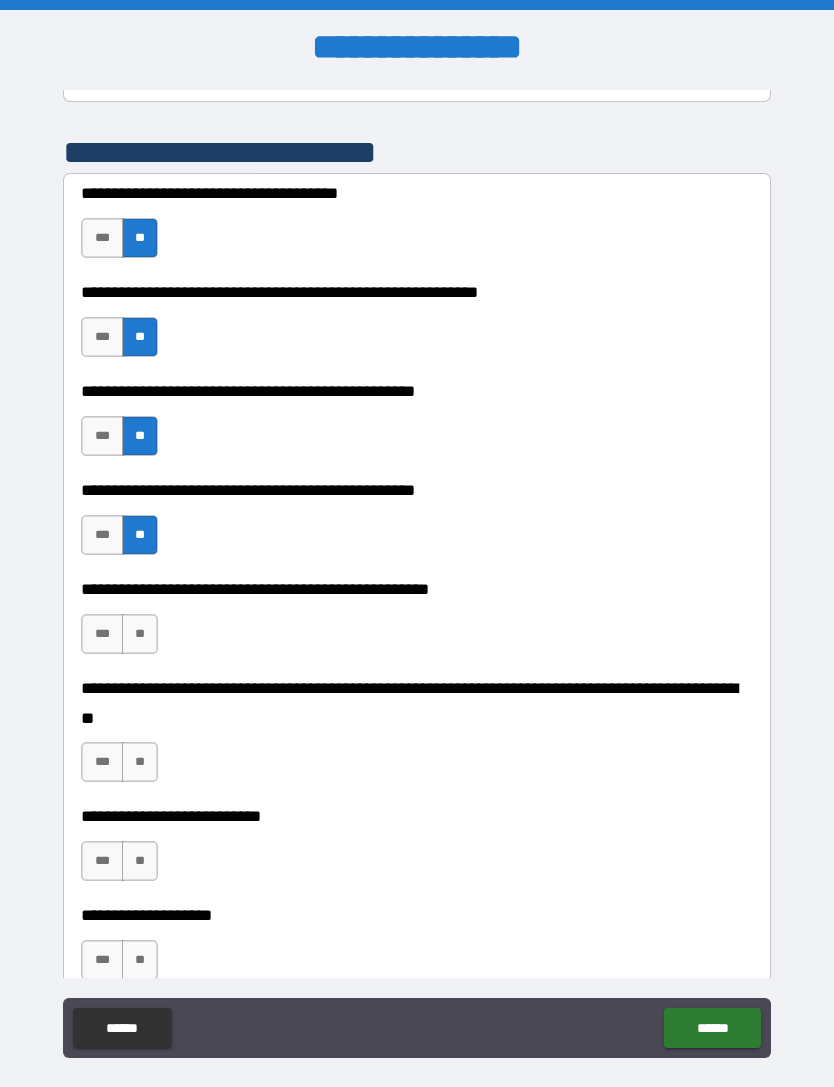 scroll, scrollTop: 409, scrollLeft: 0, axis: vertical 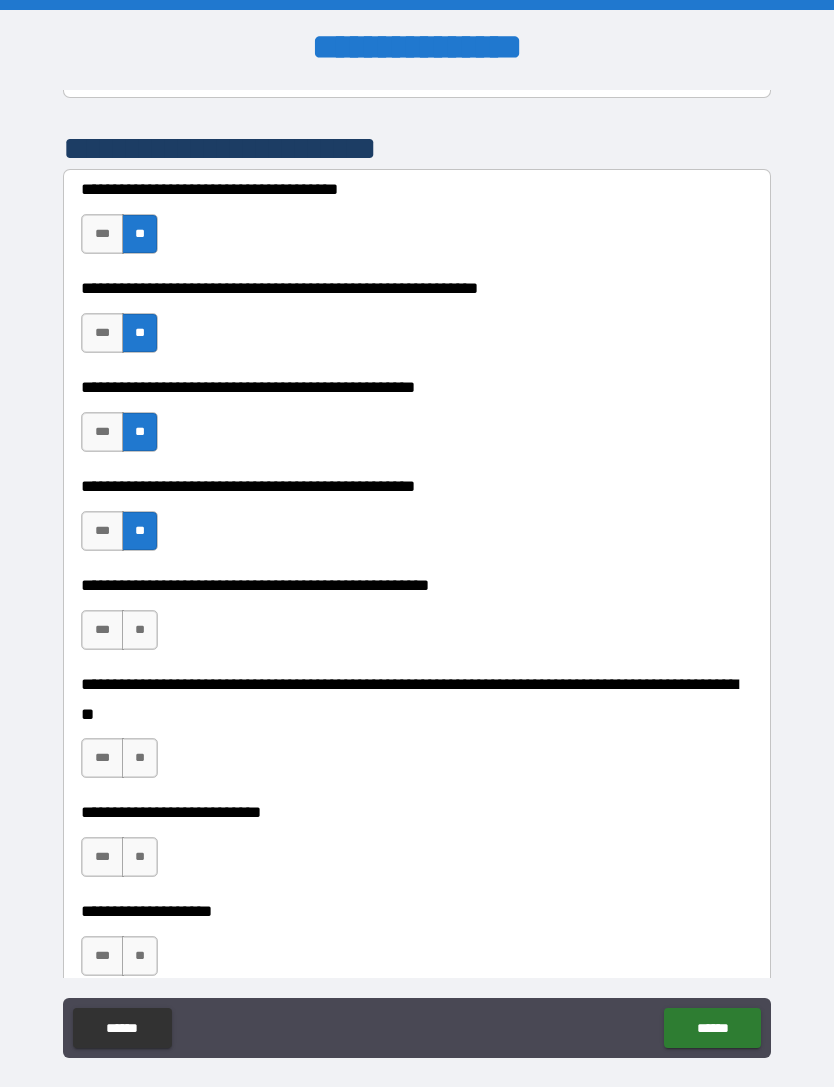 click on "**" at bounding box center [140, 630] 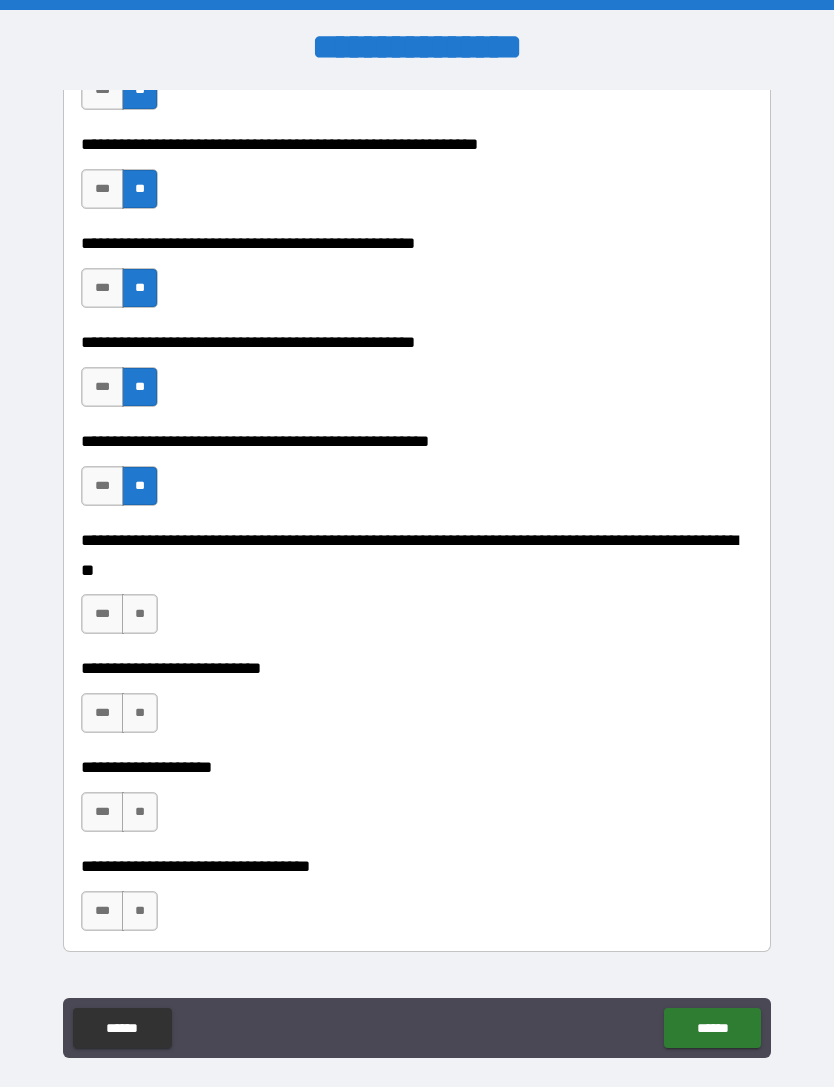 scroll, scrollTop: 558, scrollLeft: 0, axis: vertical 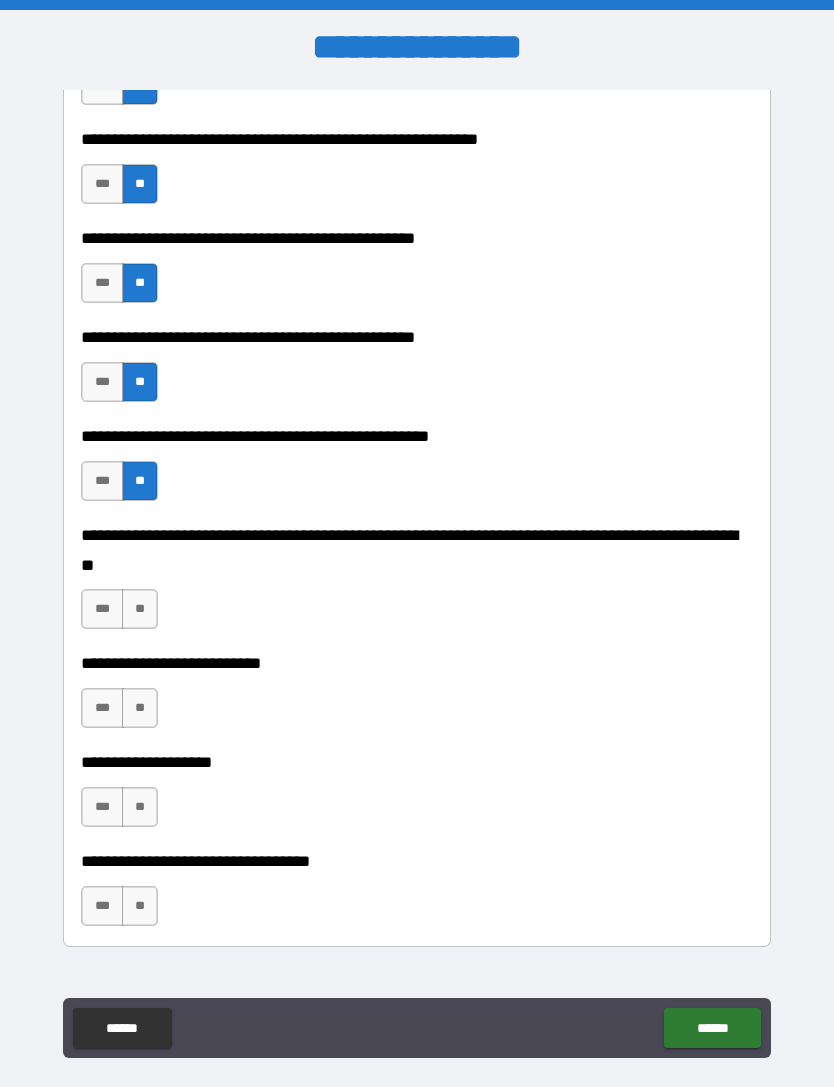 click on "**" at bounding box center (140, 609) 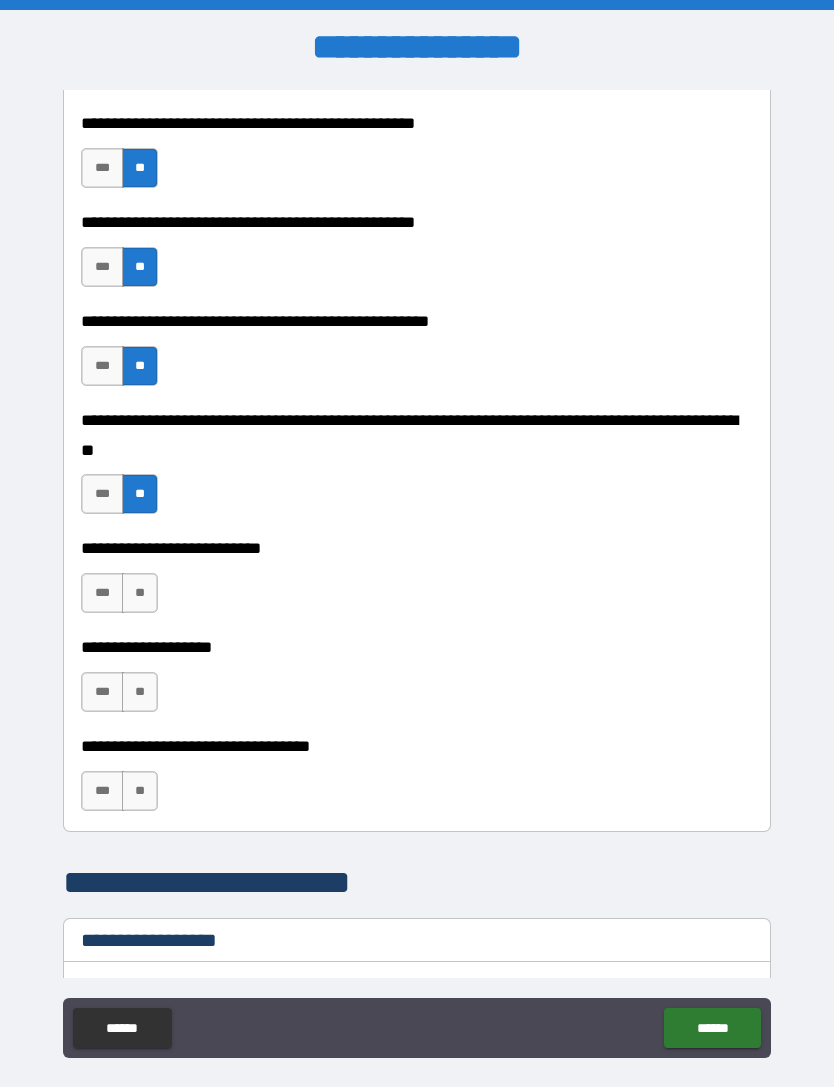 scroll, scrollTop: 693, scrollLeft: 0, axis: vertical 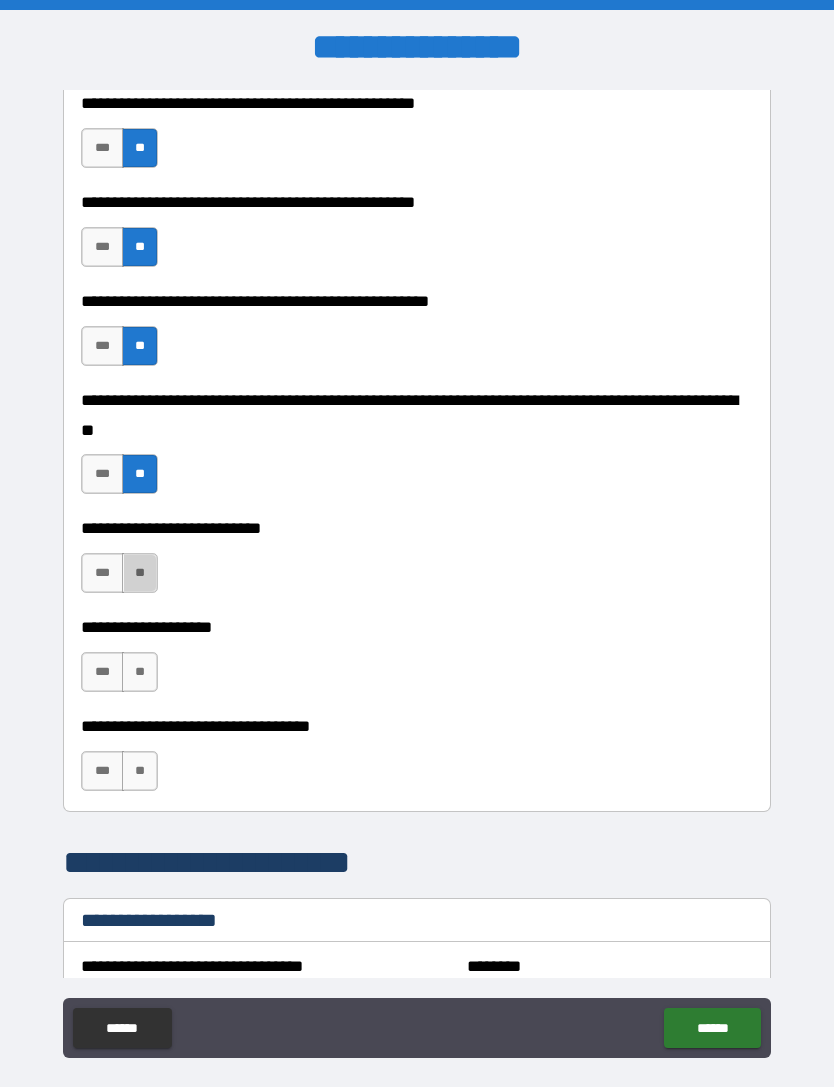 click on "**" at bounding box center (140, 573) 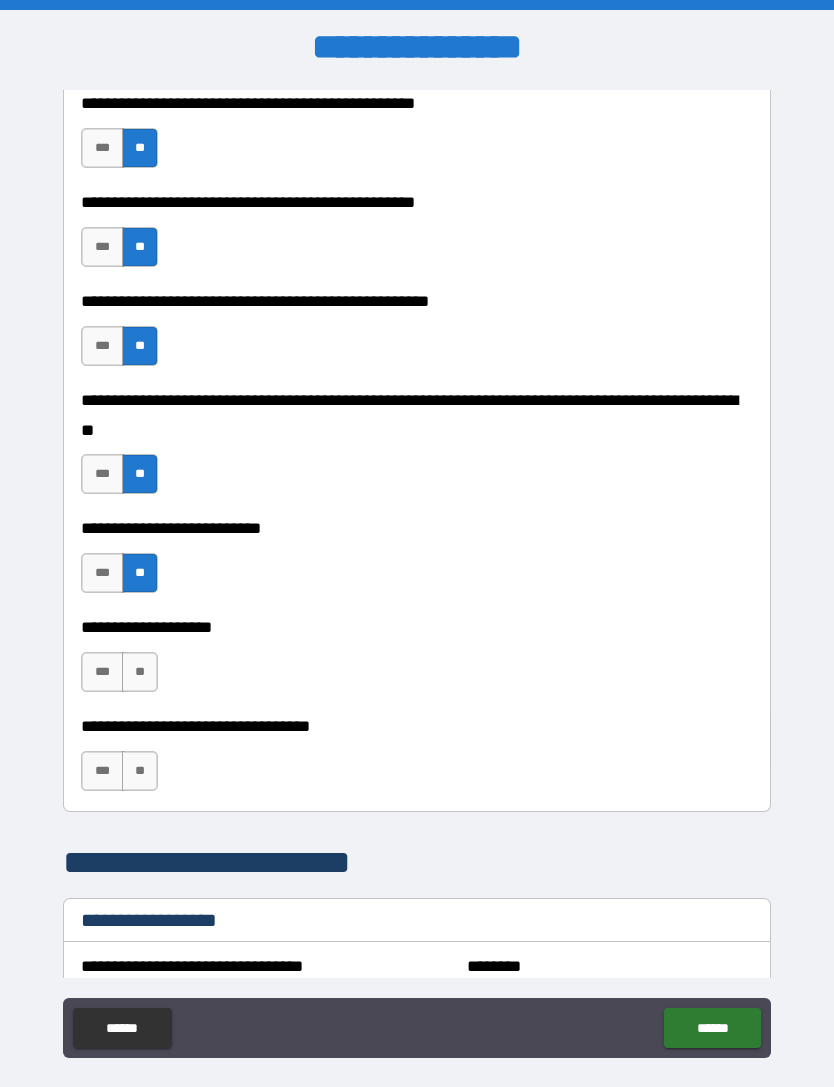 click on "**" at bounding box center (140, 672) 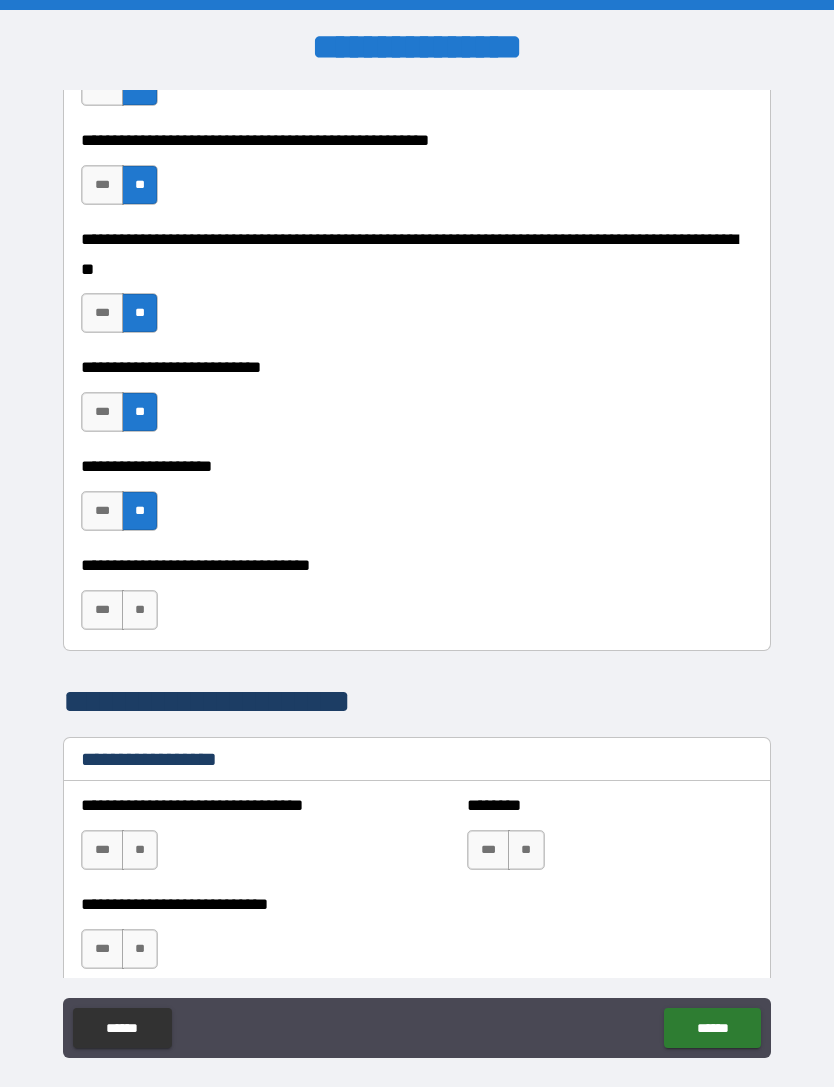 scroll, scrollTop: 859, scrollLeft: 0, axis: vertical 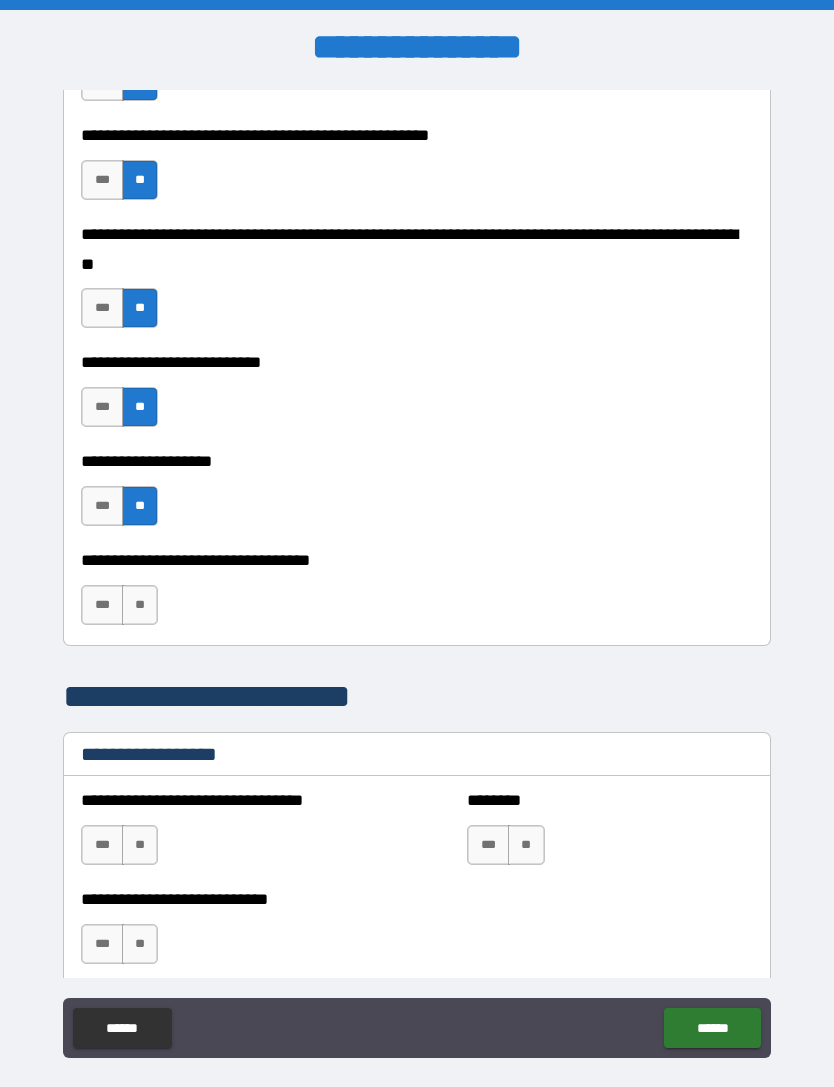 click on "**" at bounding box center (140, 605) 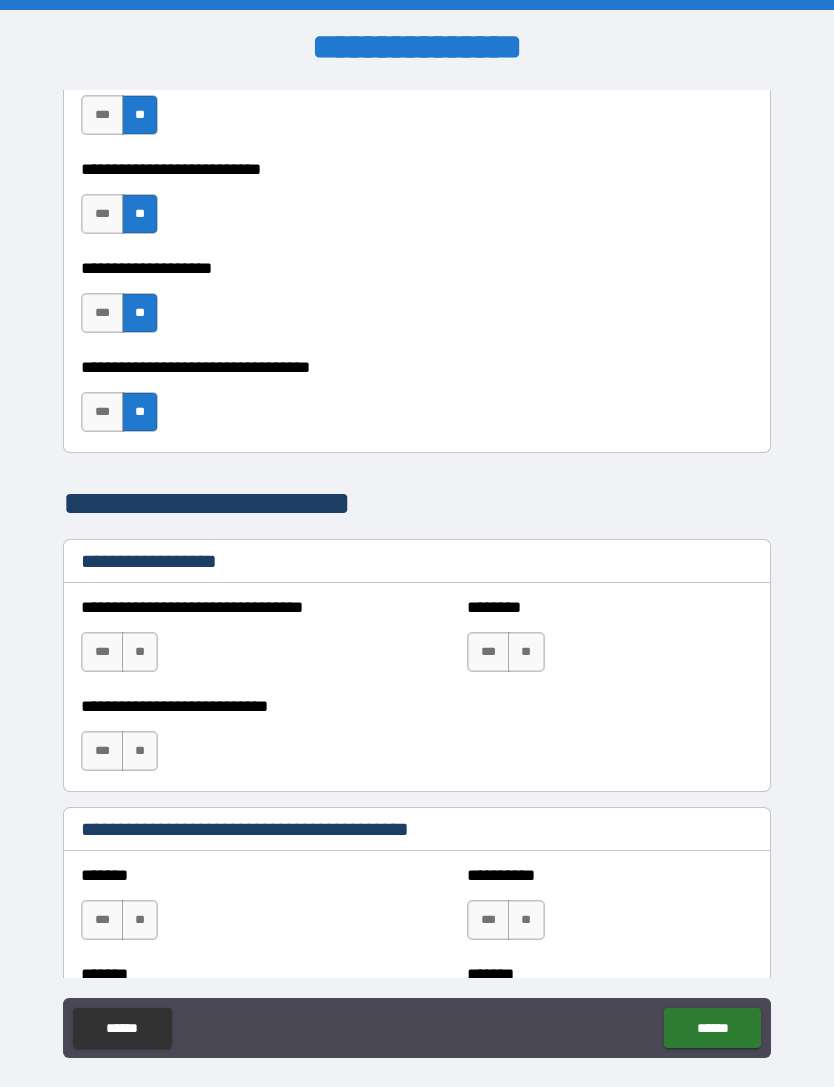scroll, scrollTop: 1057, scrollLeft: 0, axis: vertical 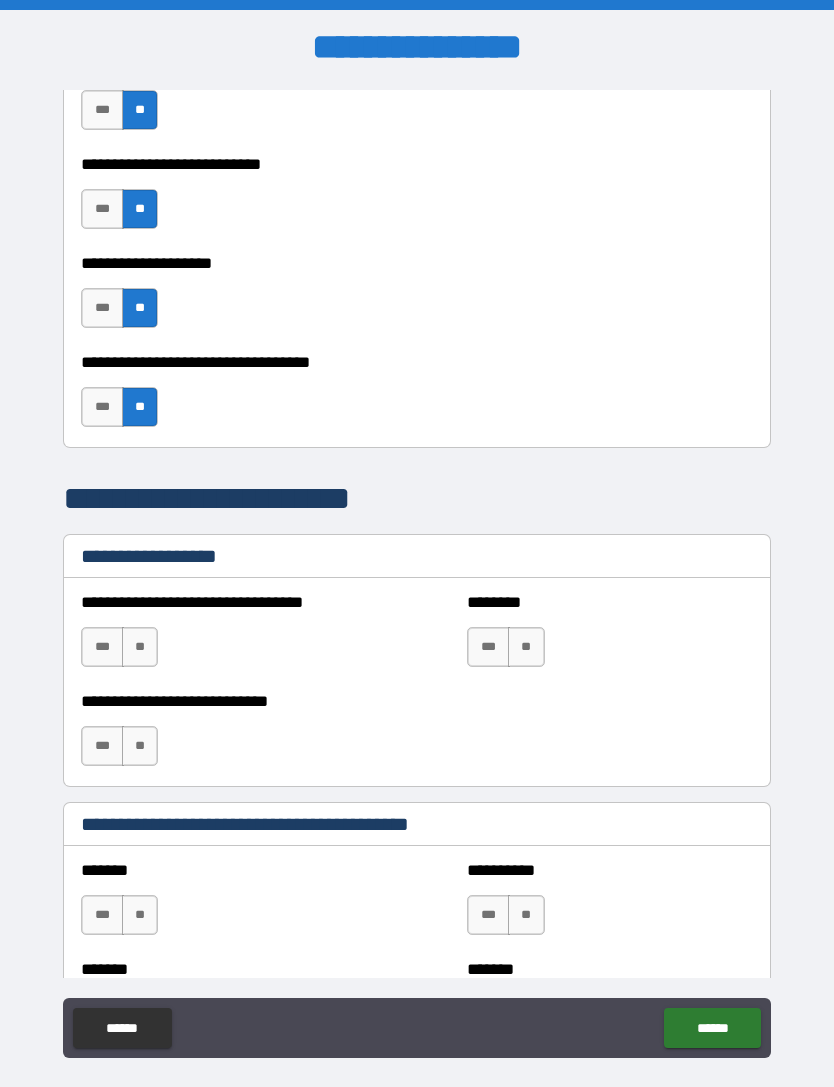 click on "**" at bounding box center [140, 647] 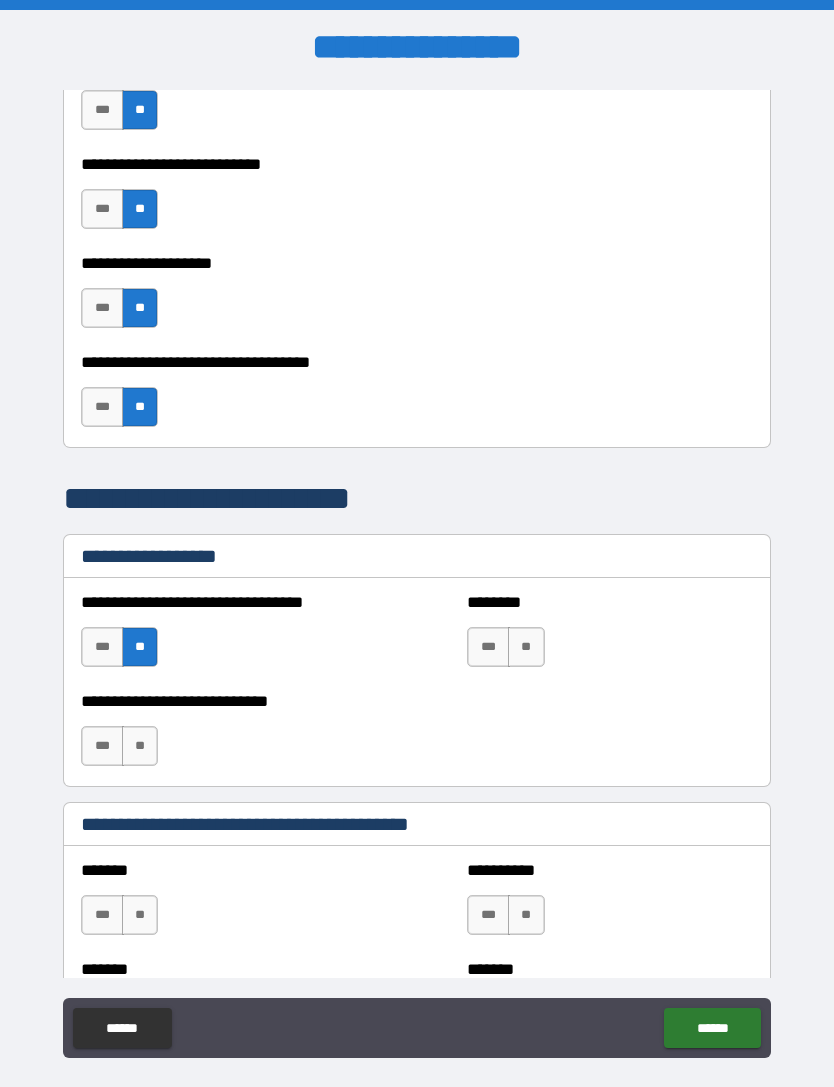 click on "**" at bounding box center [526, 647] 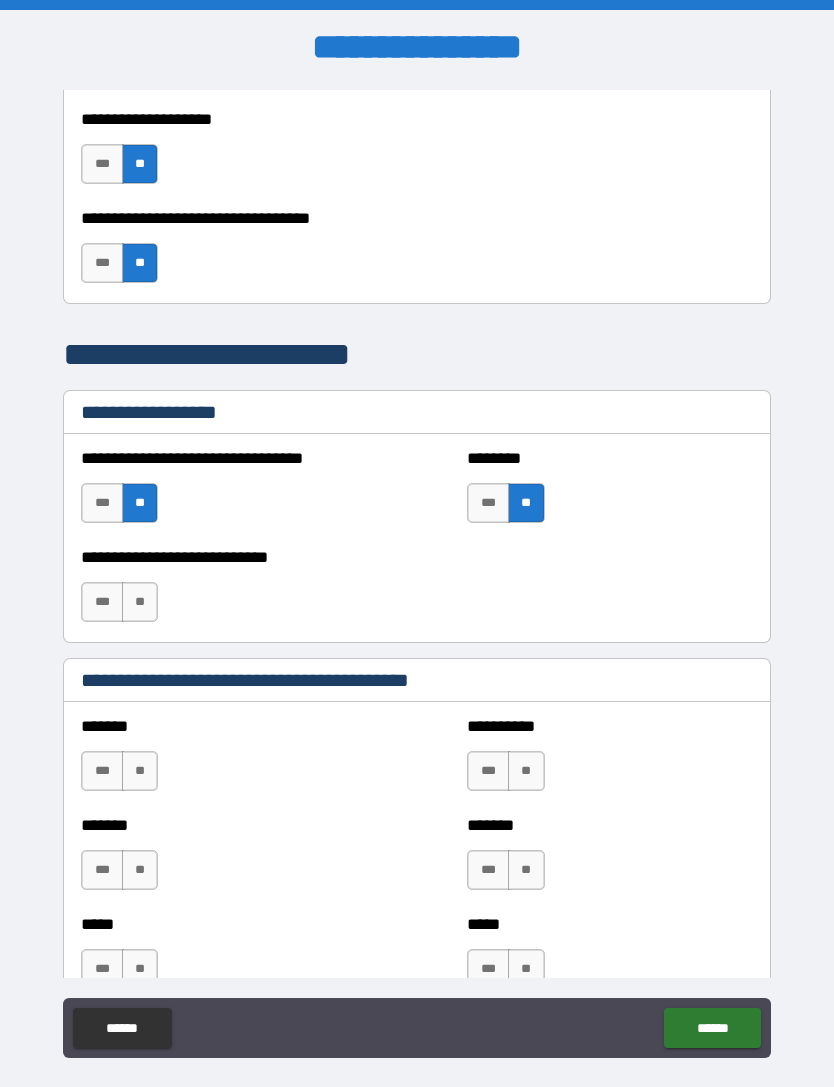scroll, scrollTop: 1203, scrollLeft: 0, axis: vertical 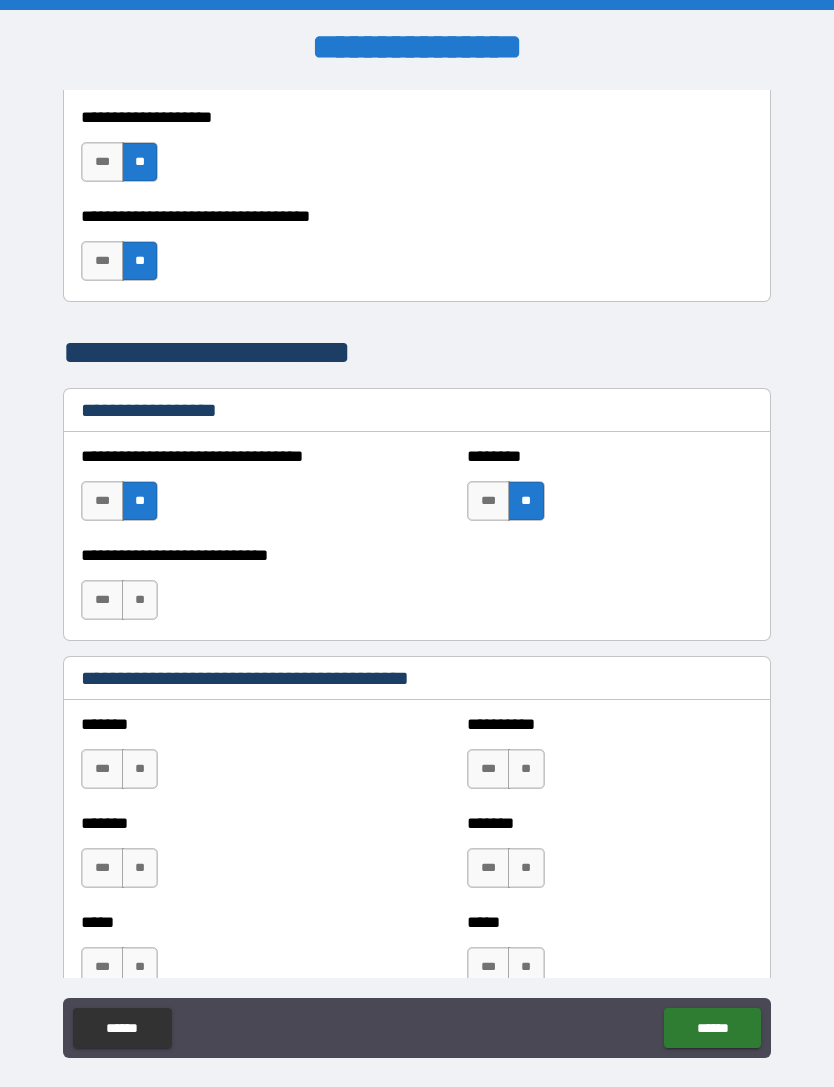 click on "**" at bounding box center [140, 600] 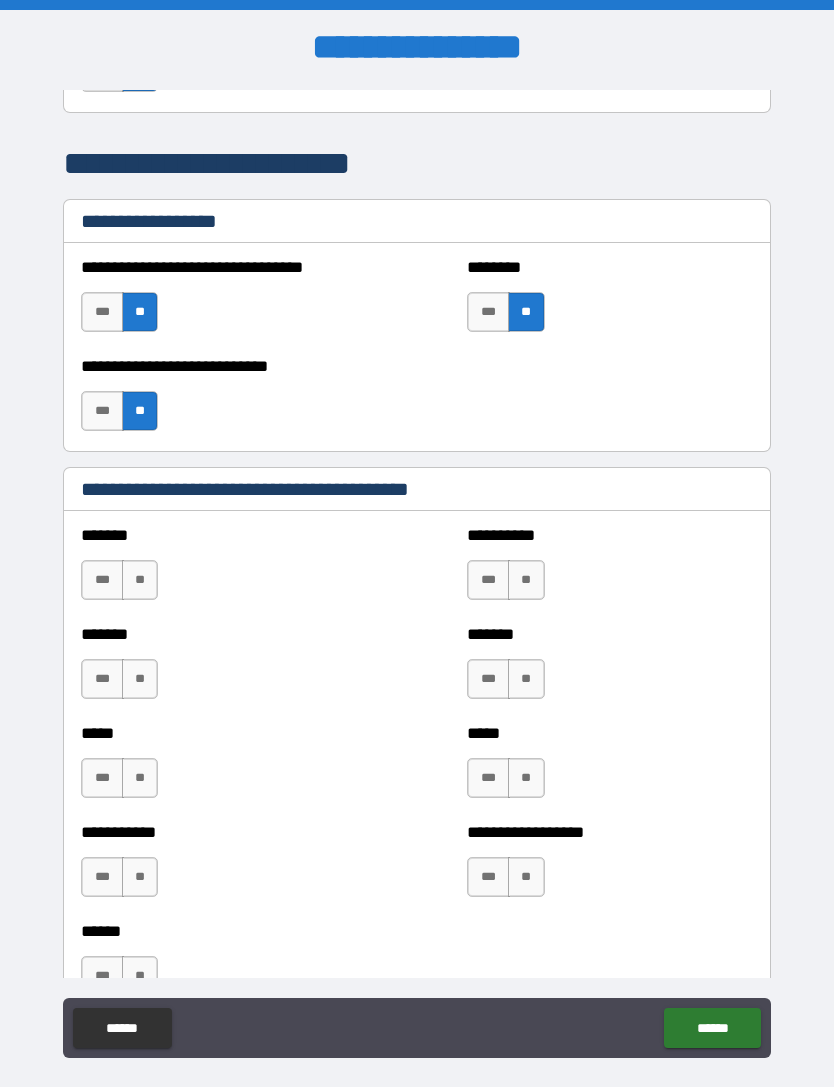 scroll, scrollTop: 1404, scrollLeft: 0, axis: vertical 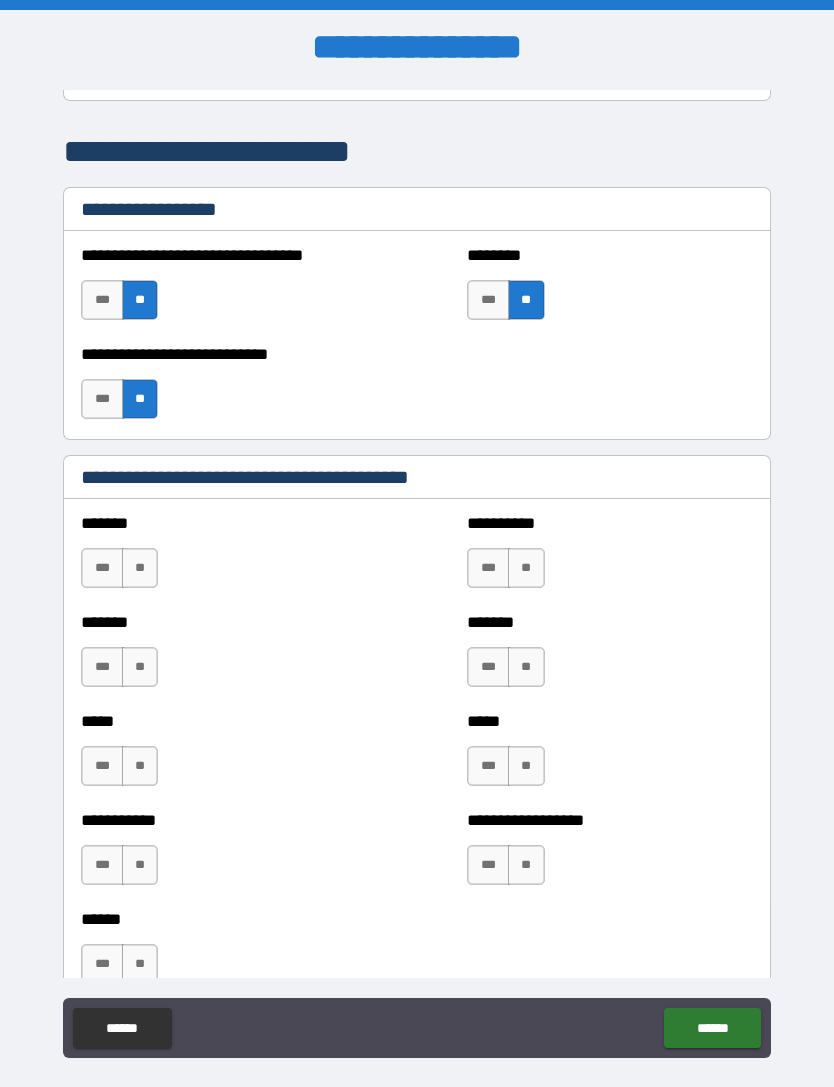 click on "**" at bounding box center [526, 568] 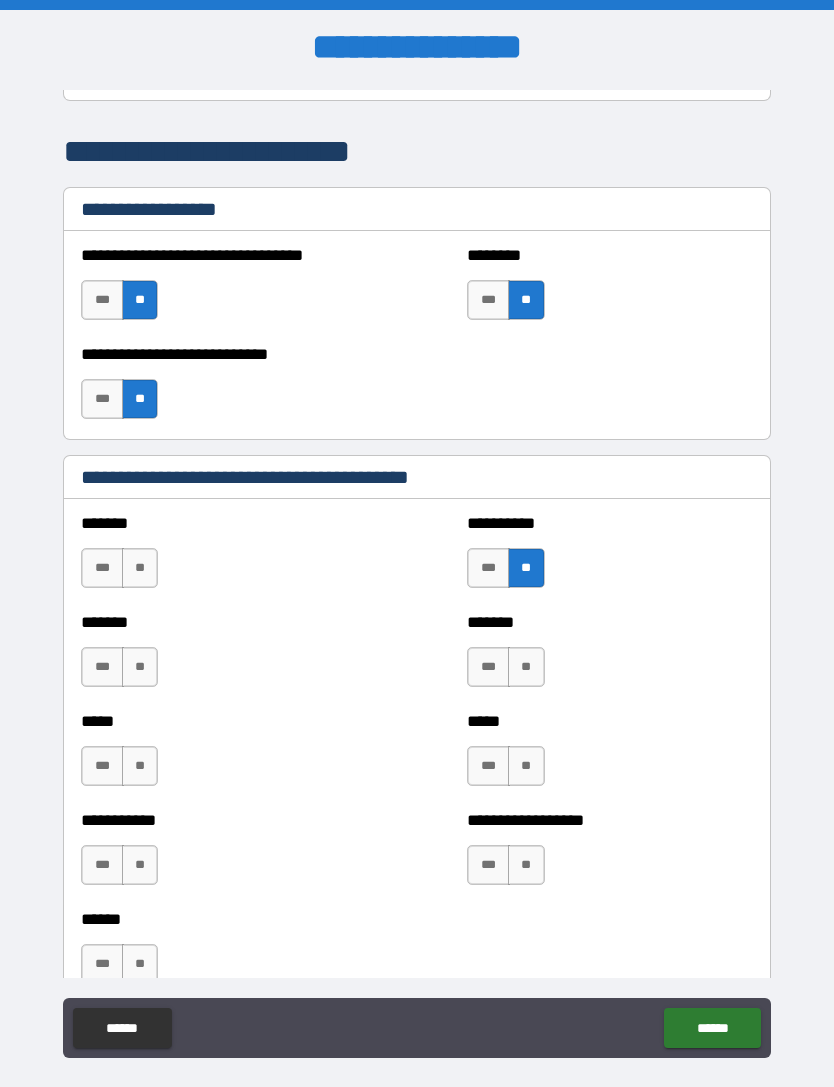 click on "**" at bounding box center (526, 667) 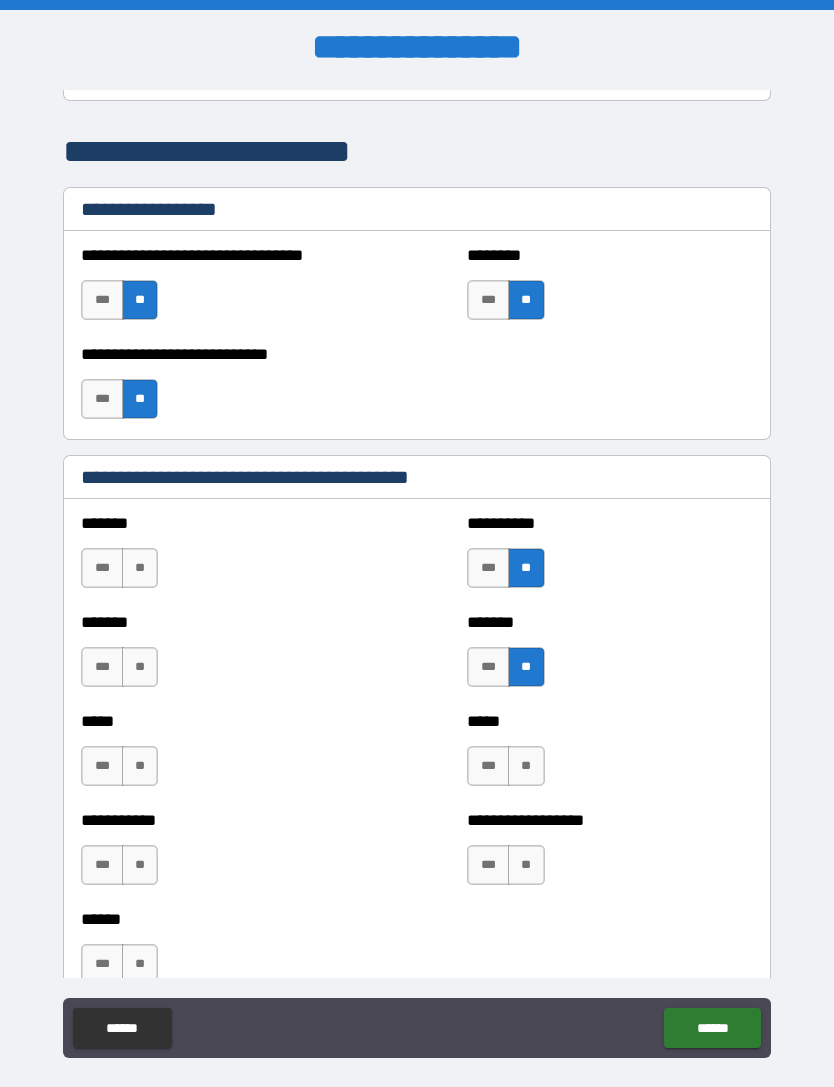 click on "**" at bounding box center (526, 766) 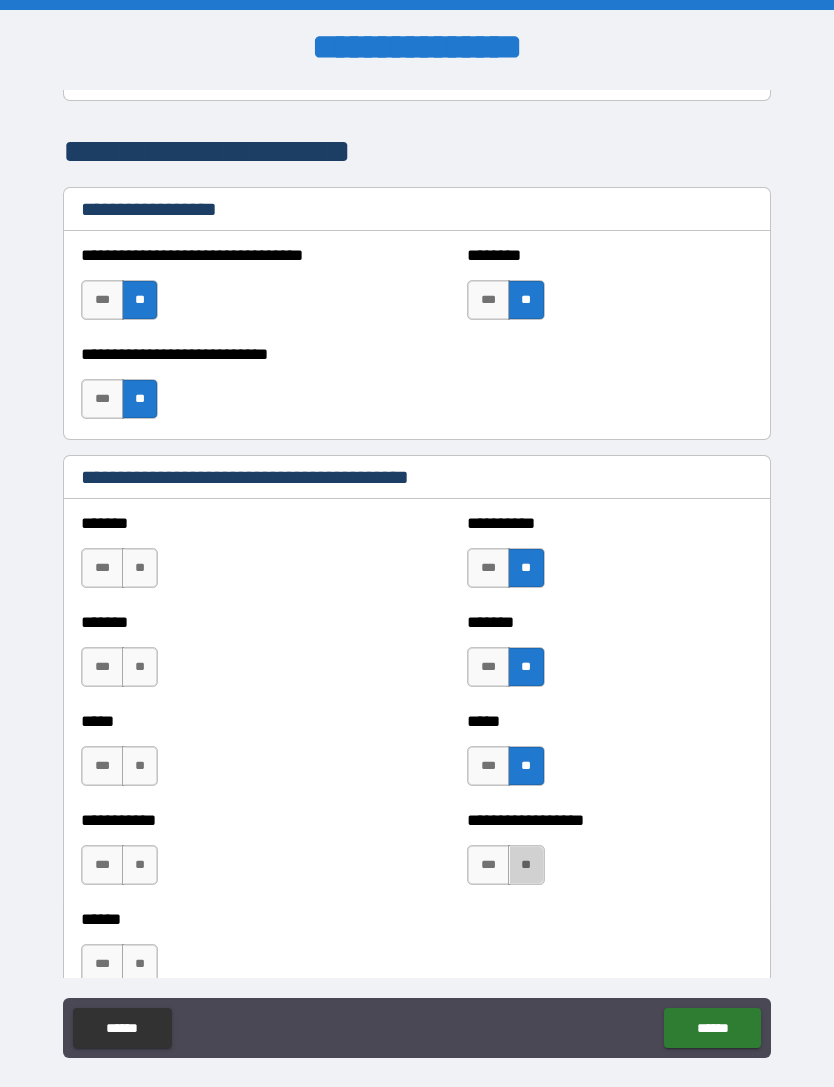 click on "**" at bounding box center (526, 865) 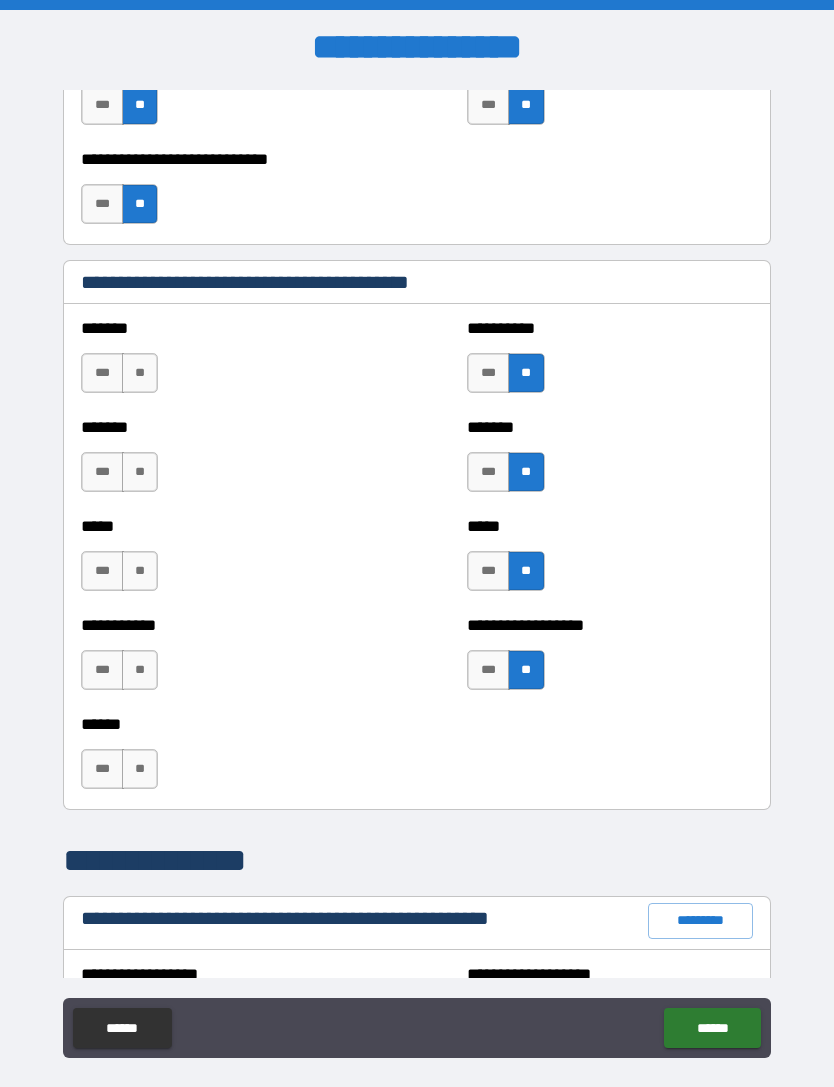 scroll, scrollTop: 1605, scrollLeft: 0, axis: vertical 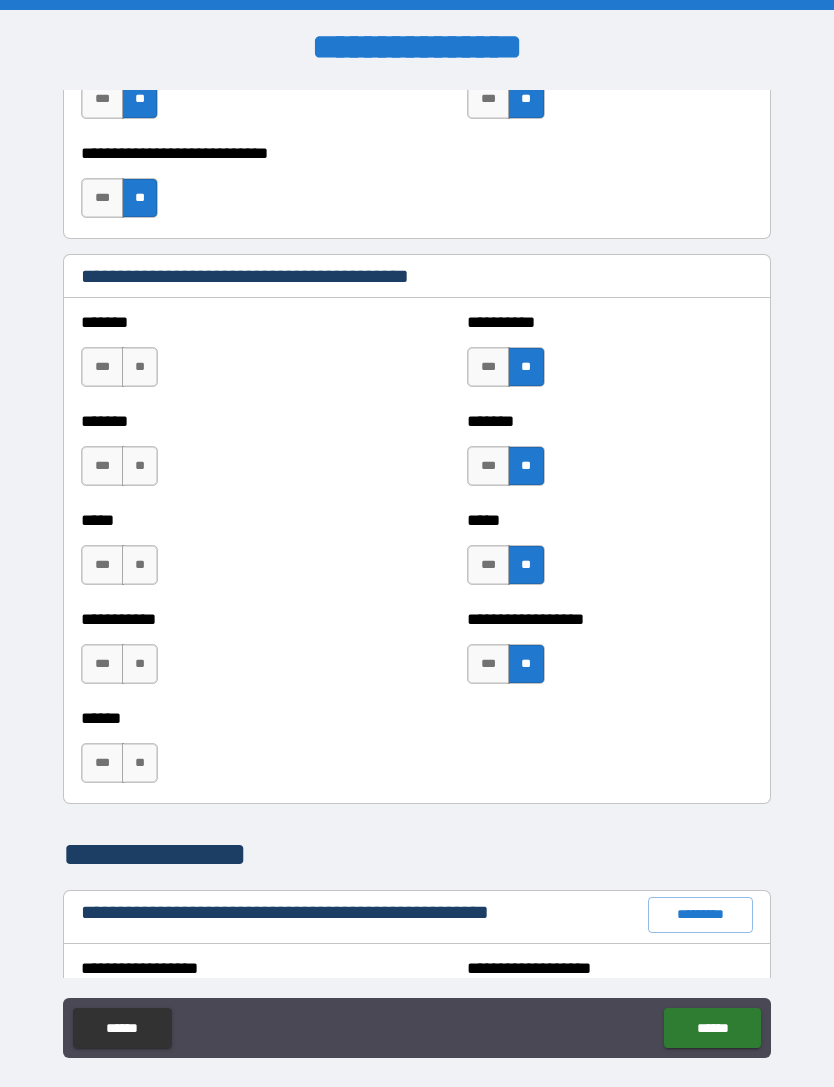 click on "**" at bounding box center (140, 763) 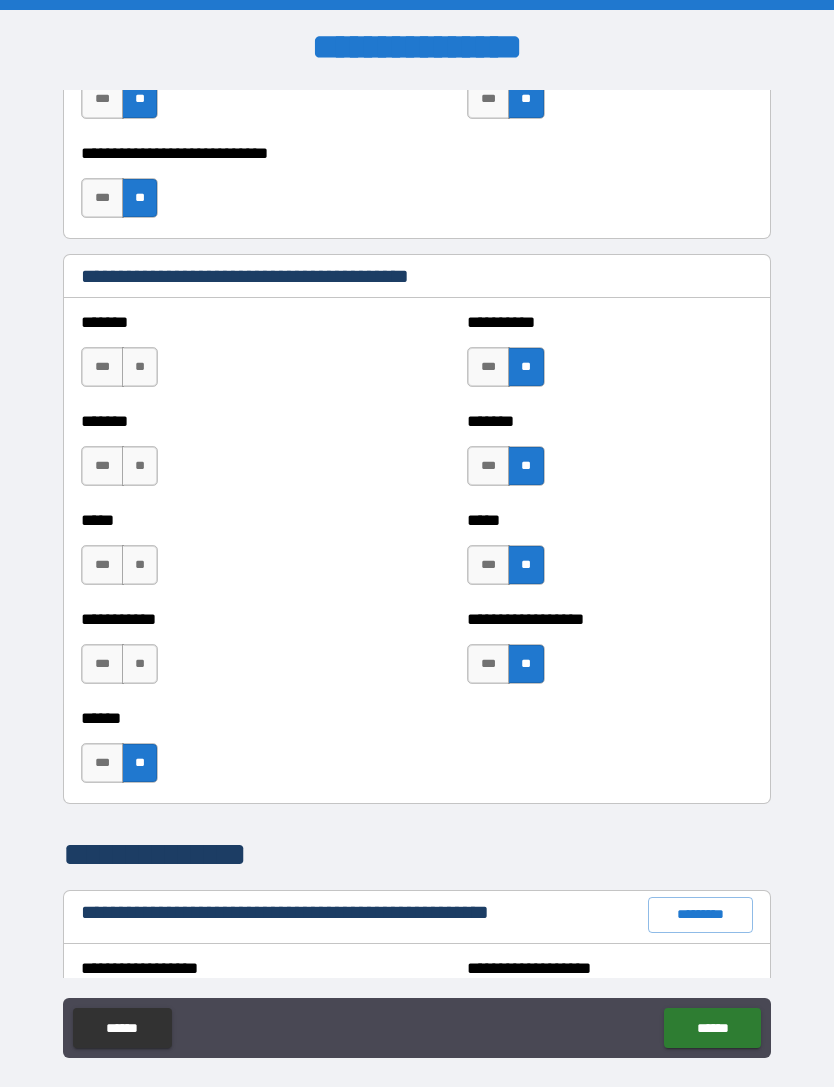 click on "**" at bounding box center [140, 664] 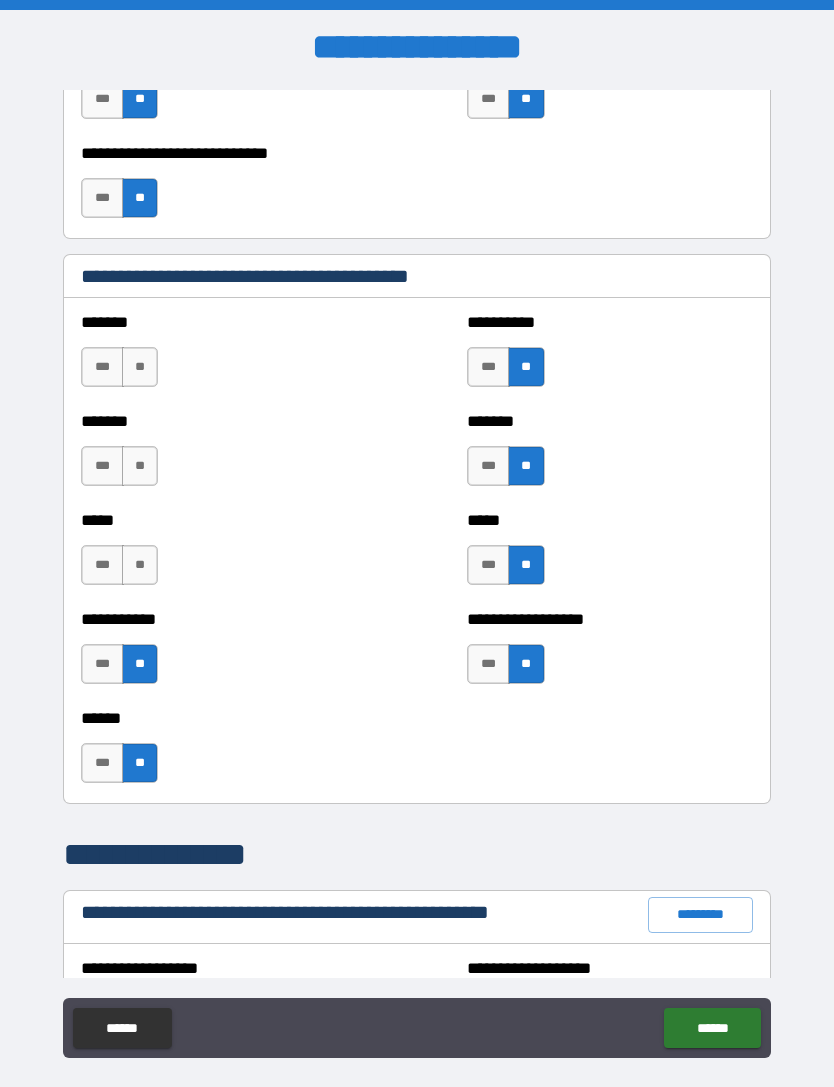 click on "**" at bounding box center (140, 565) 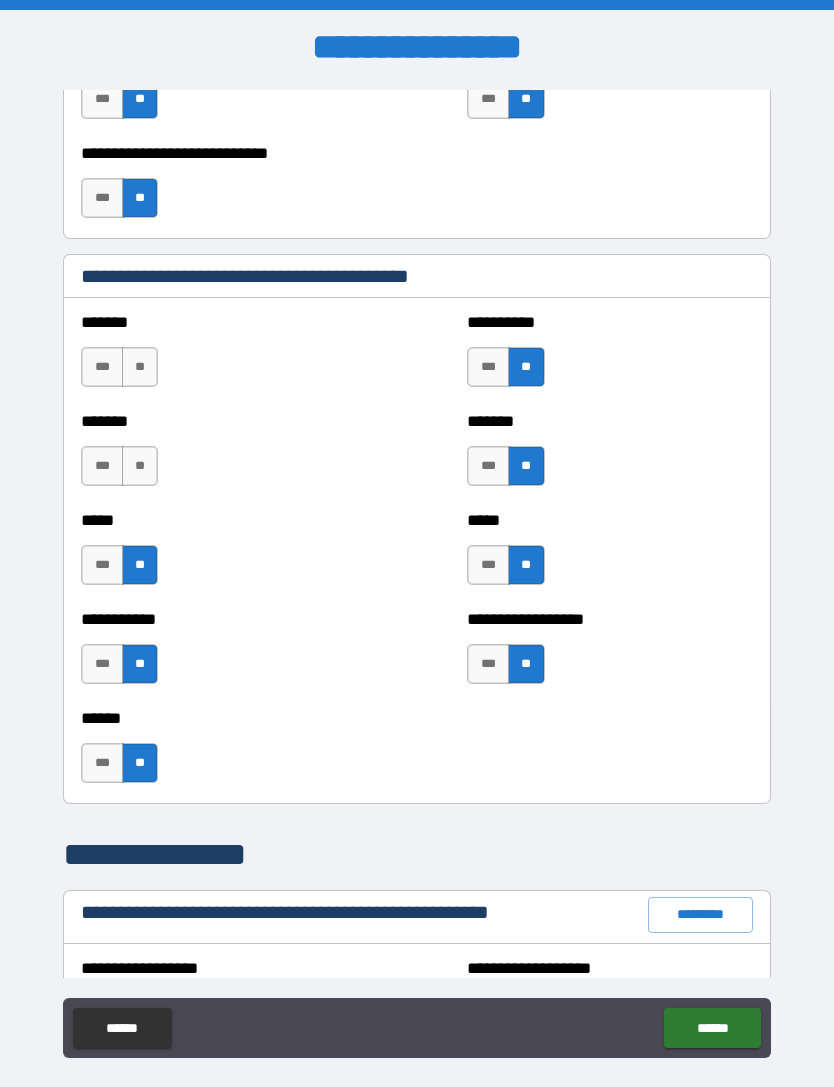 click on "**" at bounding box center (140, 367) 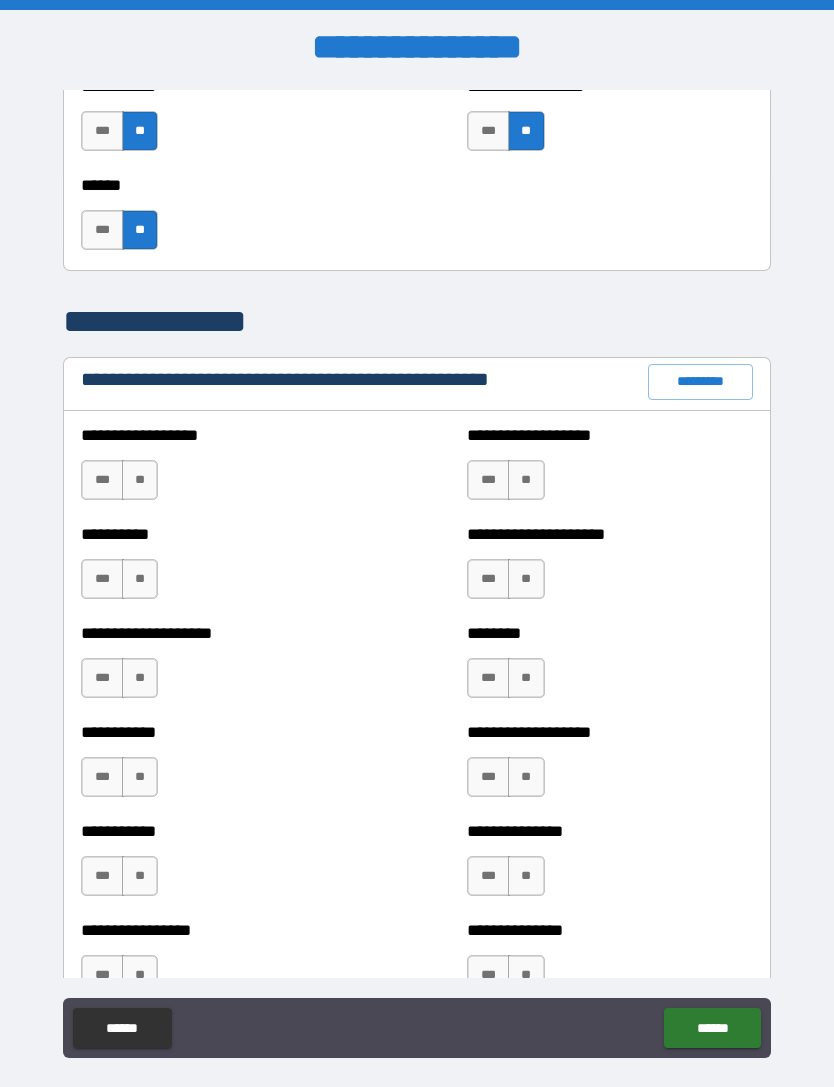 scroll, scrollTop: 2146, scrollLeft: 0, axis: vertical 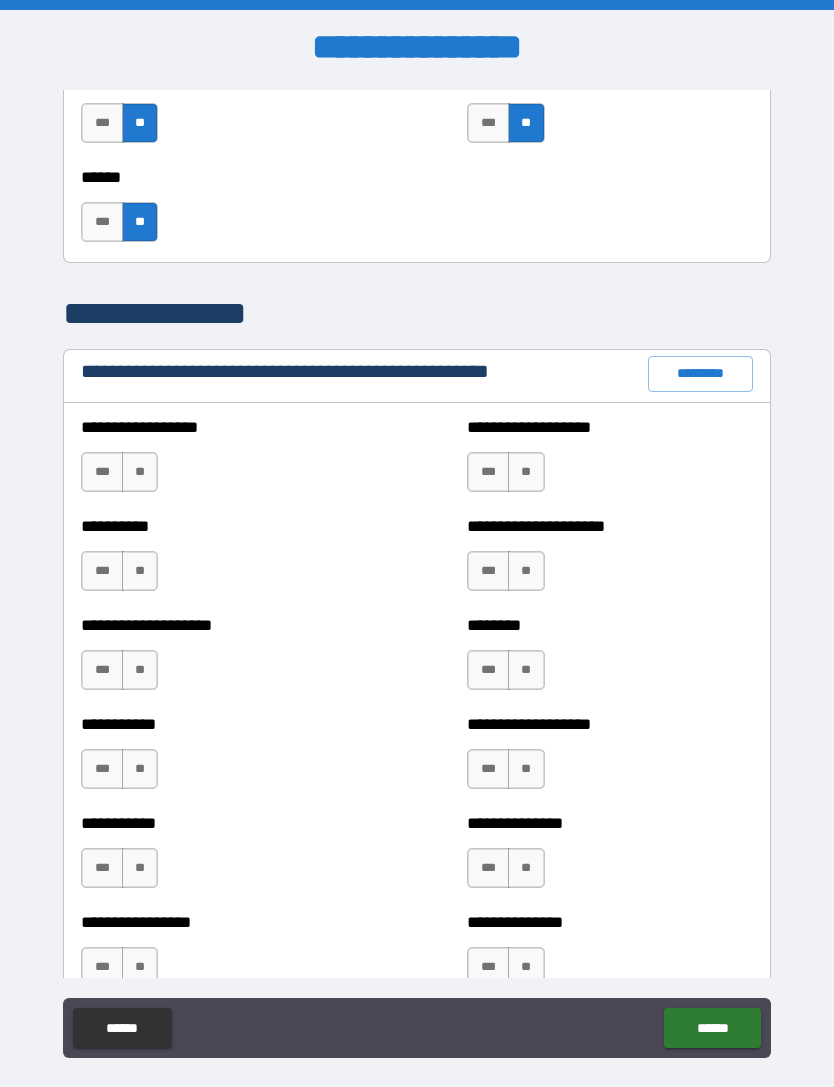 click on "**" at bounding box center (526, 472) 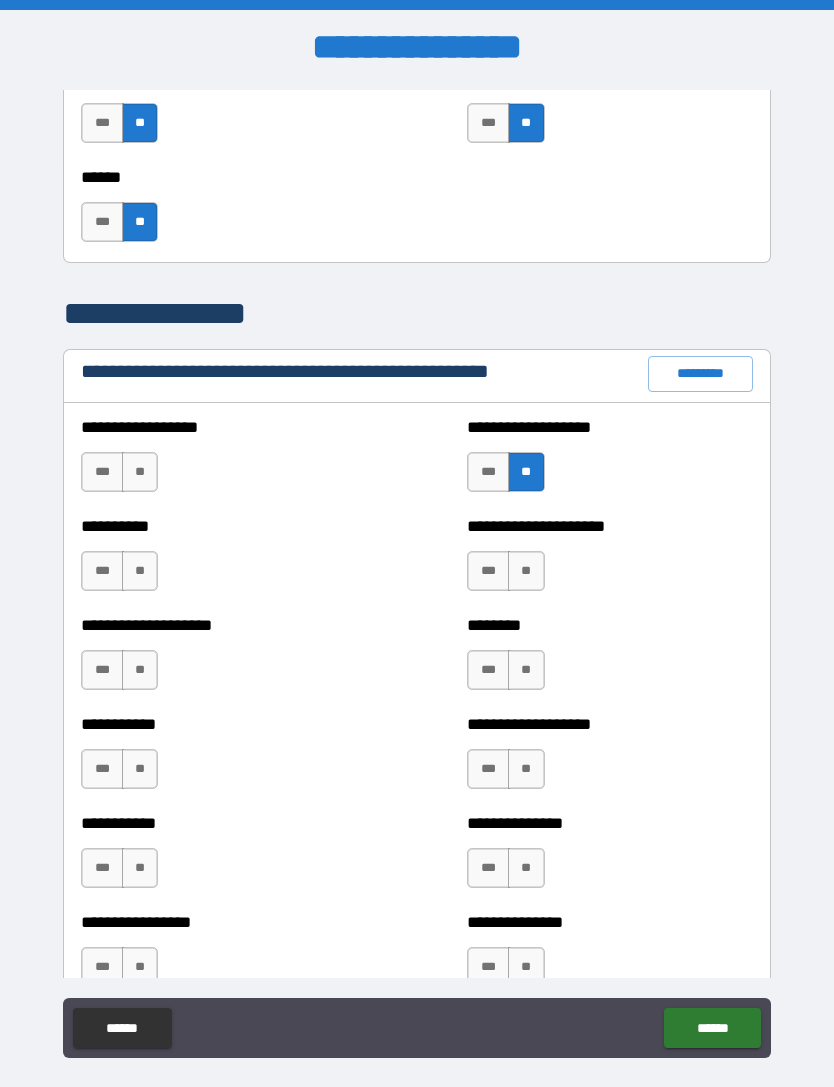 click on "**" at bounding box center [526, 571] 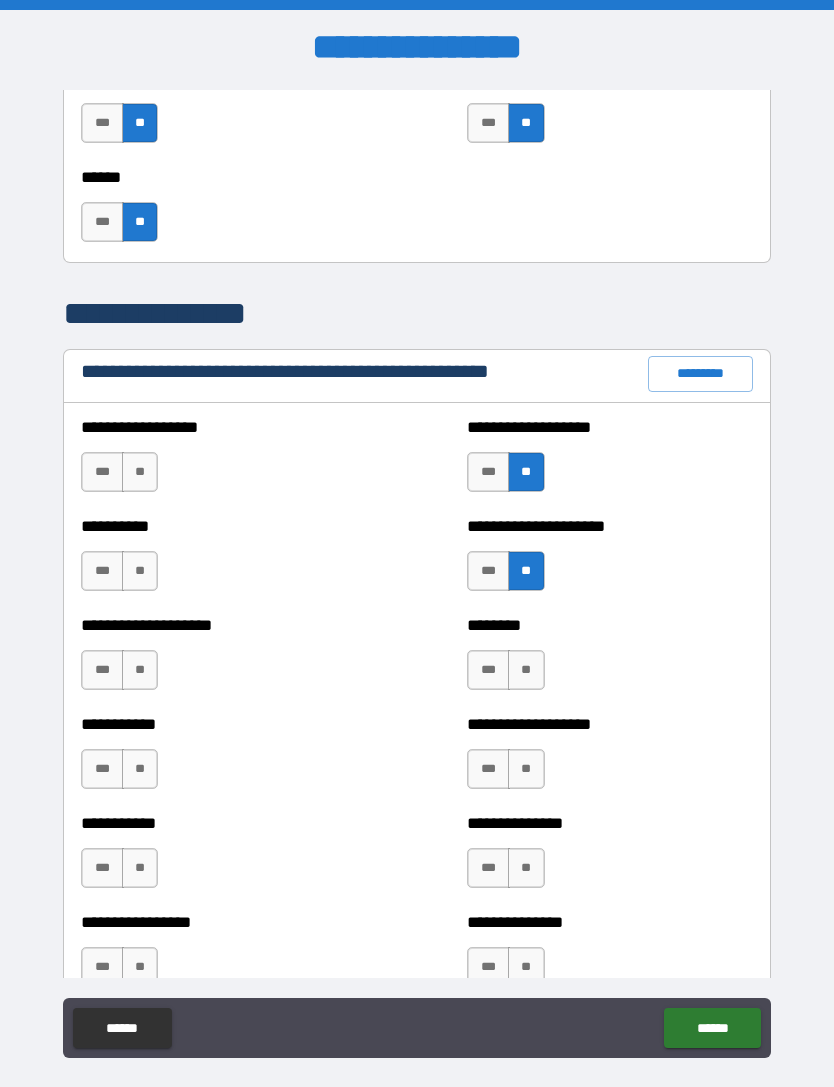 click on "**" at bounding box center [526, 670] 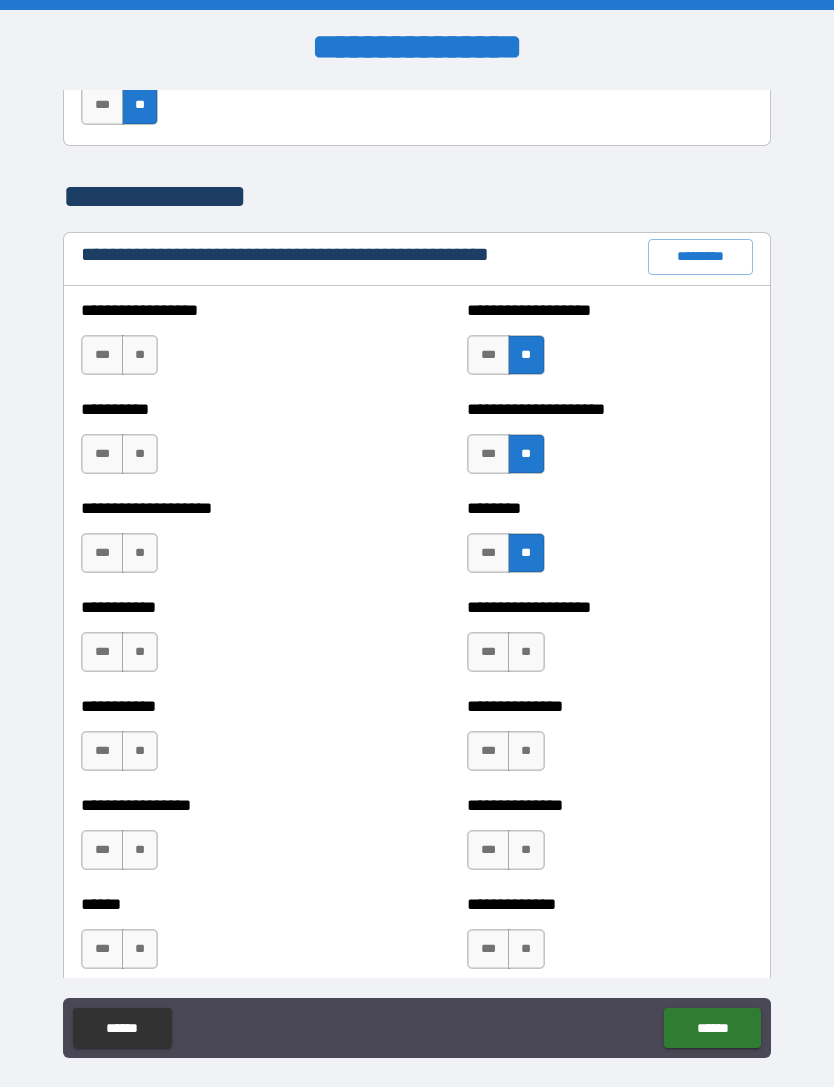 scroll, scrollTop: 2306, scrollLeft: 0, axis: vertical 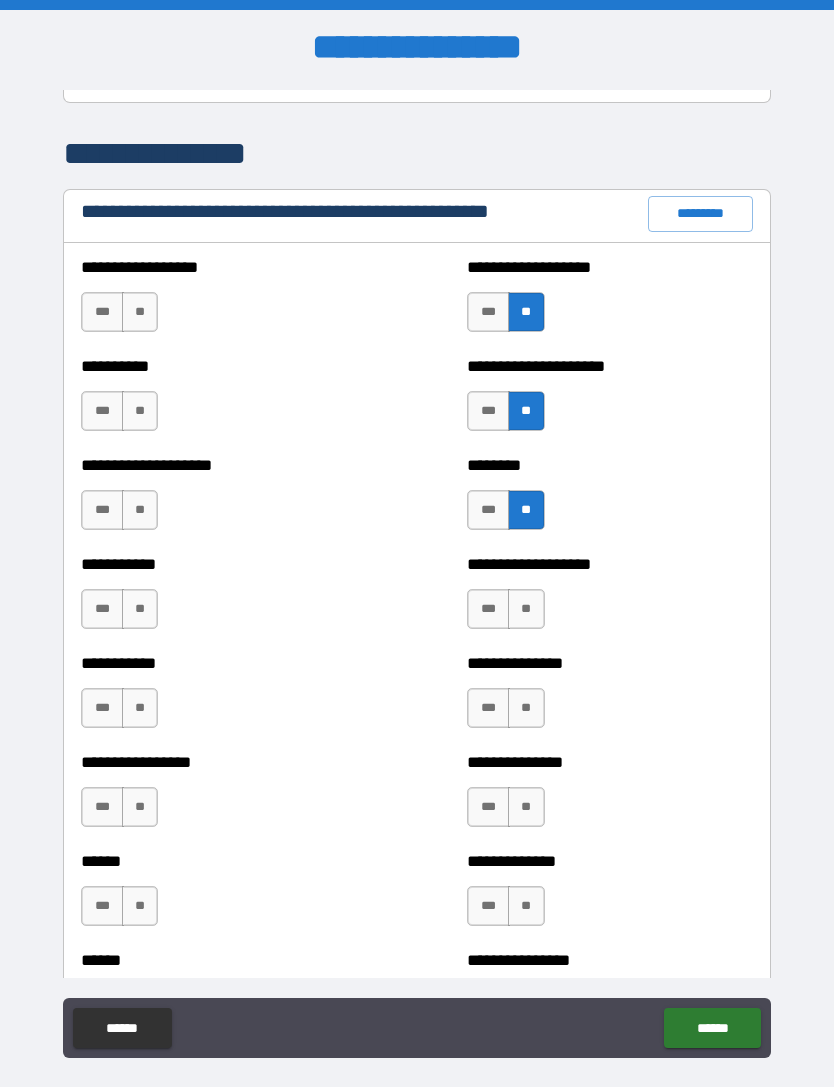 click on "**" at bounding box center [526, 609] 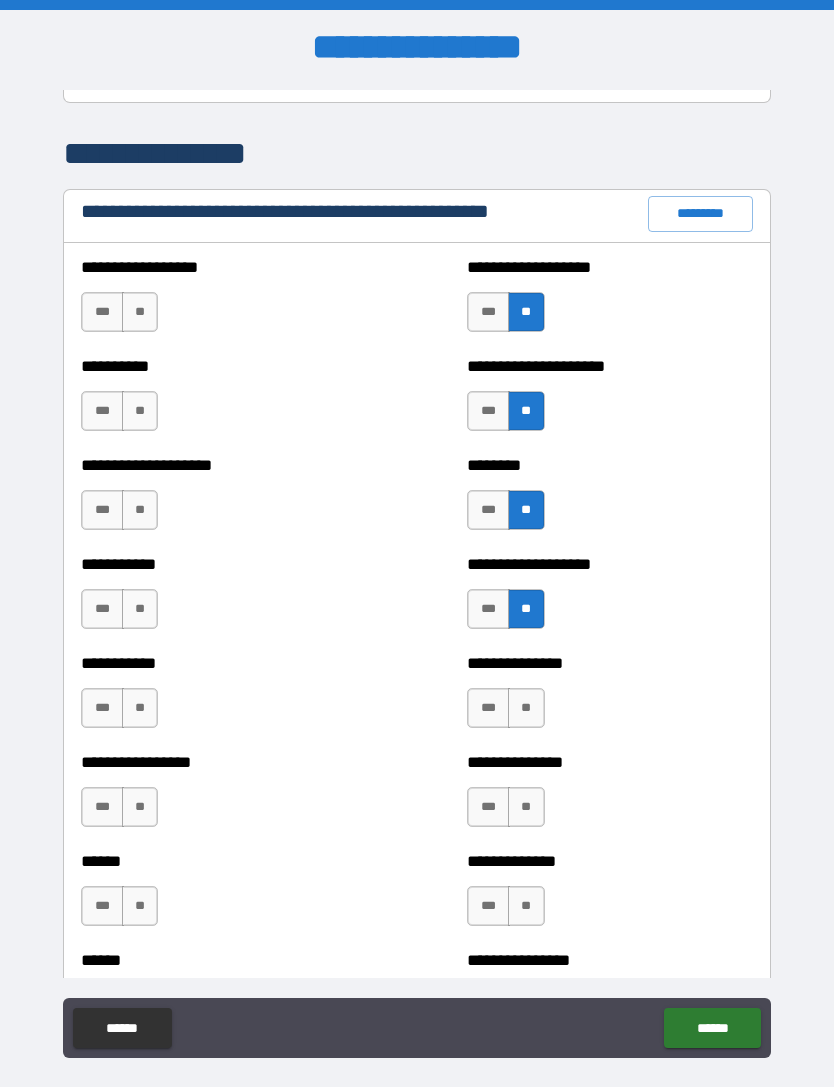 click on "**" at bounding box center (526, 708) 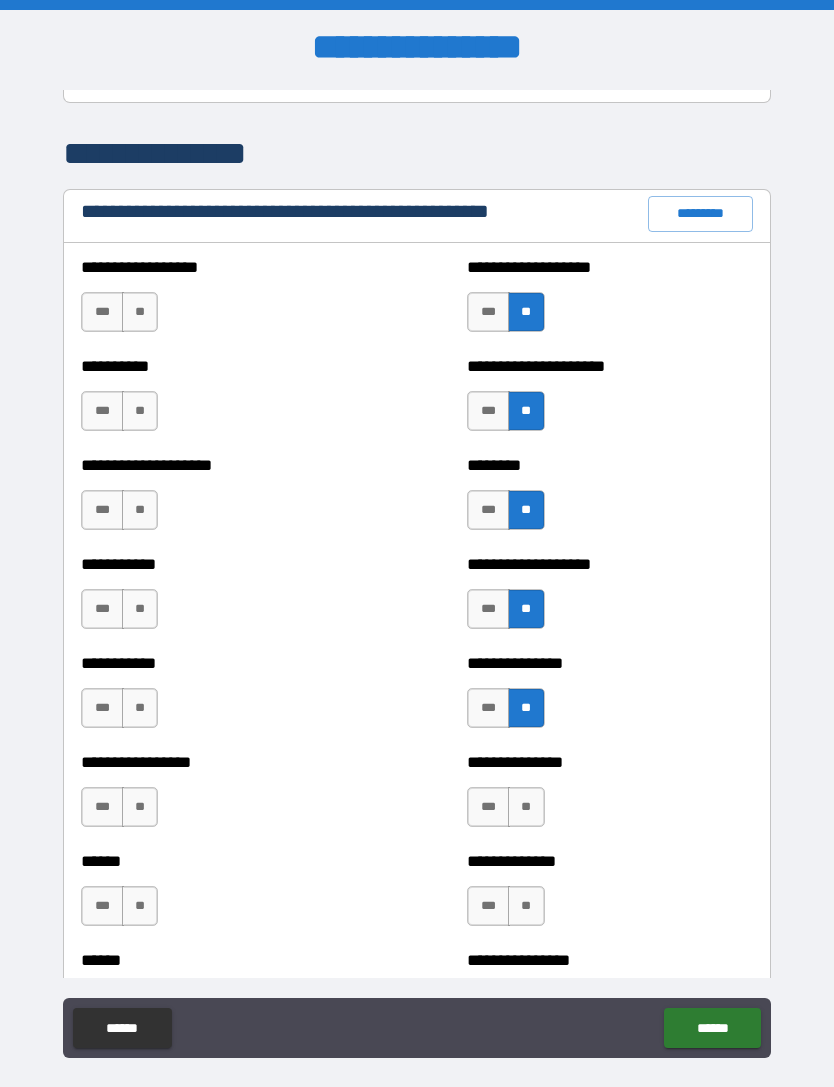click on "**" at bounding box center [526, 807] 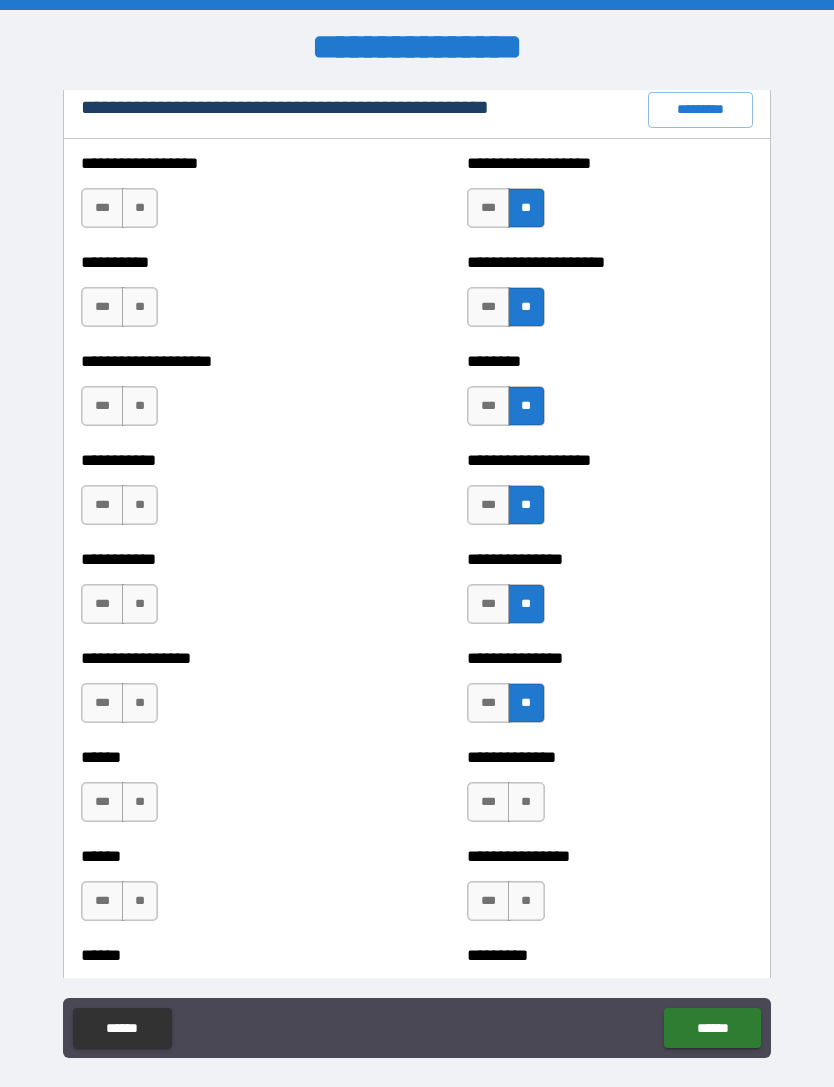 scroll, scrollTop: 2436, scrollLeft: 0, axis: vertical 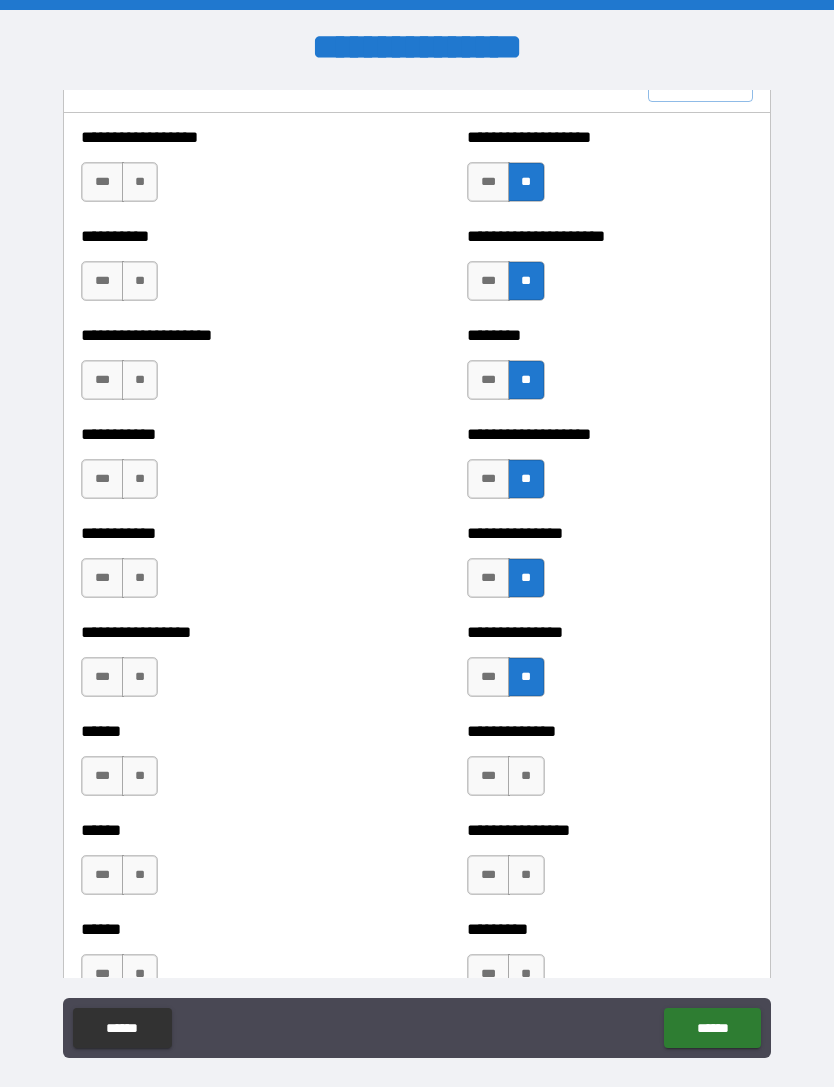click on "**" at bounding box center (526, 776) 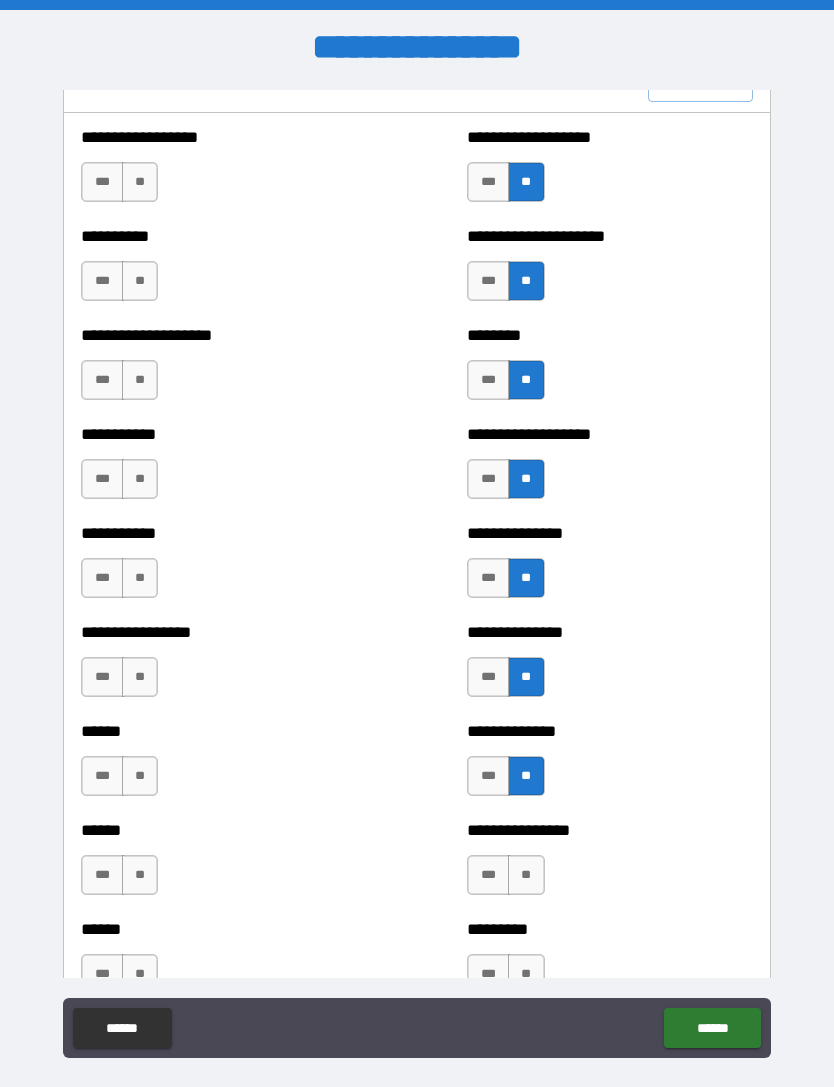 click on "**" at bounding box center [526, 875] 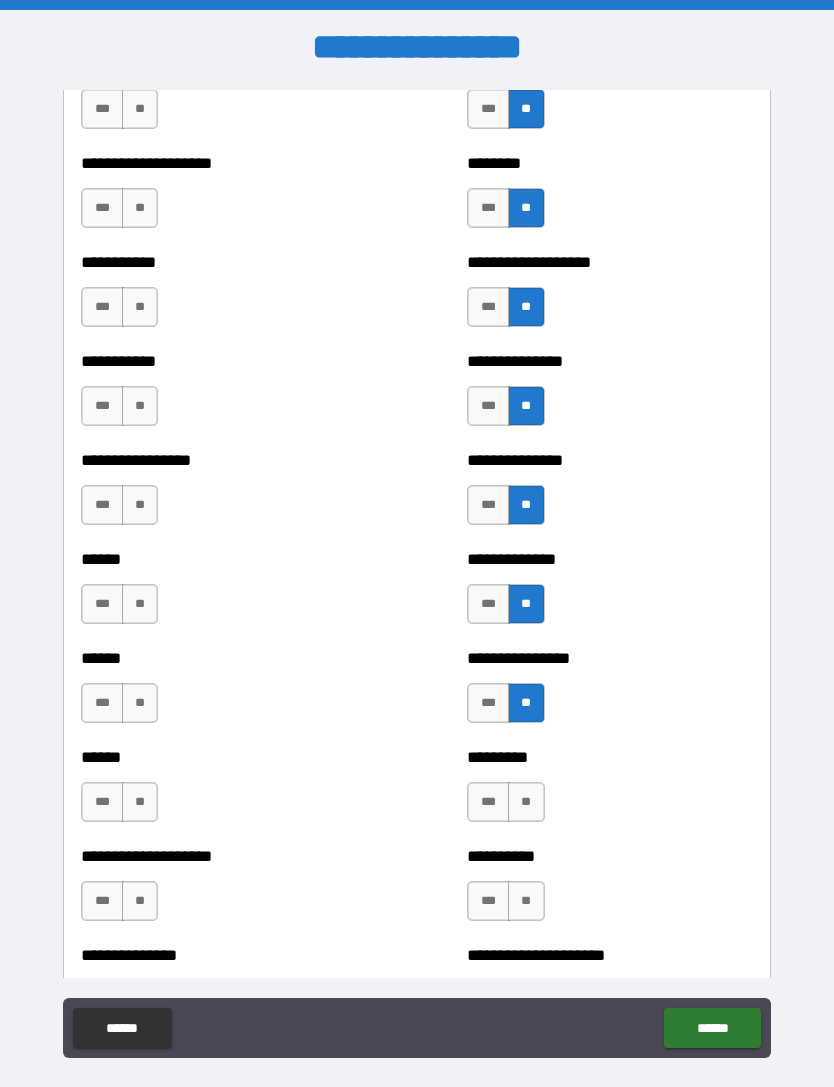 scroll, scrollTop: 2615, scrollLeft: 0, axis: vertical 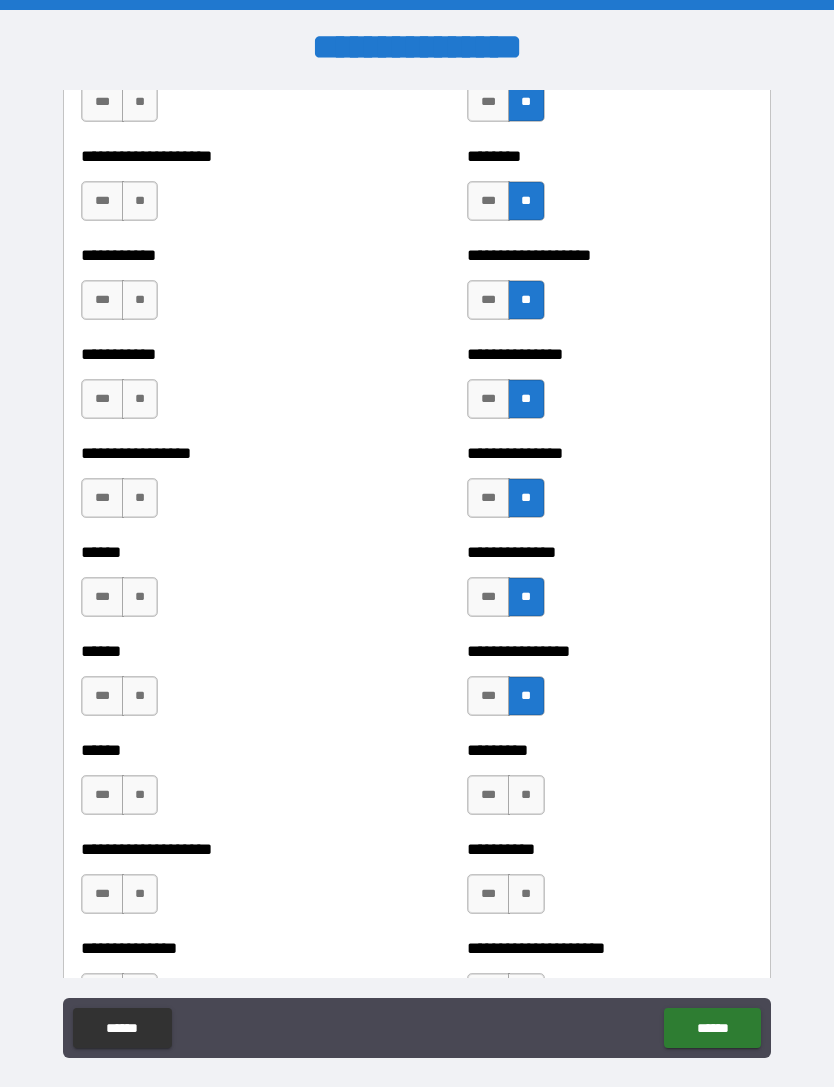 click on "**" at bounding box center [526, 795] 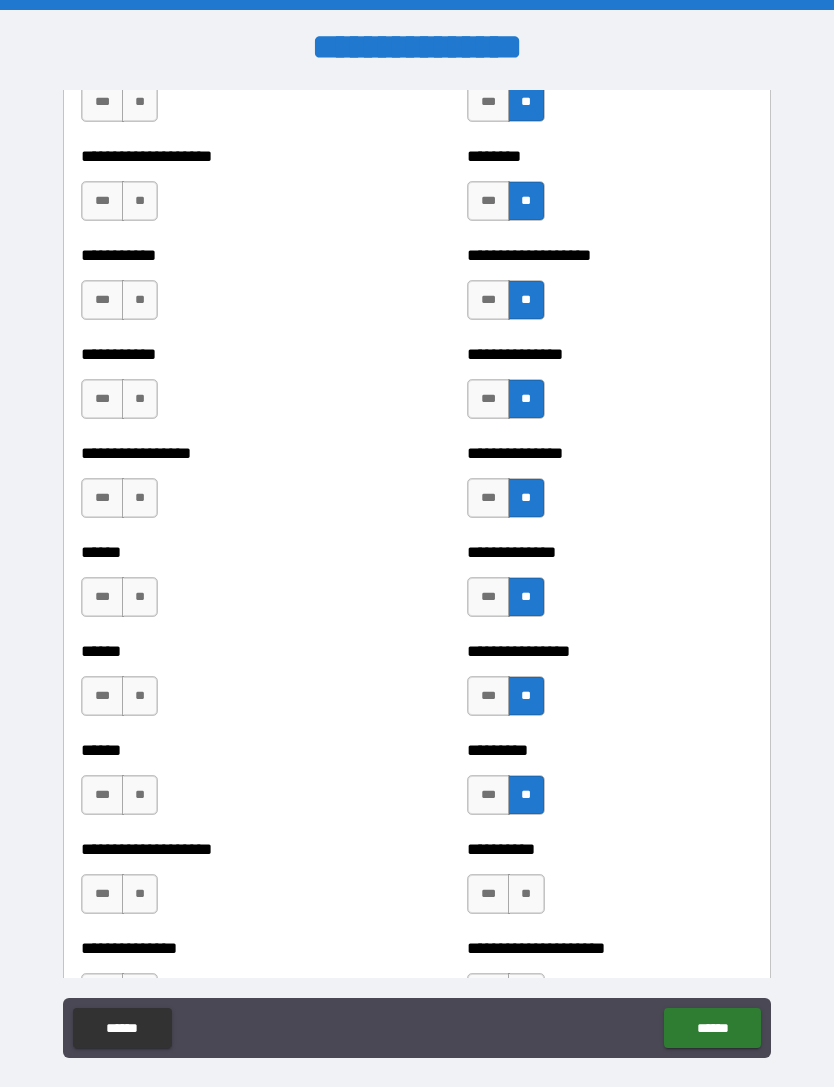 click on "**" at bounding box center [526, 894] 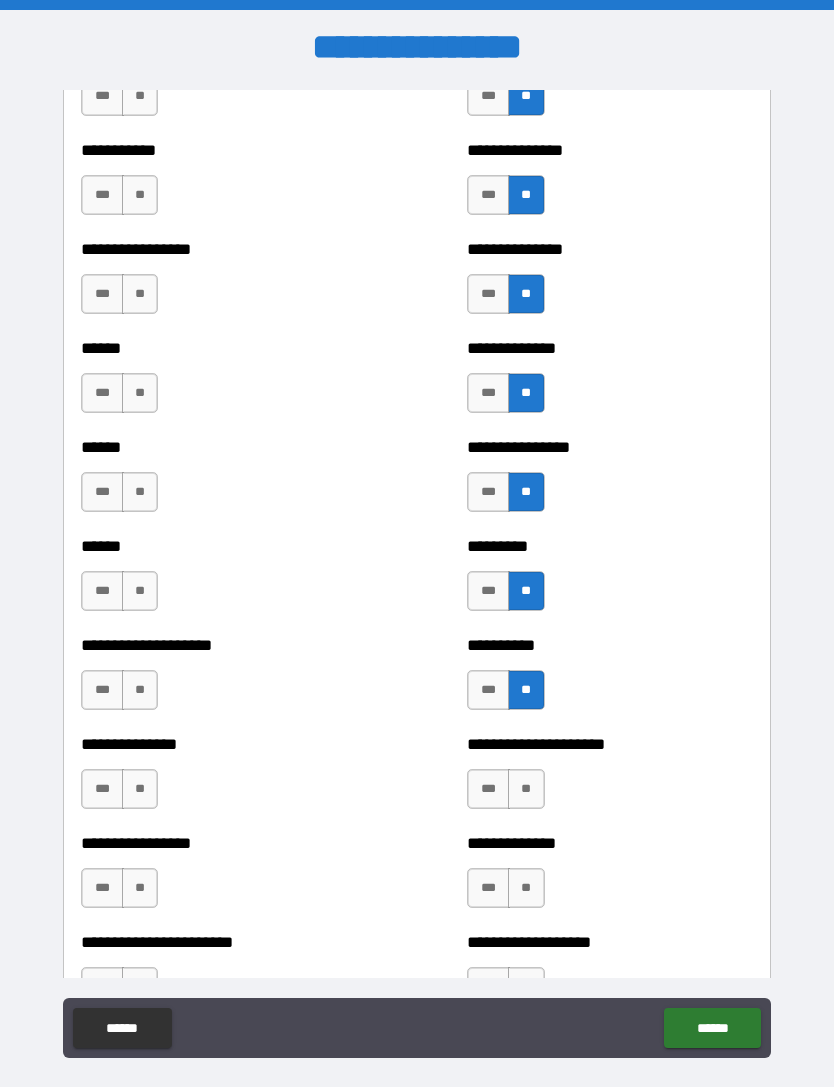 scroll, scrollTop: 2808, scrollLeft: 0, axis: vertical 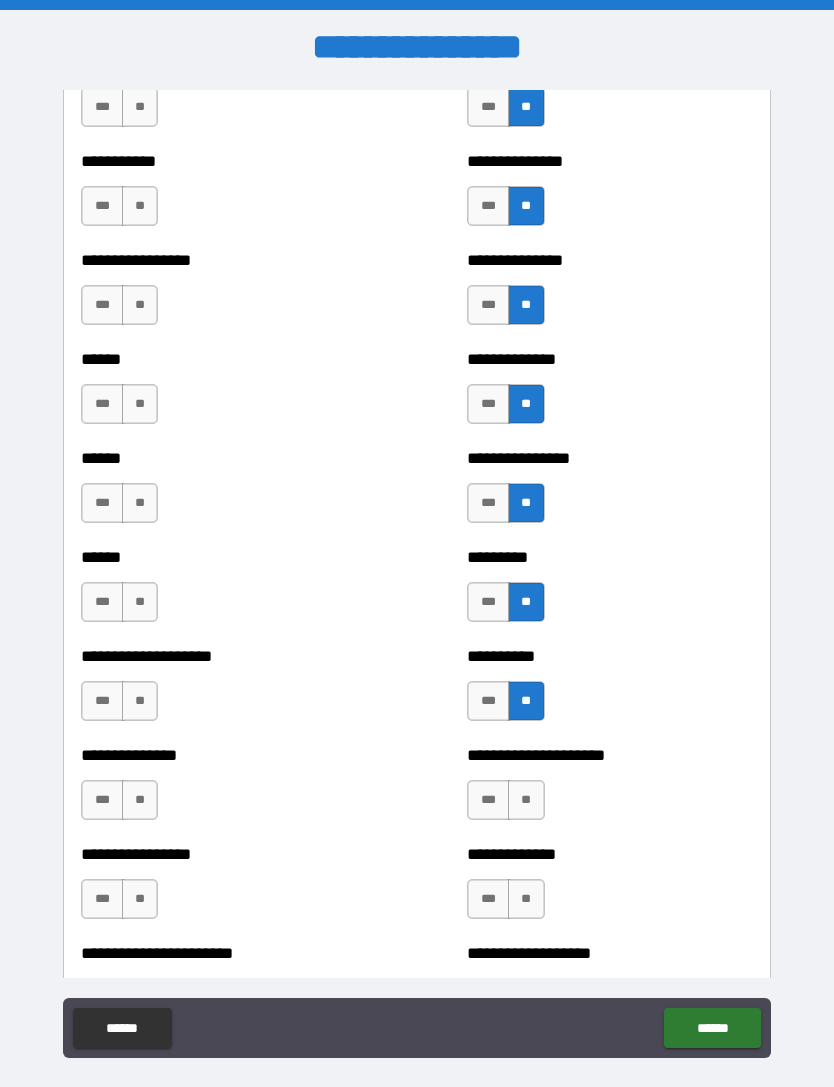 click on "**" at bounding box center (526, 800) 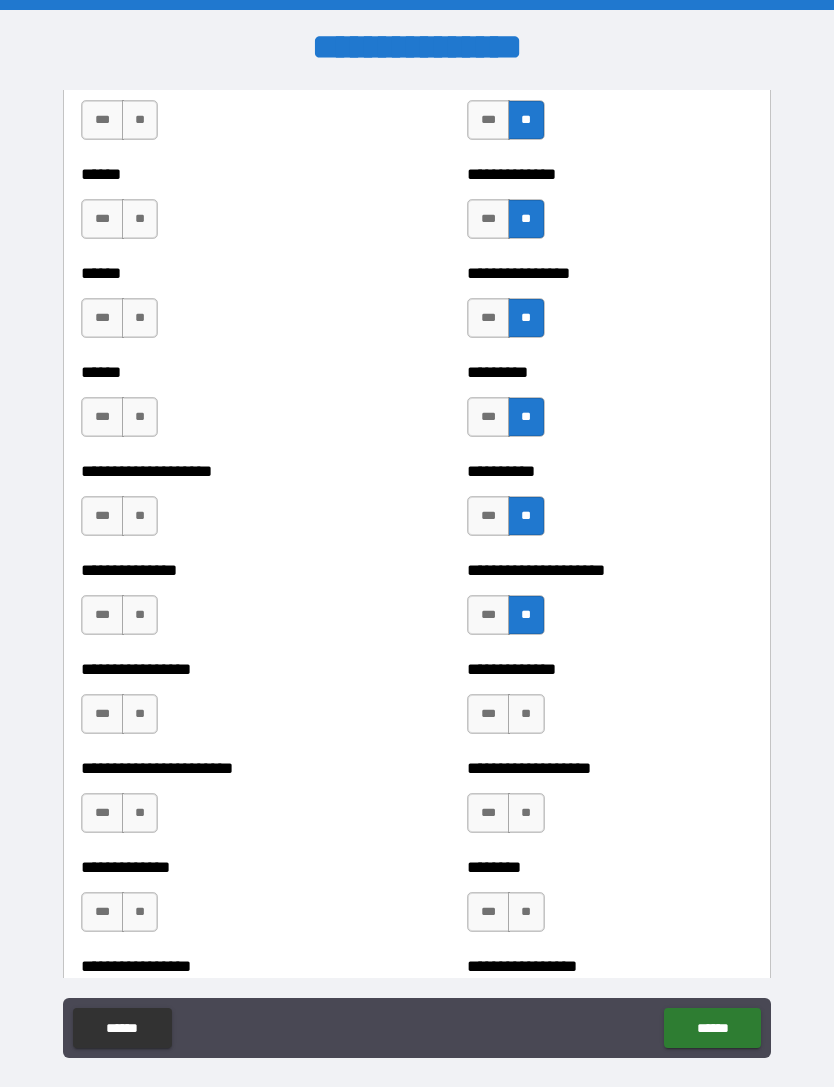 scroll, scrollTop: 3004, scrollLeft: 0, axis: vertical 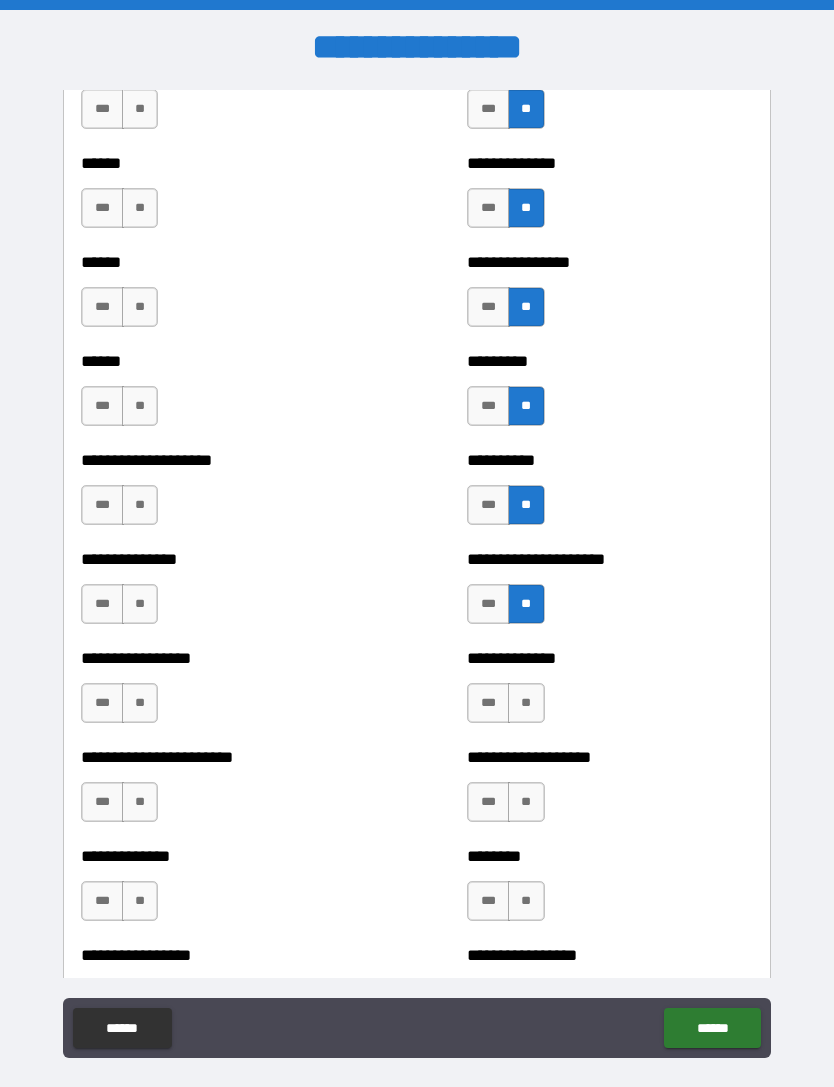 click on "**" at bounding box center (526, 703) 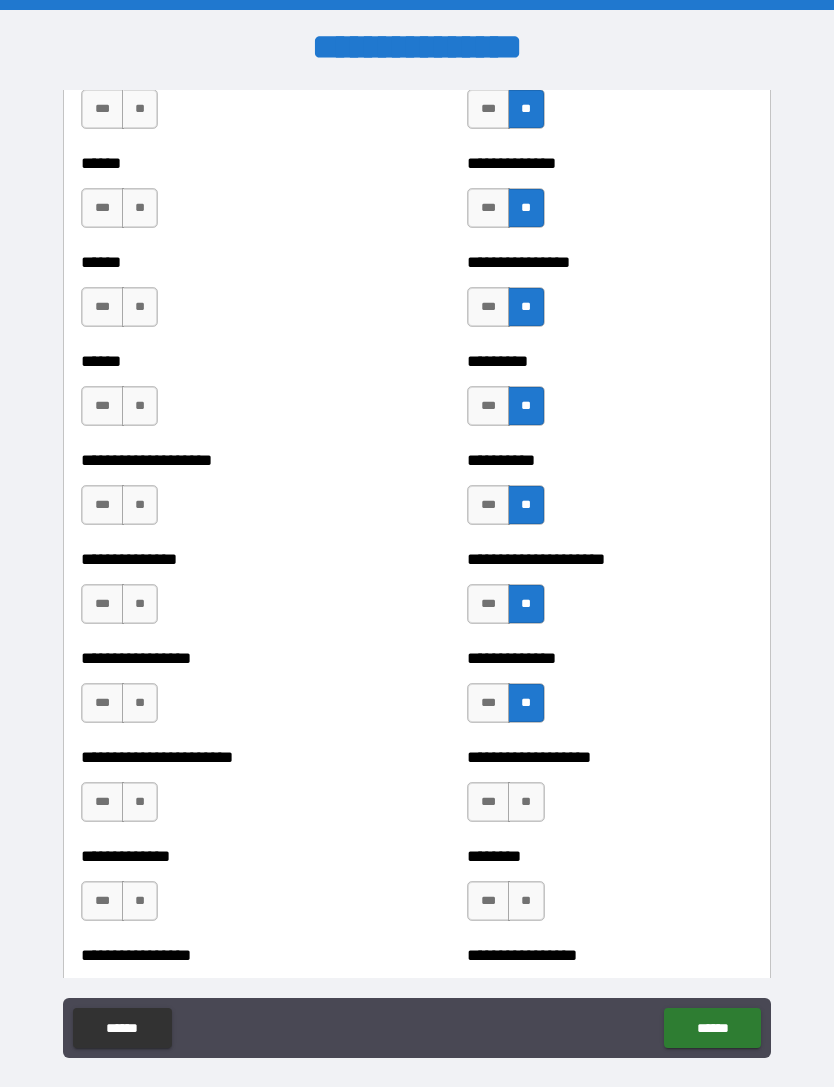 click on "**" at bounding box center (526, 802) 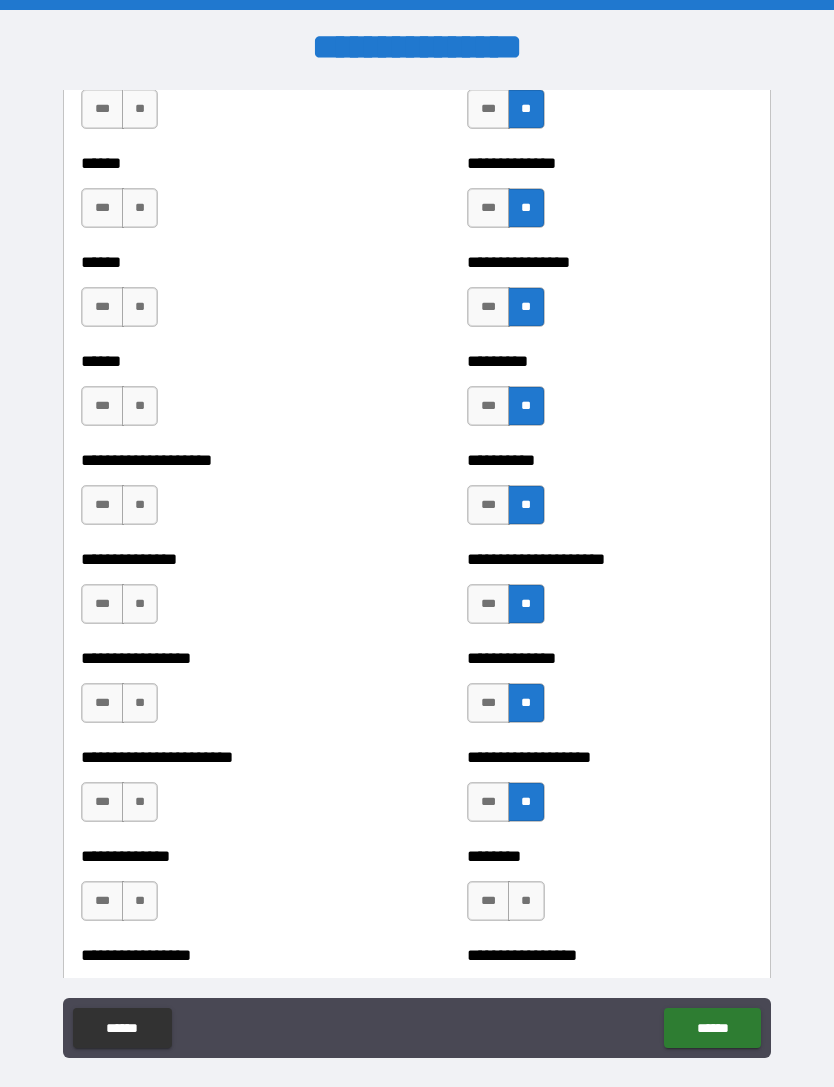 click on "**" at bounding box center (526, 901) 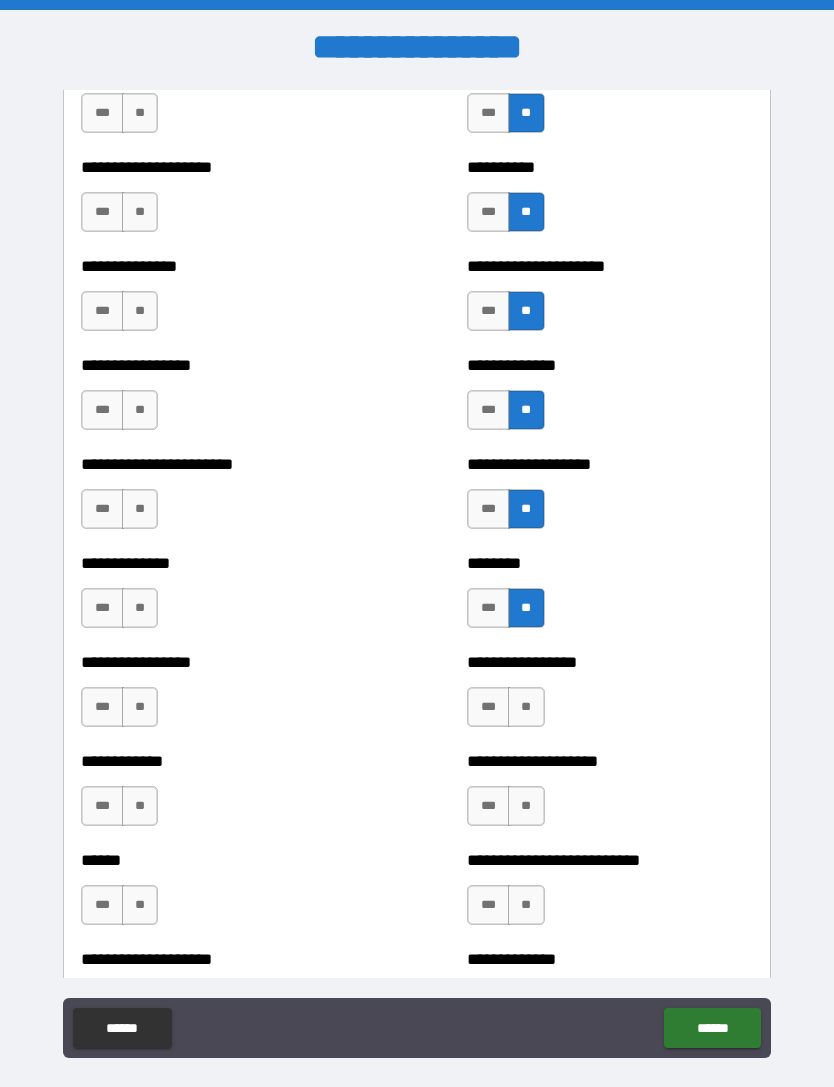 scroll, scrollTop: 3298, scrollLeft: 0, axis: vertical 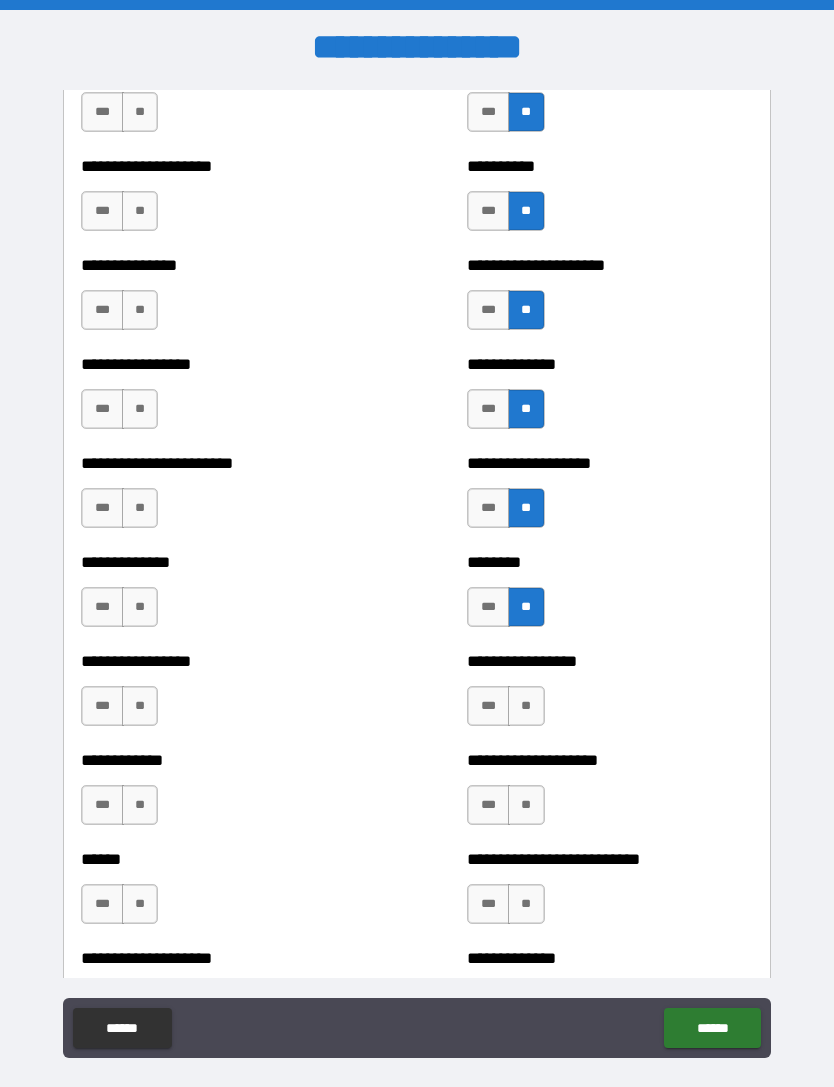 click on "**" at bounding box center (526, 706) 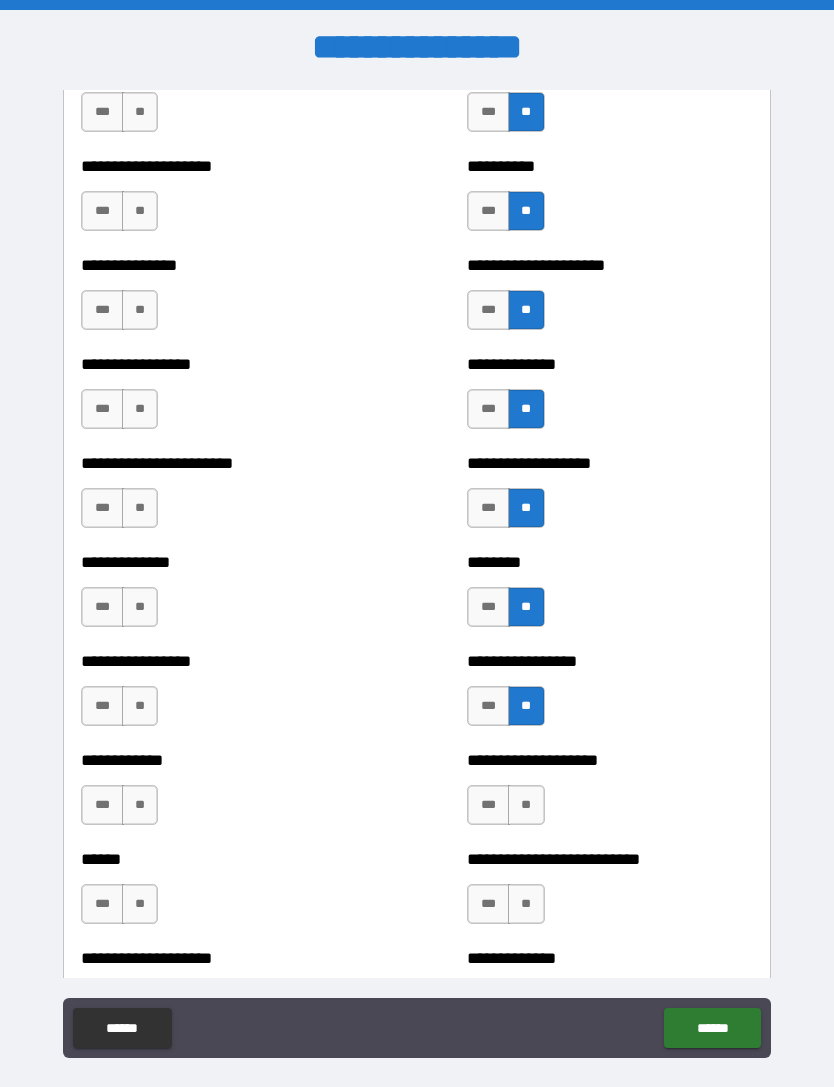 click on "**" at bounding box center [526, 805] 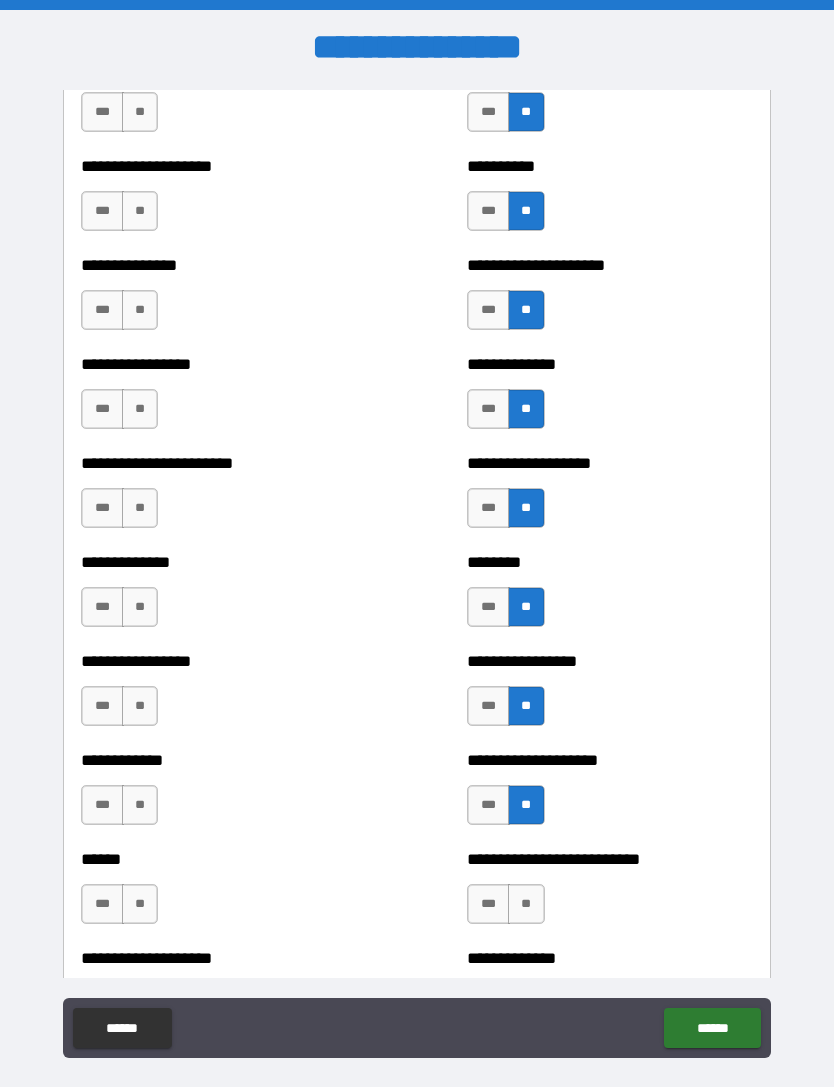 click on "**" at bounding box center (526, 904) 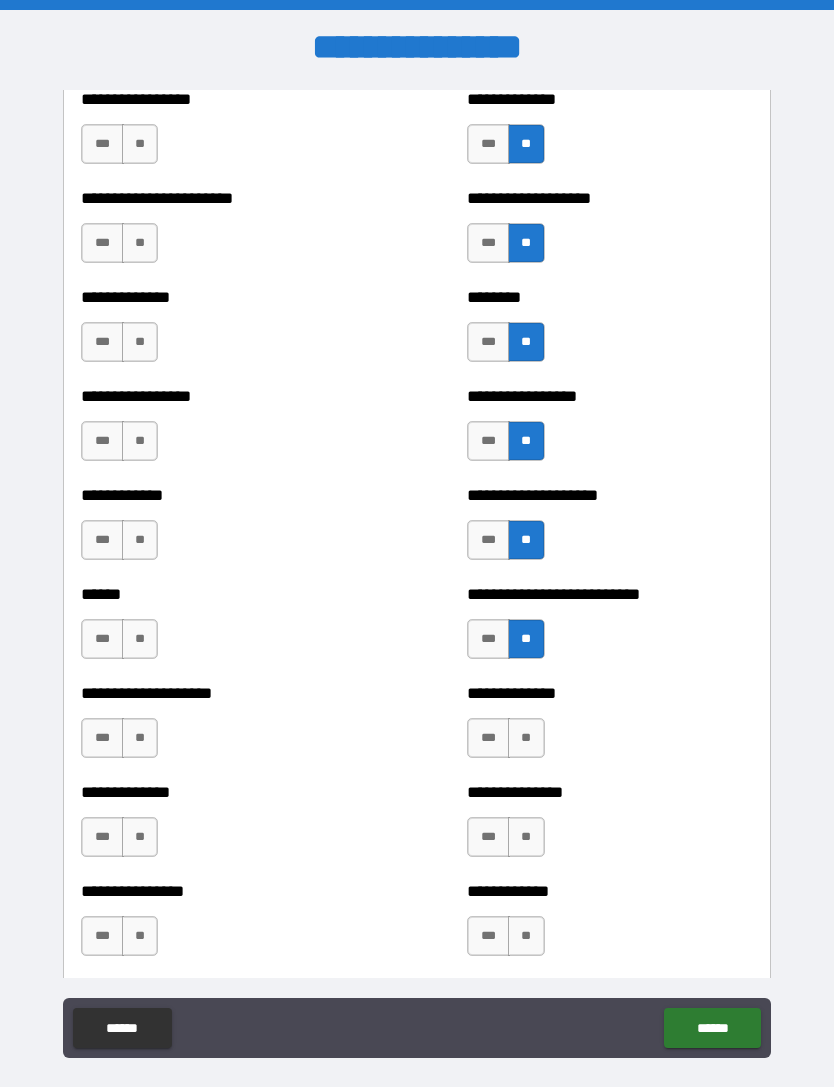 scroll, scrollTop: 3562, scrollLeft: 0, axis: vertical 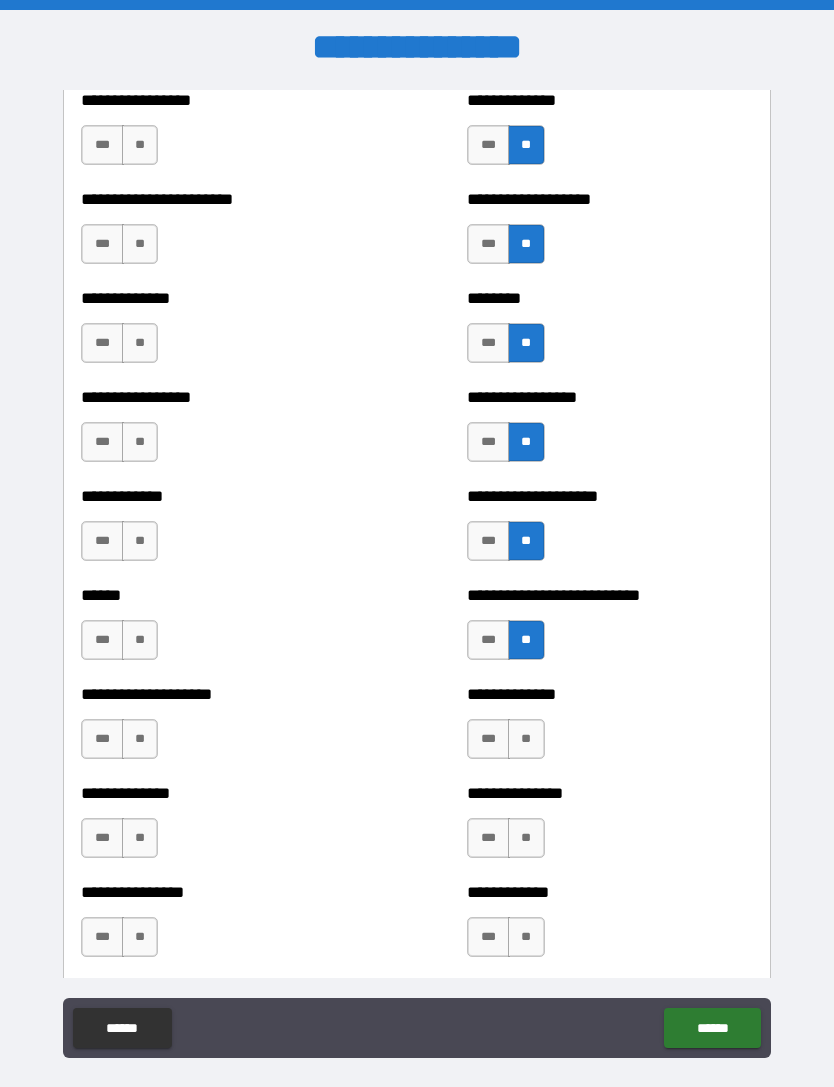 click on "**" at bounding box center (526, 739) 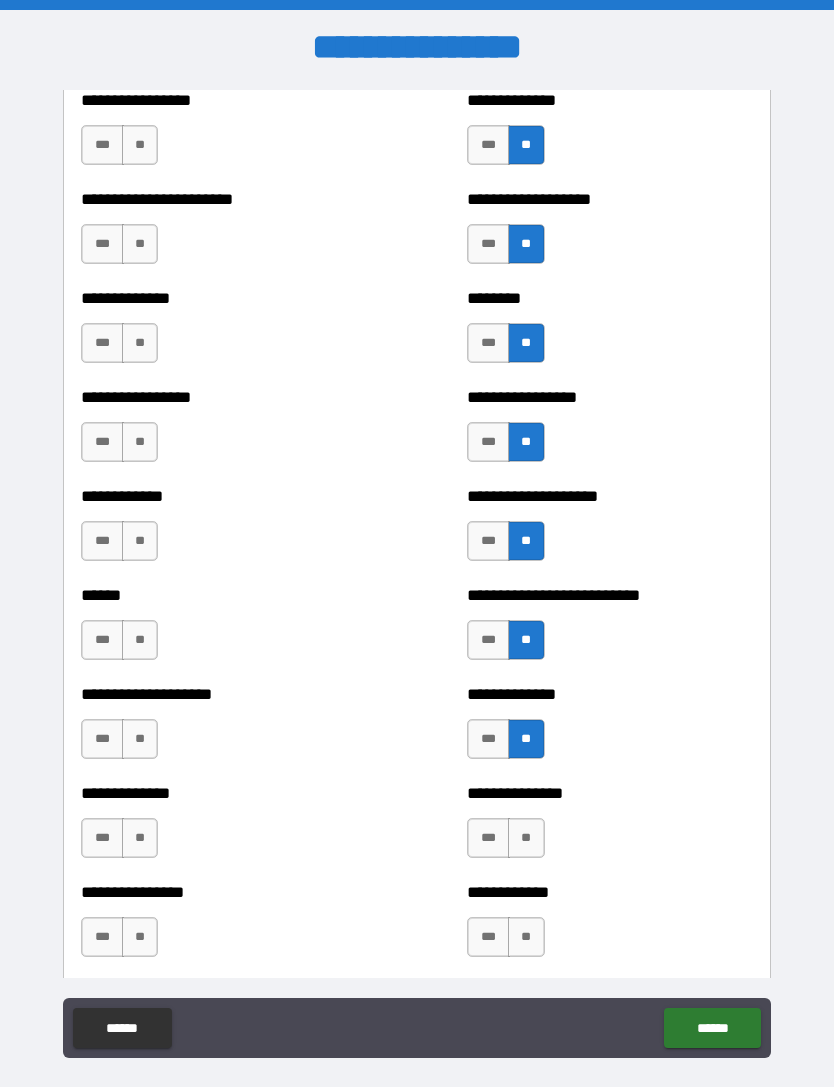 click on "**" at bounding box center [526, 838] 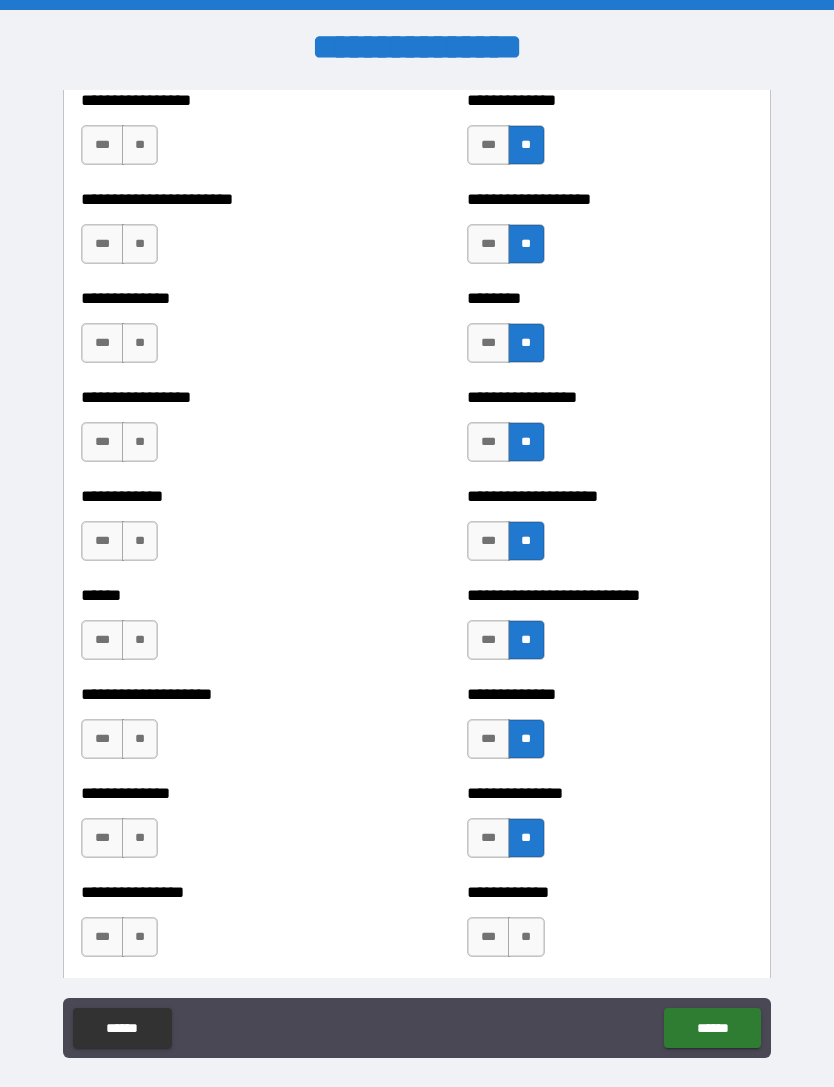 click on "**" at bounding box center [526, 937] 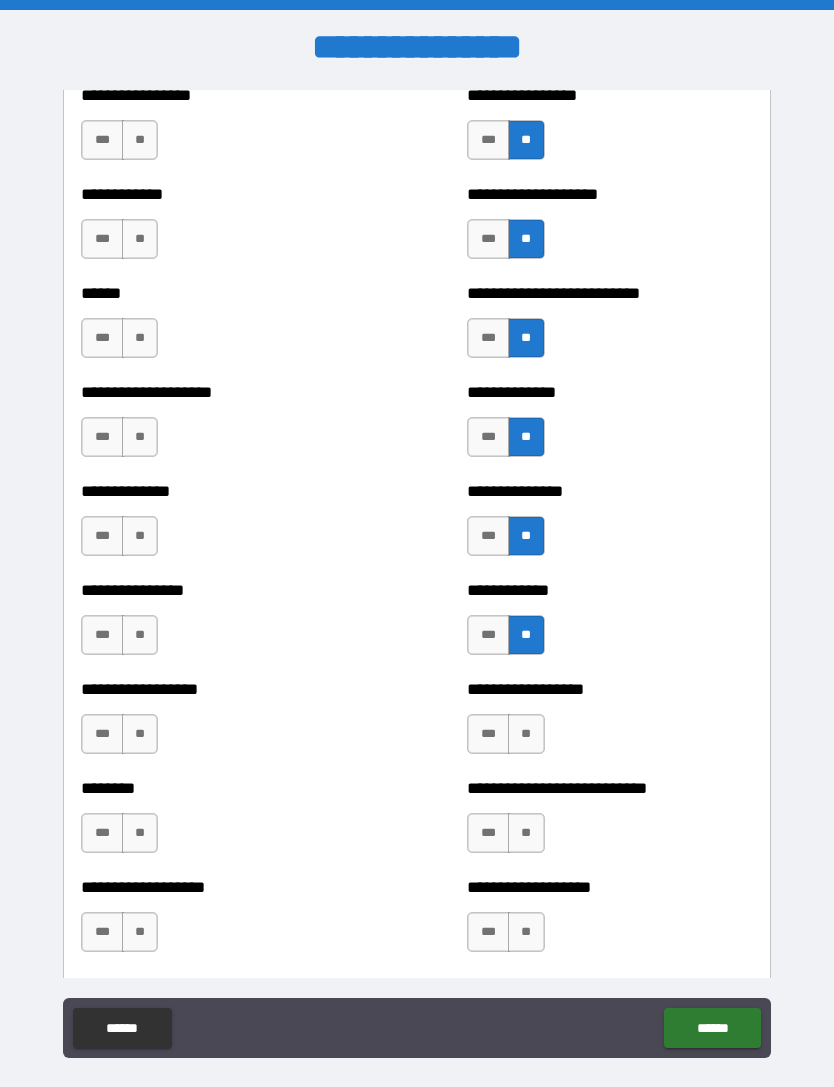scroll, scrollTop: 3868, scrollLeft: 0, axis: vertical 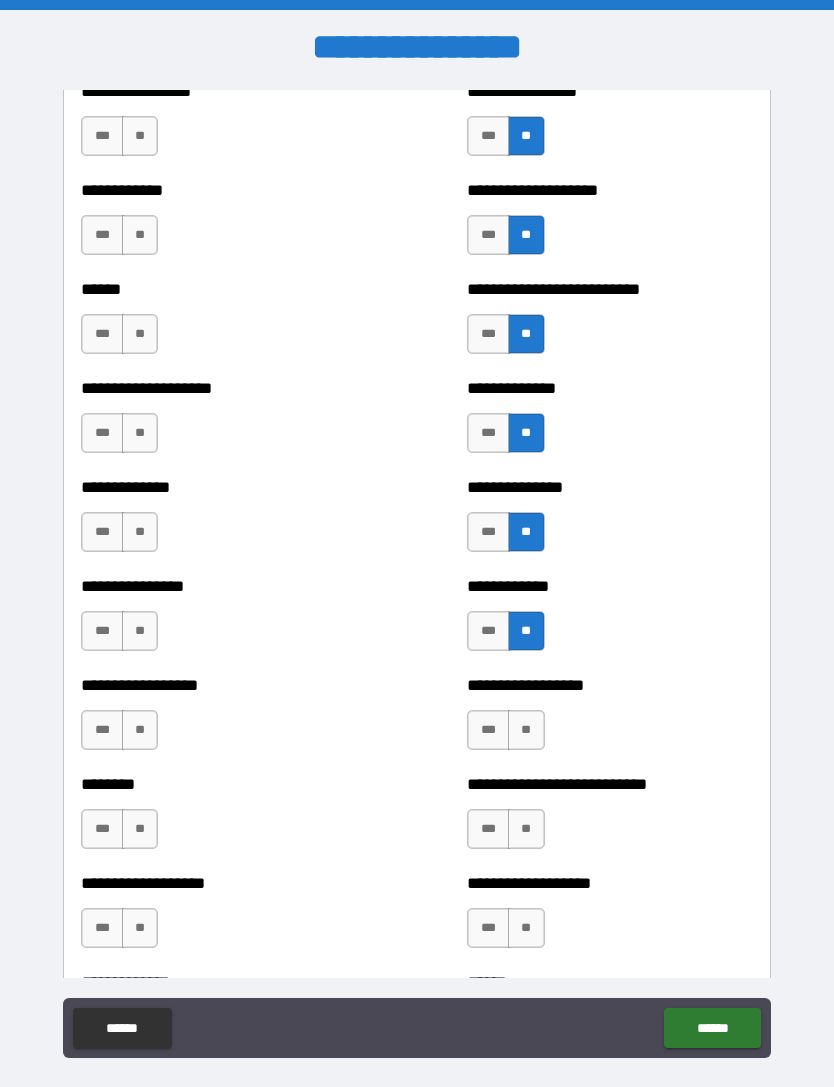 click on "**" at bounding box center [526, 730] 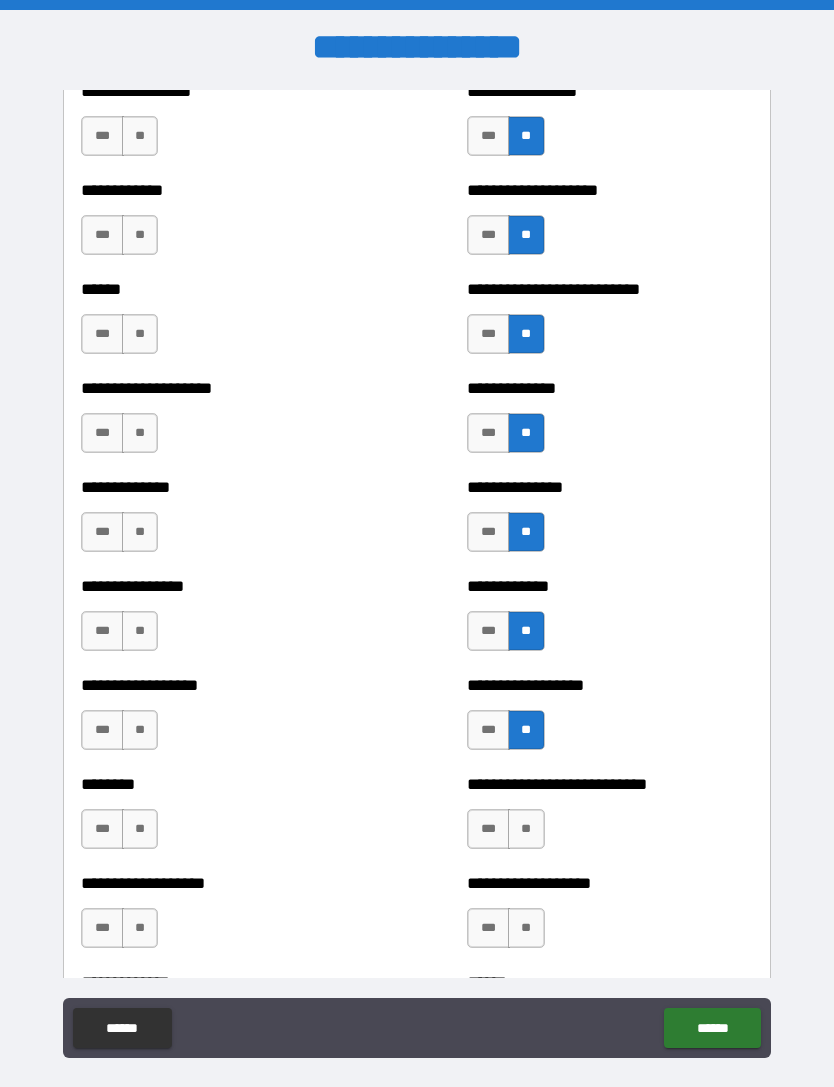 click on "**" at bounding box center (526, 829) 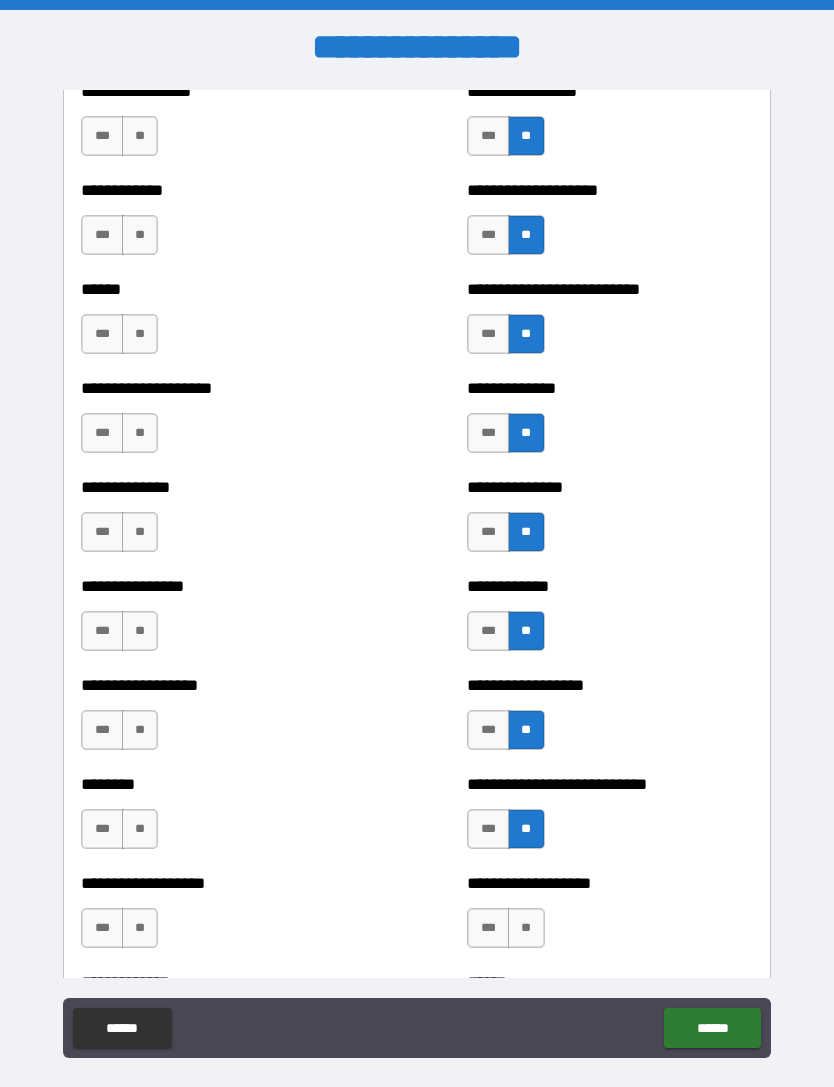 click on "**" at bounding box center [526, 928] 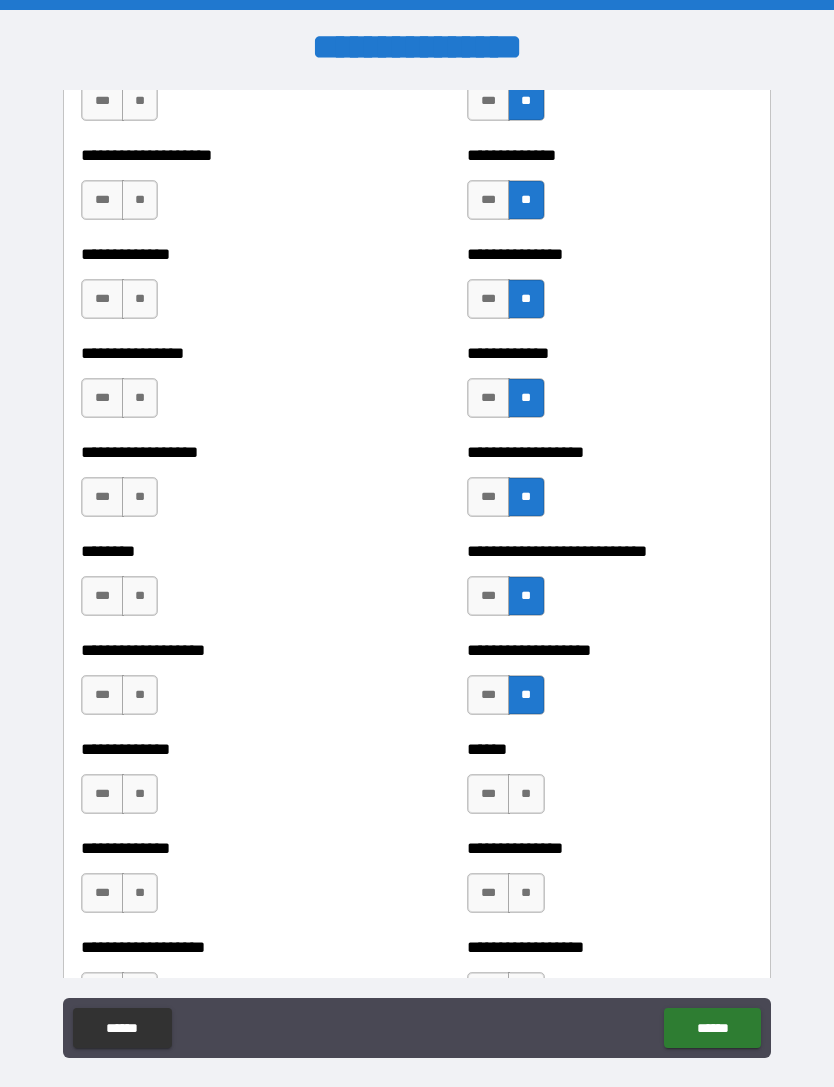 scroll, scrollTop: 4108, scrollLeft: 0, axis: vertical 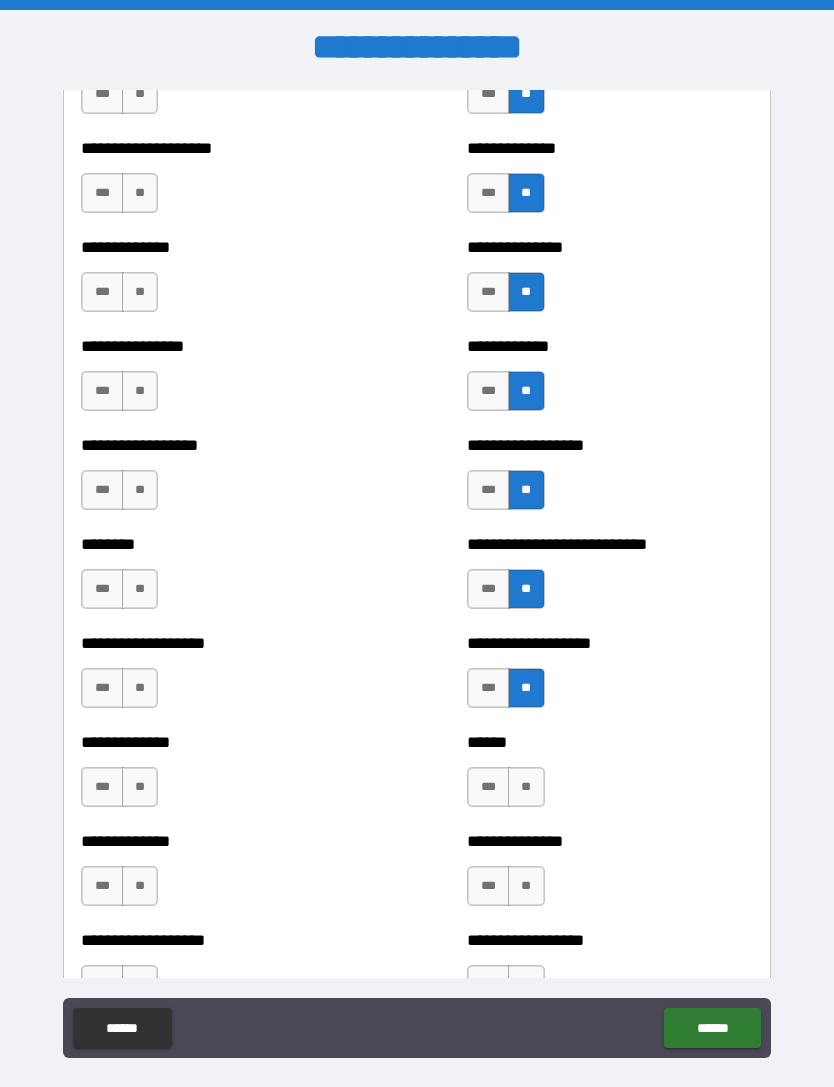click on "**" at bounding box center [526, 787] 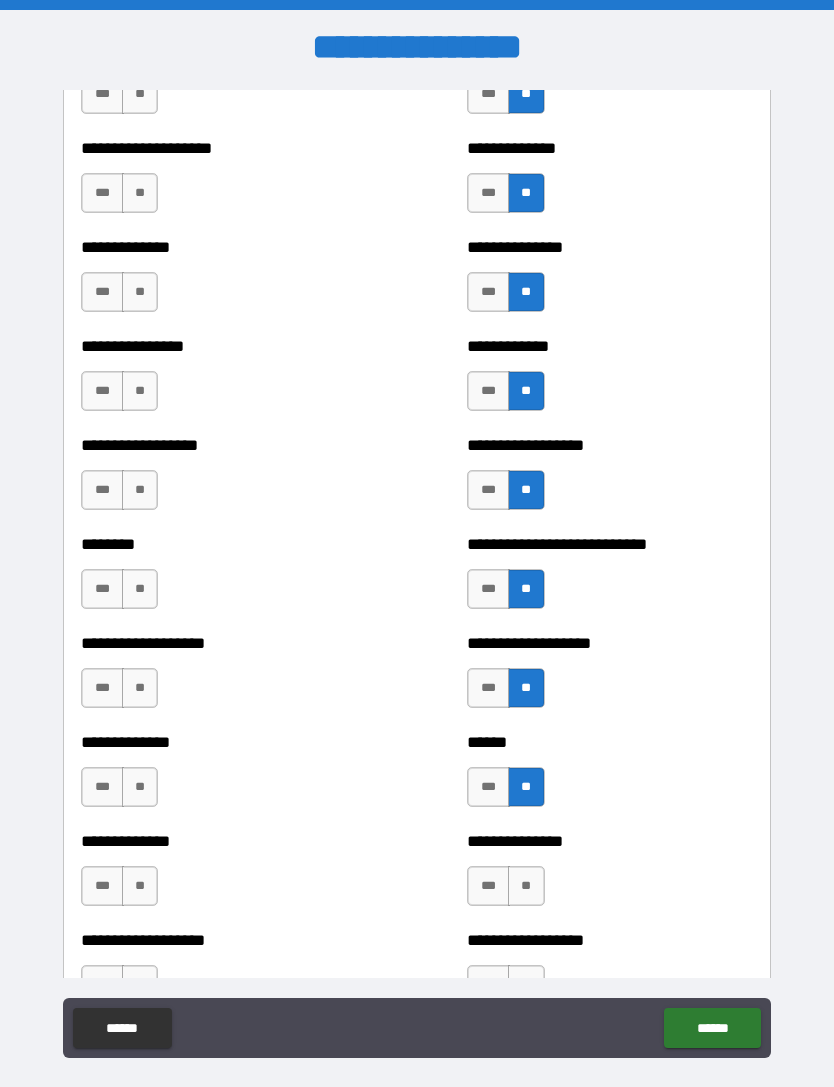 click on "**" at bounding box center (526, 886) 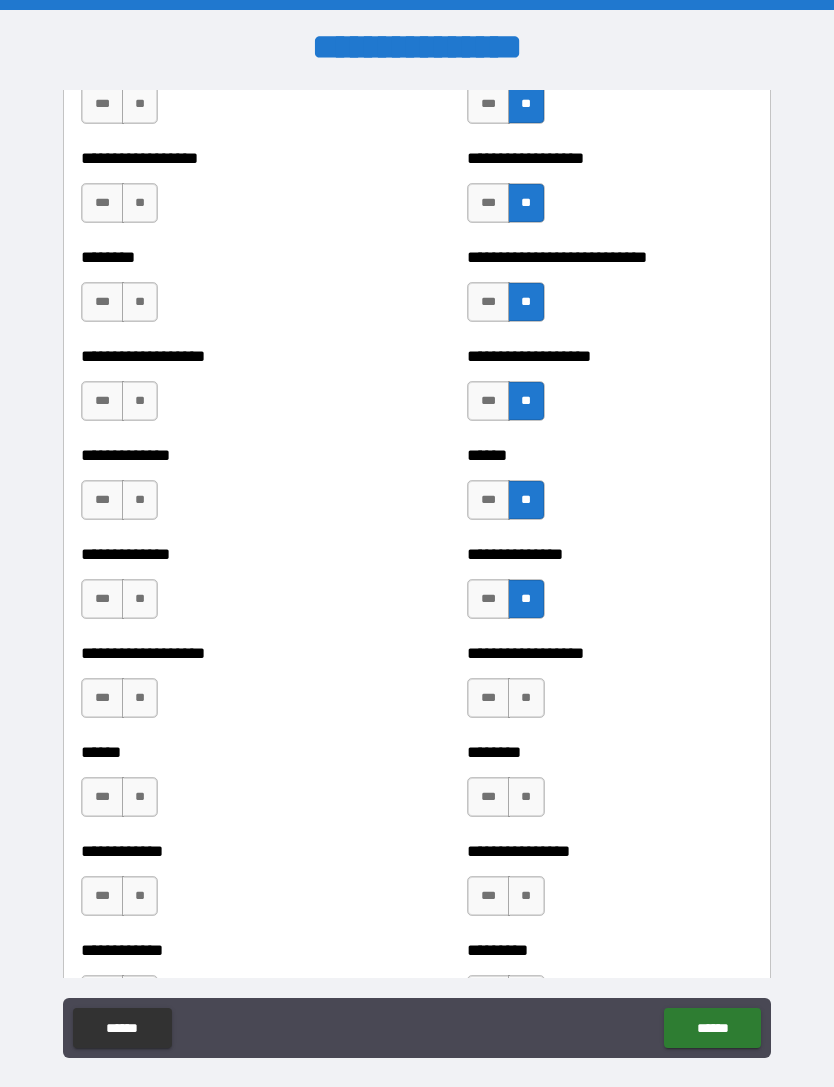 scroll, scrollTop: 4398, scrollLeft: 0, axis: vertical 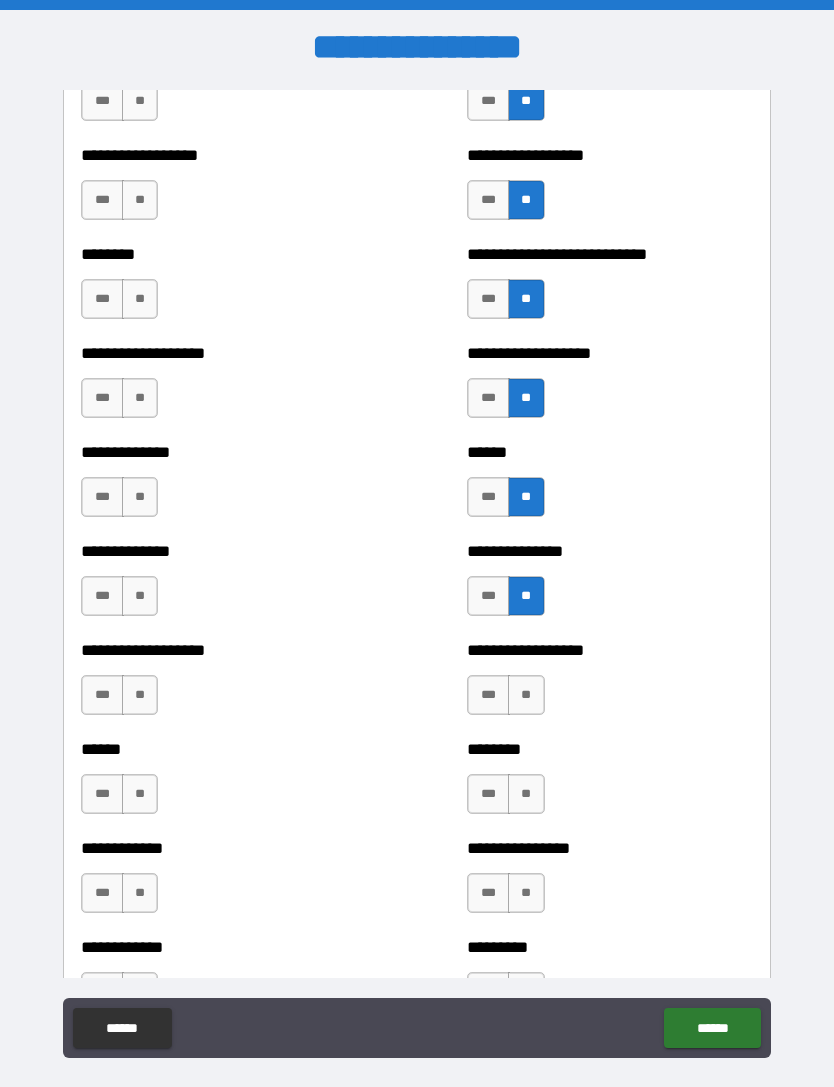 click on "**" at bounding box center [526, 695] 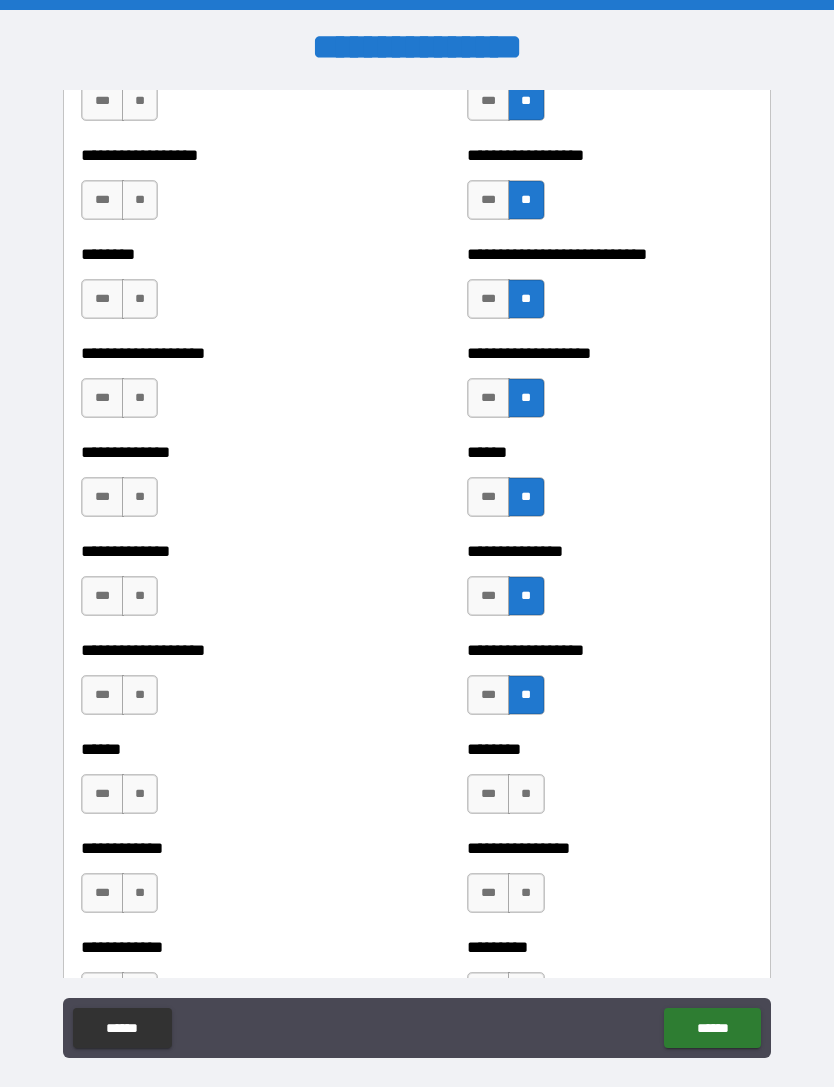 click on "**" at bounding box center (526, 794) 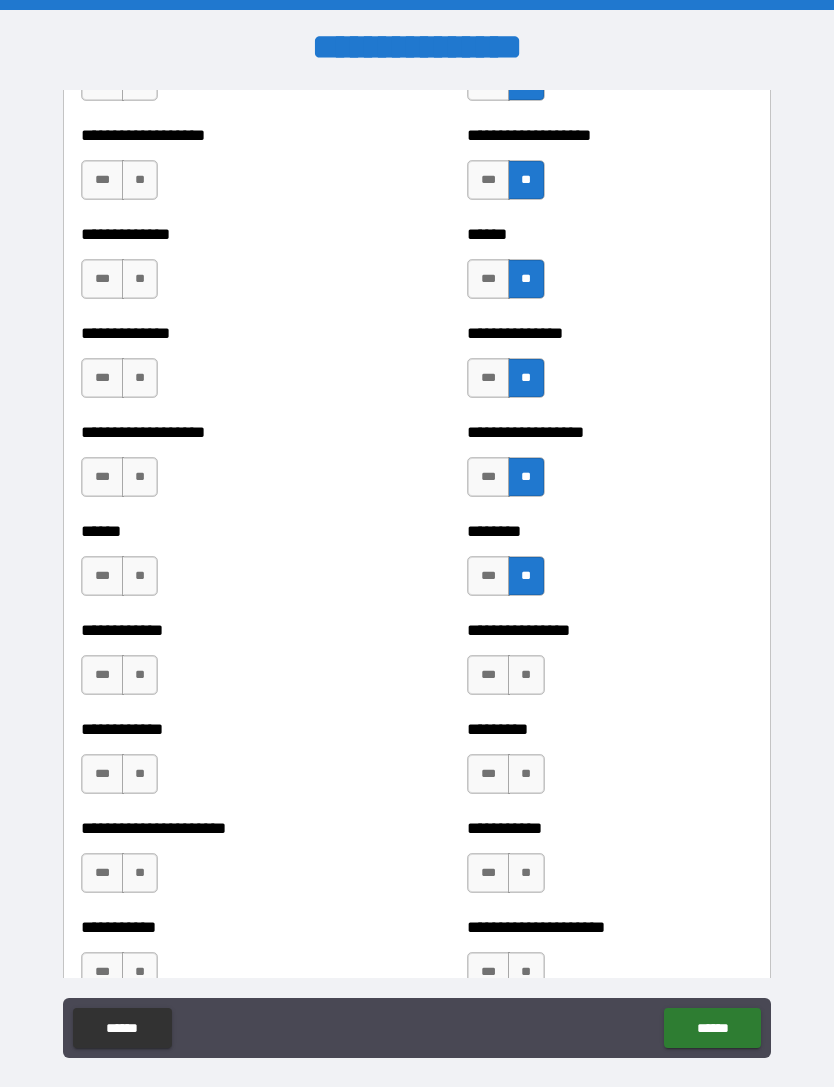 scroll, scrollTop: 4629, scrollLeft: 0, axis: vertical 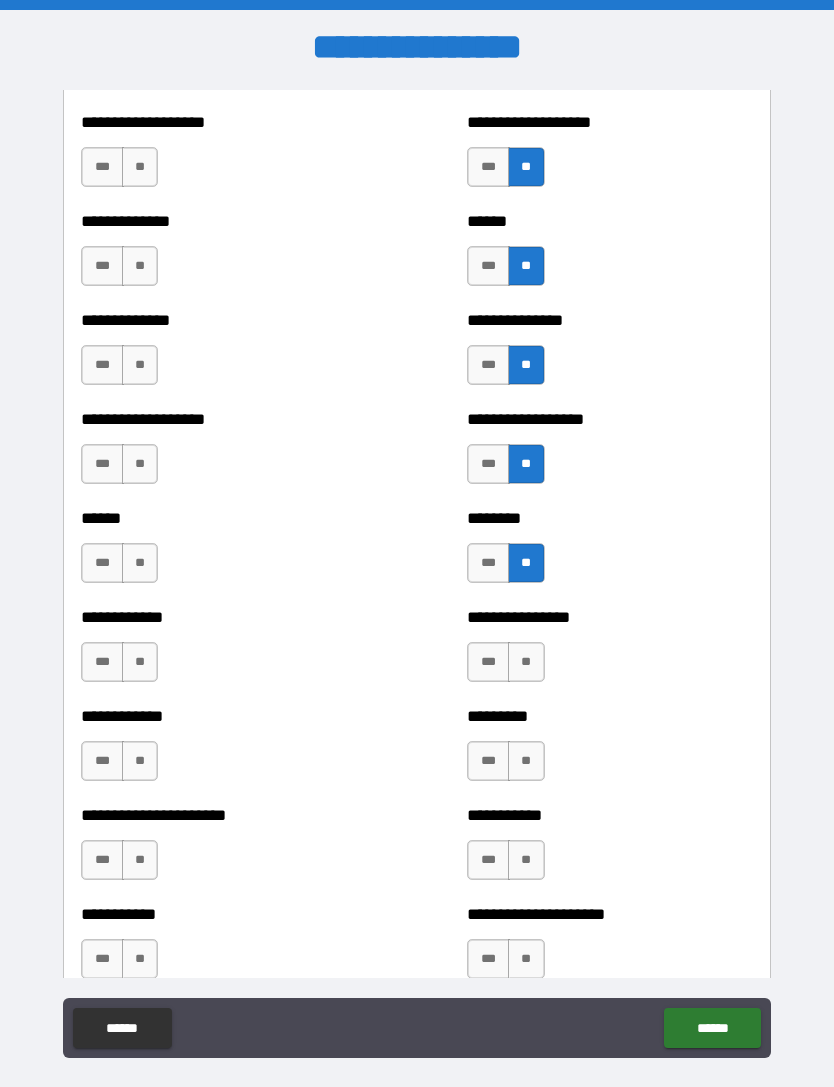 click on "**" at bounding box center (526, 662) 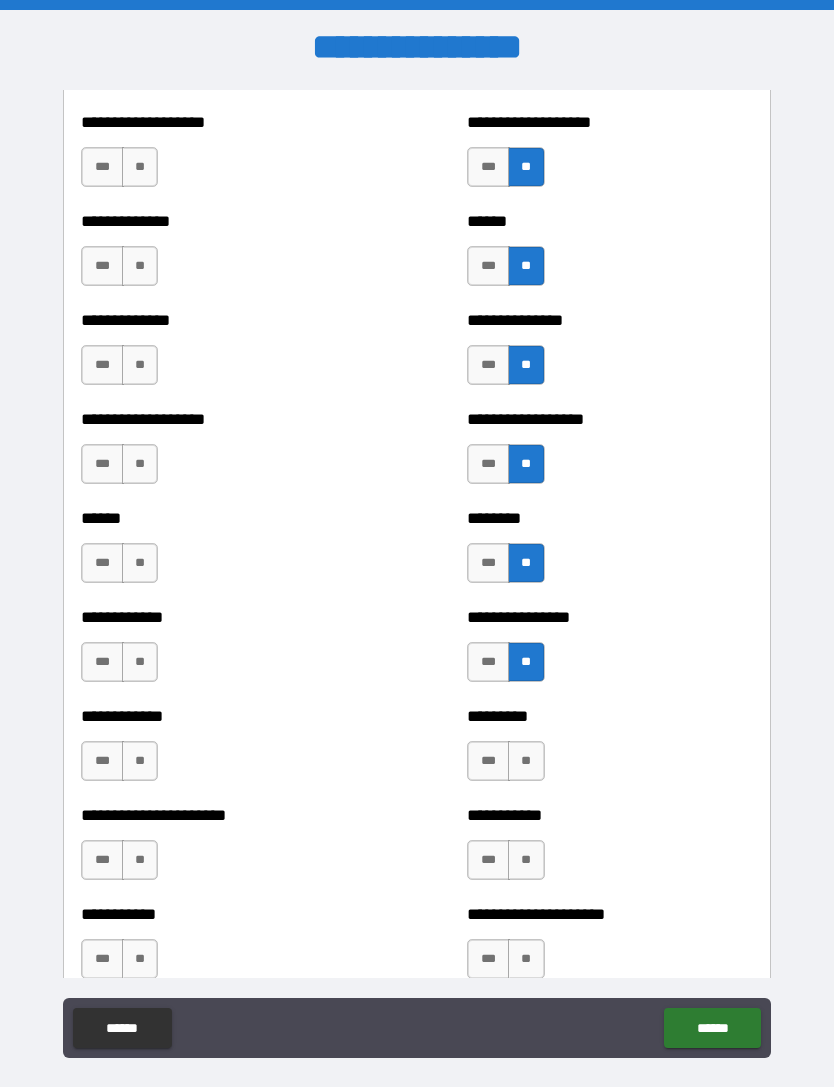 click on "**" at bounding box center (526, 761) 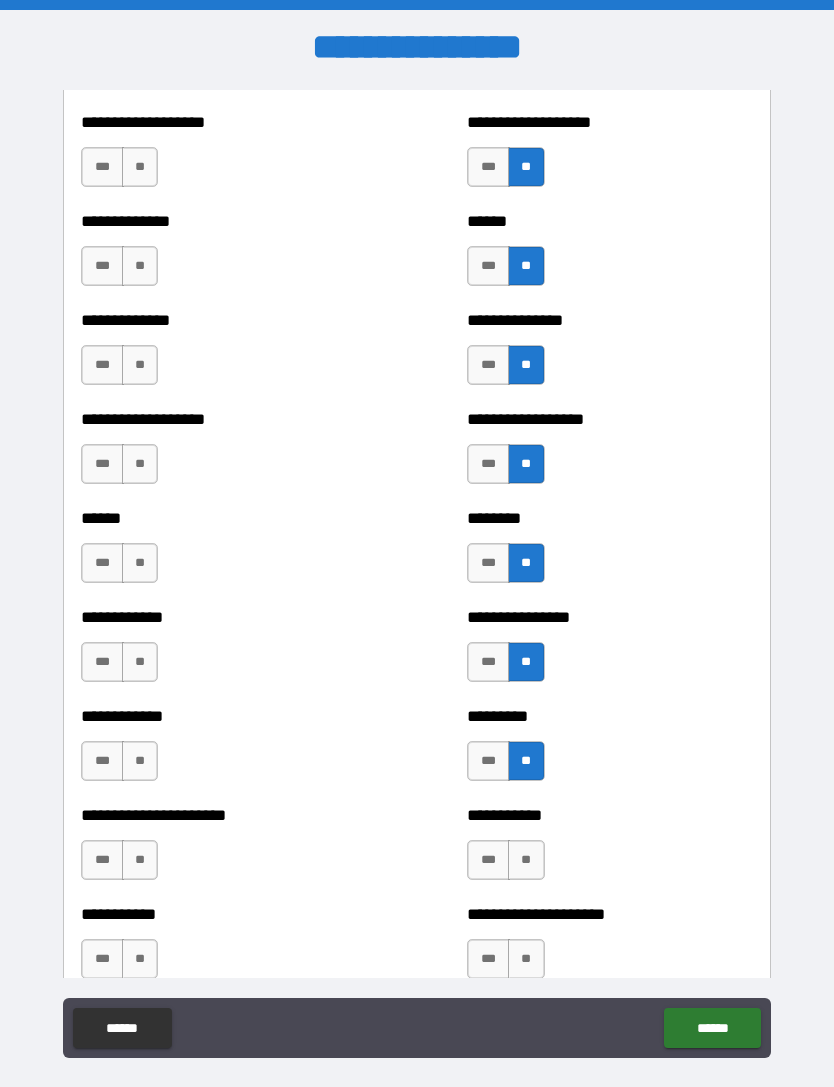click on "**" at bounding box center [526, 860] 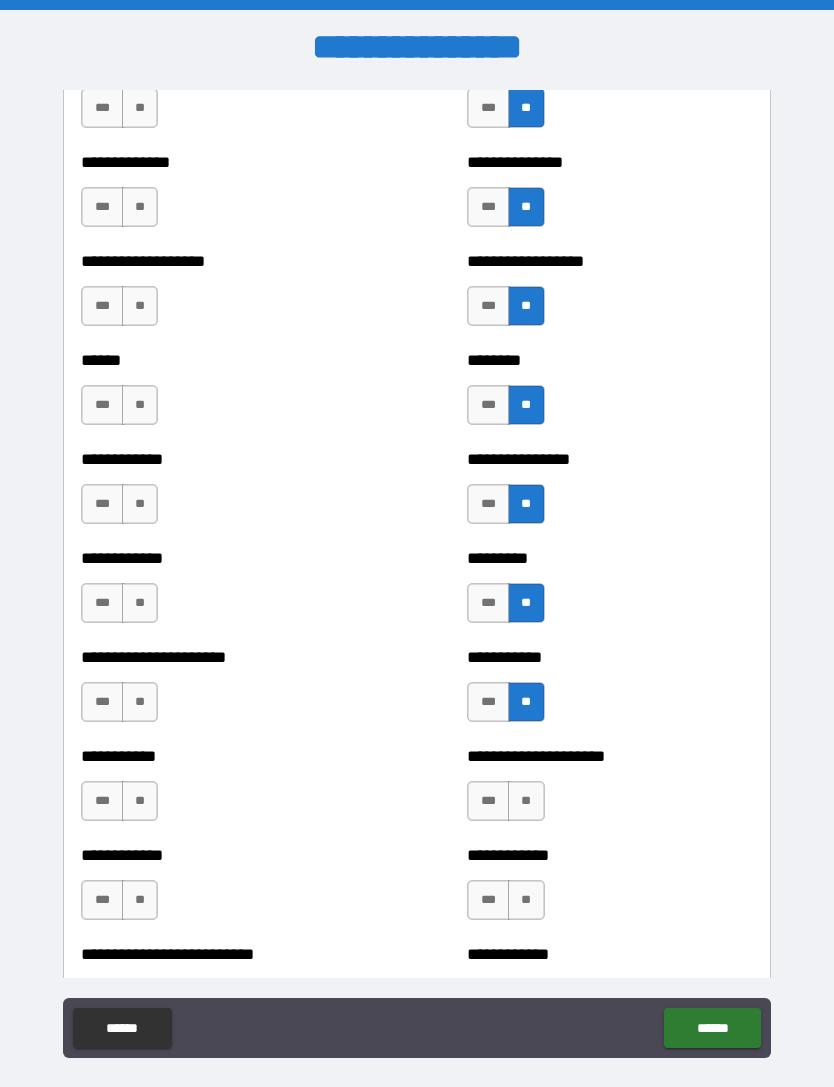 scroll, scrollTop: 4836, scrollLeft: 0, axis: vertical 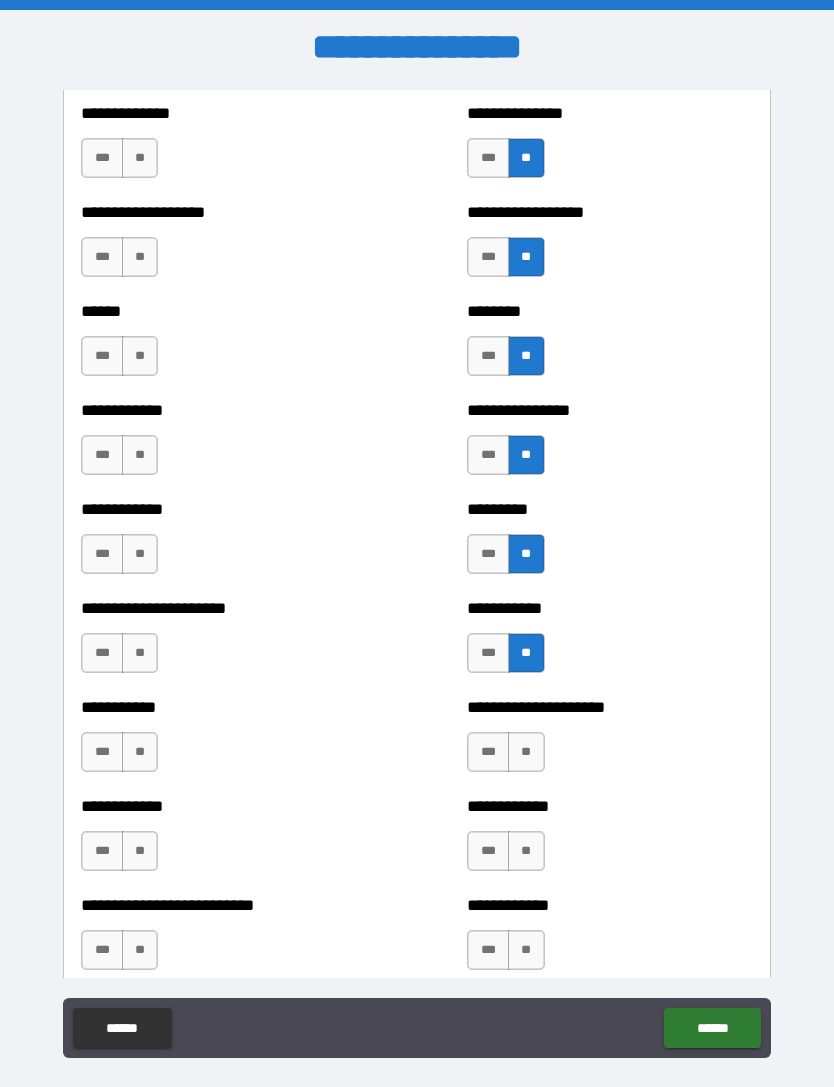 click on "**" at bounding box center [526, 752] 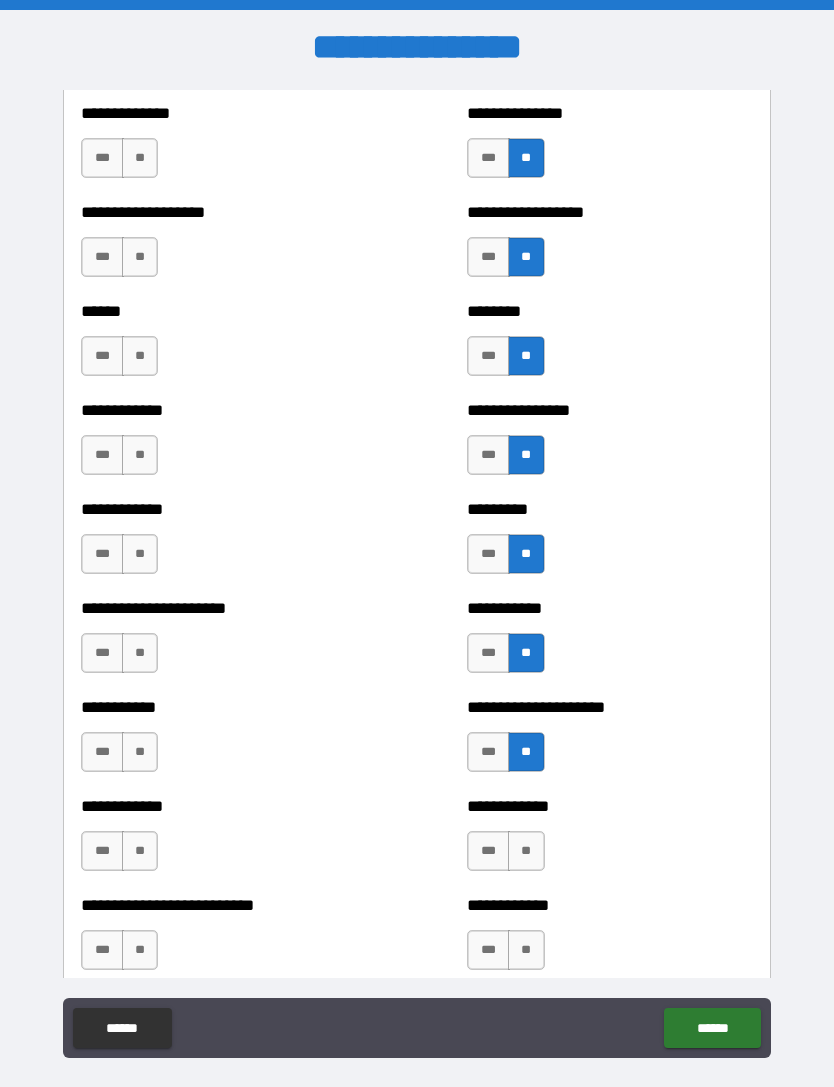 click on "**" at bounding box center [526, 851] 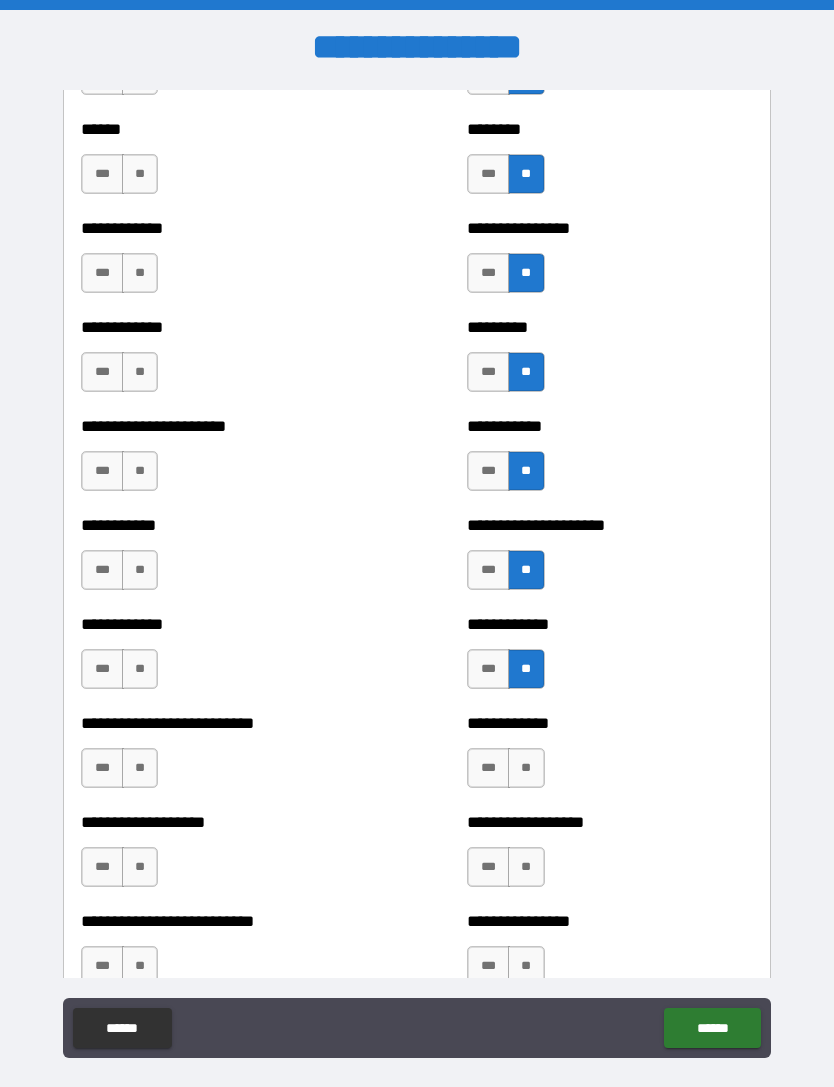 scroll, scrollTop: 5022, scrollLeft: 0, axis: vertical 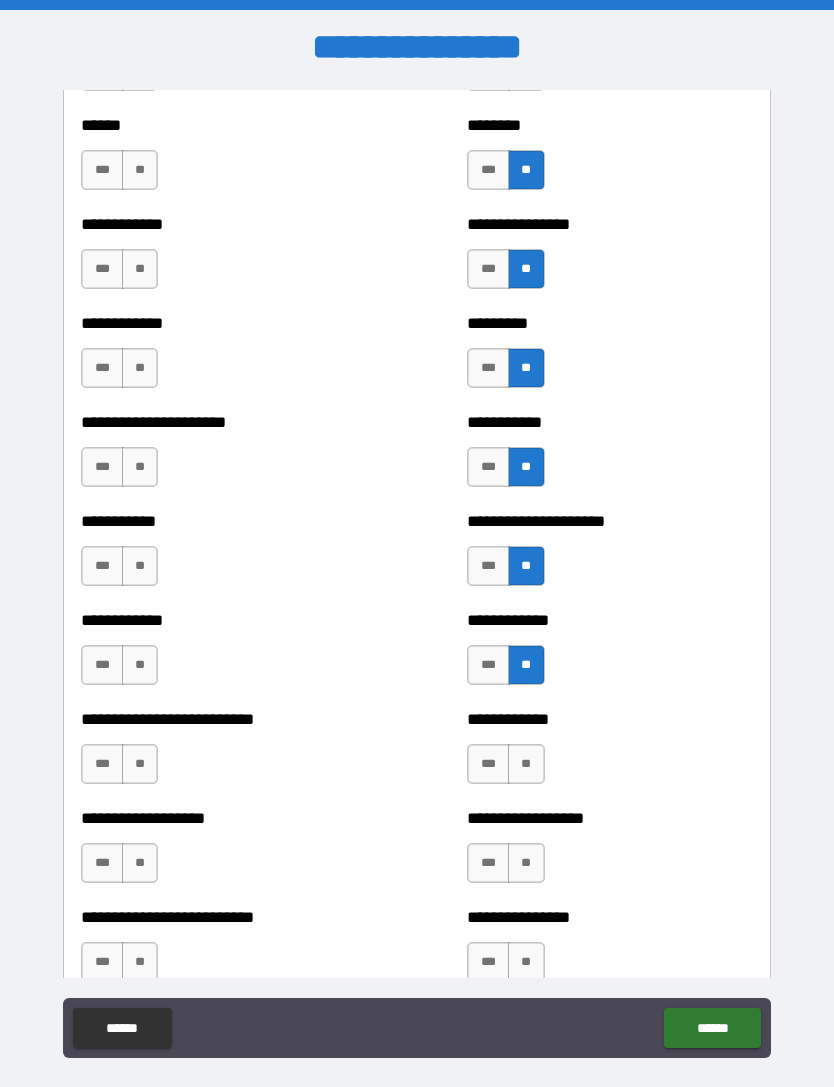 click on "**" at bounding box center [526, 764] 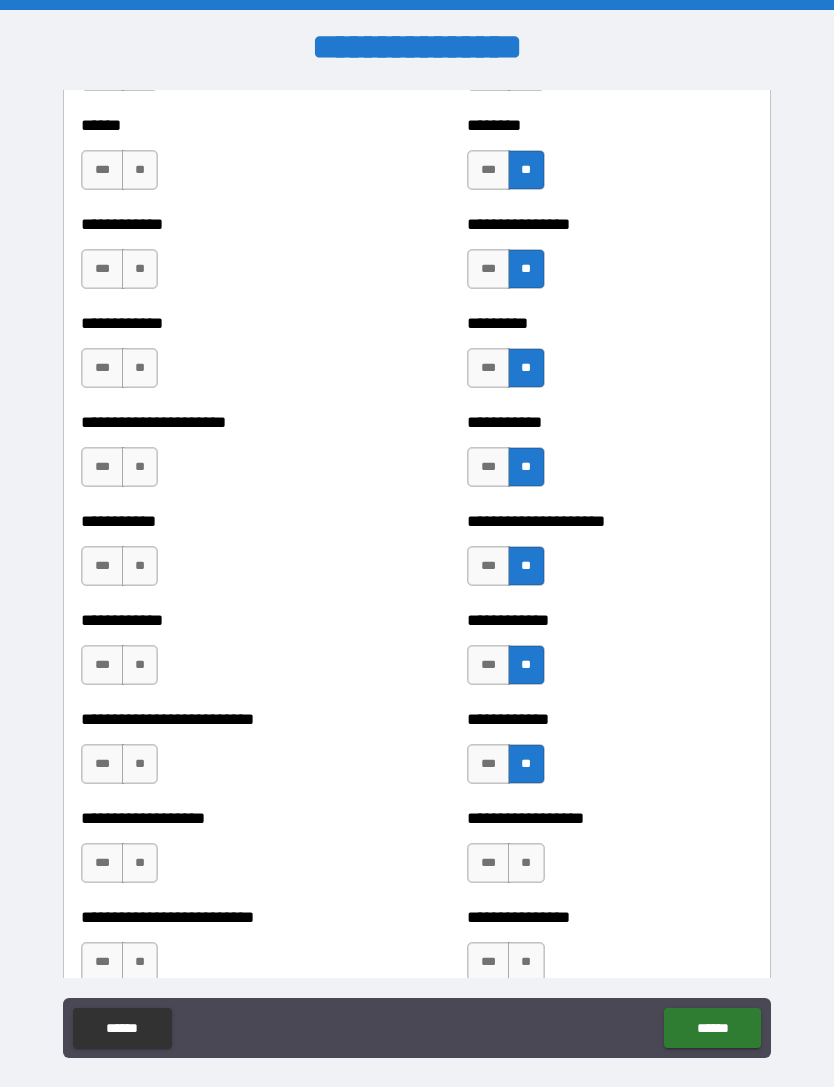 click on "**" at bounding box center [526, 863] 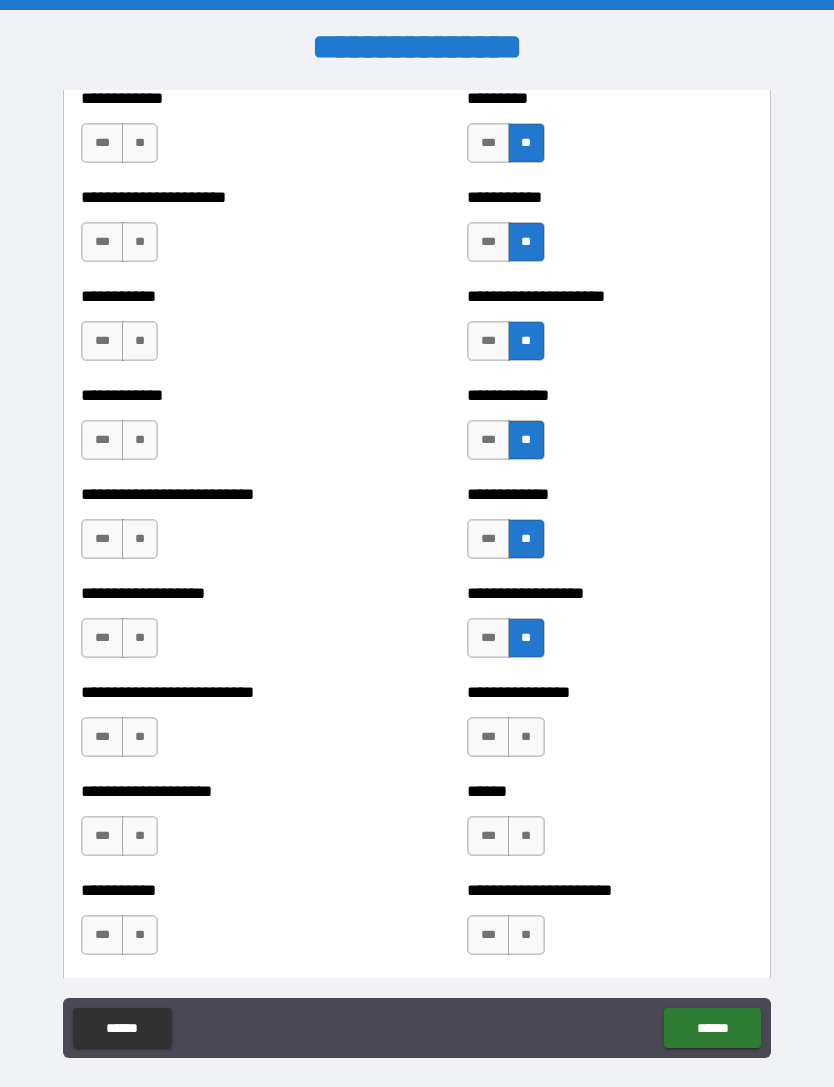 scroll, scrollTop: 5267, scrollLeft: 0, axis: vertical 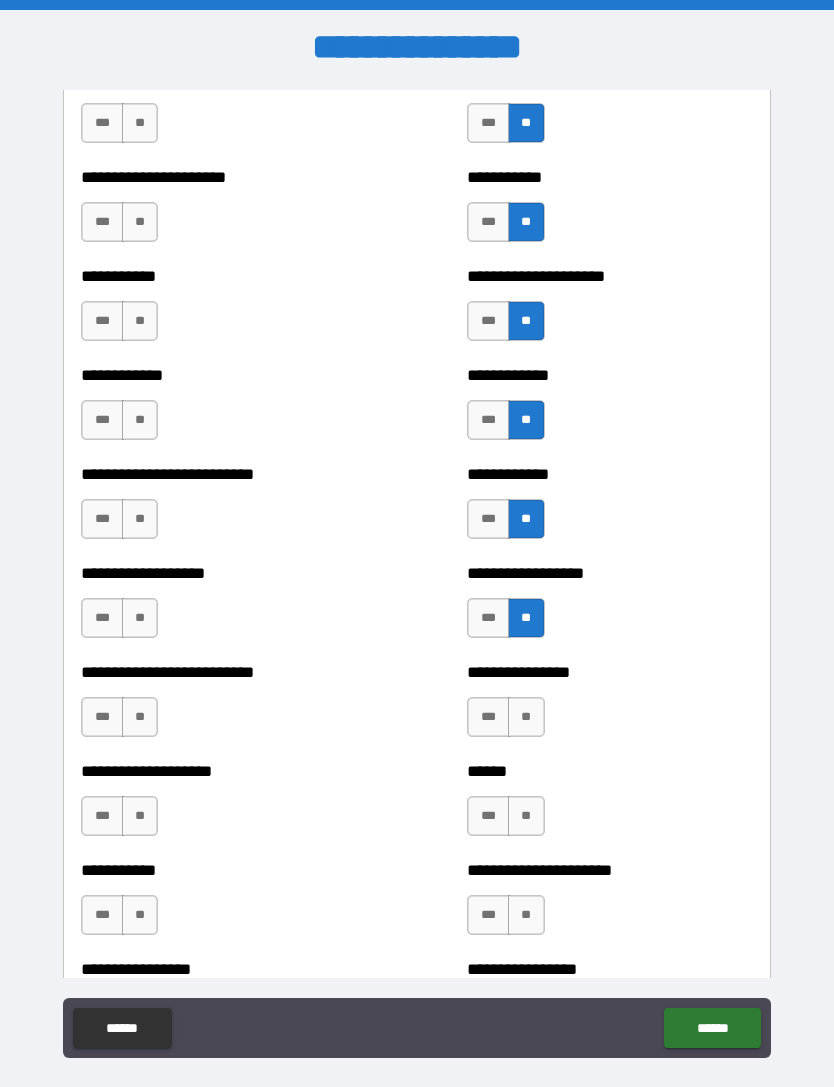 click on "**" at bounding box center (526, 717) 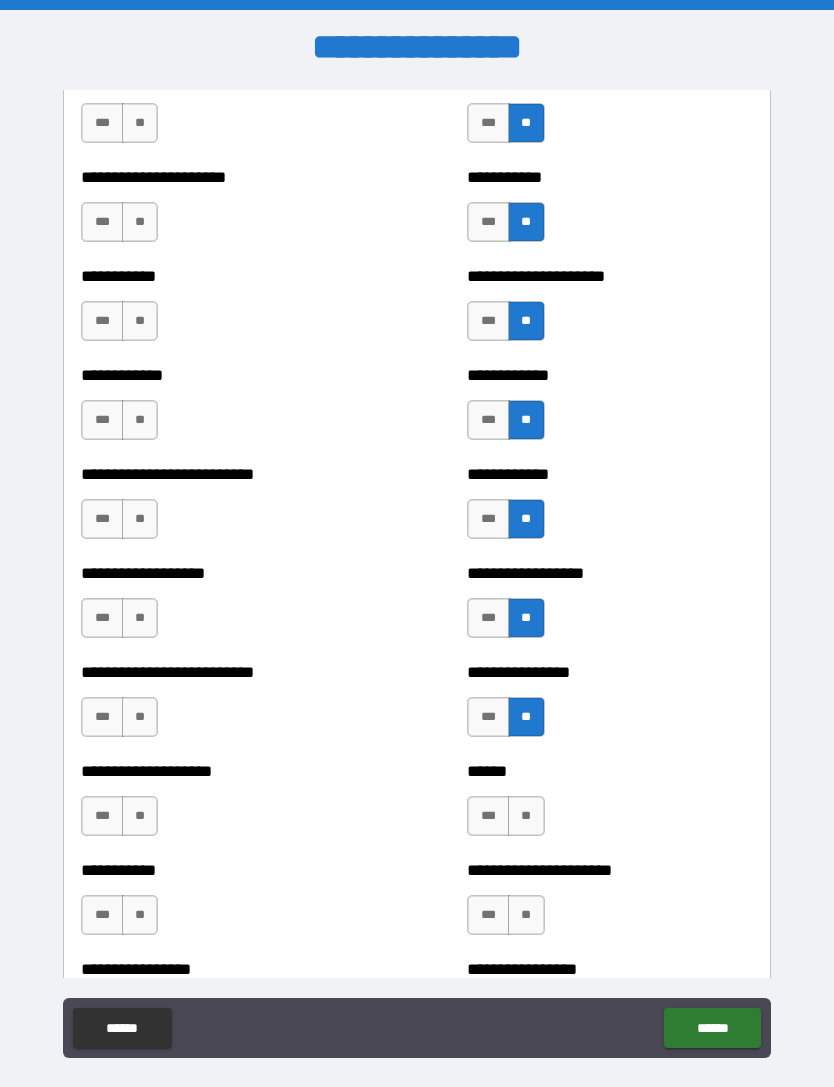 click on "**" at bounding box center [526, 816] 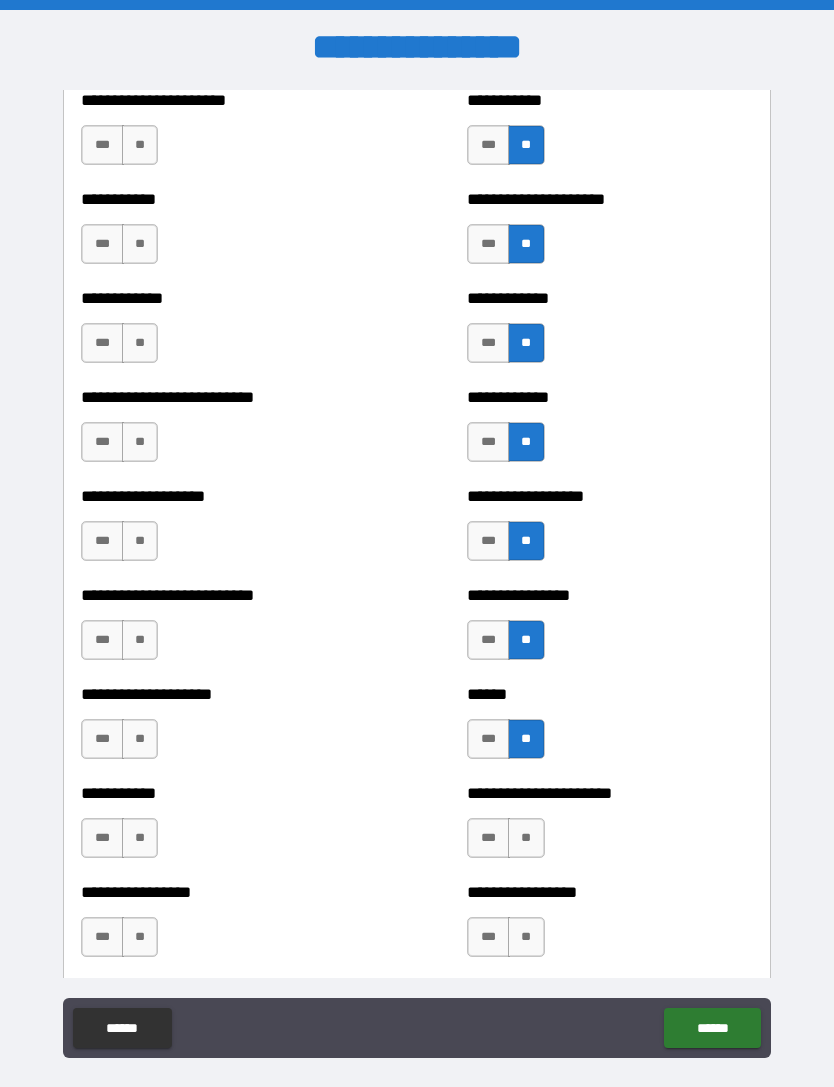 scroll, scrollTop: 5499, scrollLeft: 0, axis: vertical 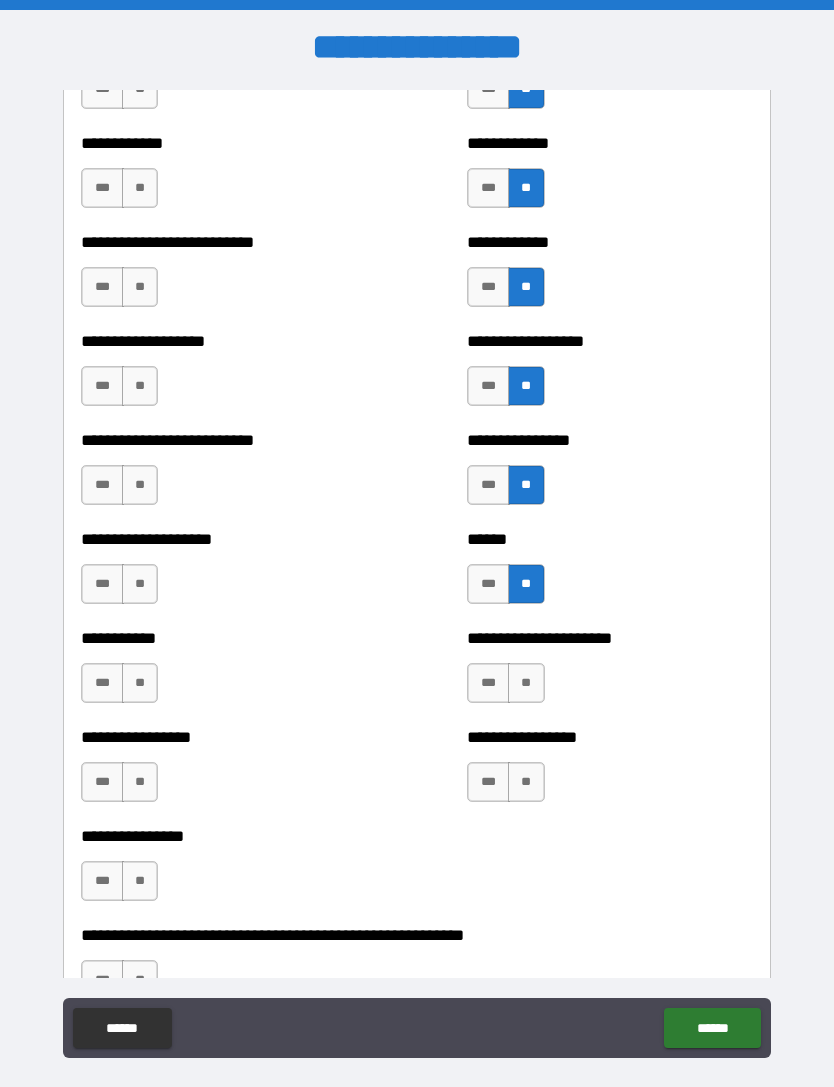 click on "**" at bounding box center [526, 683] 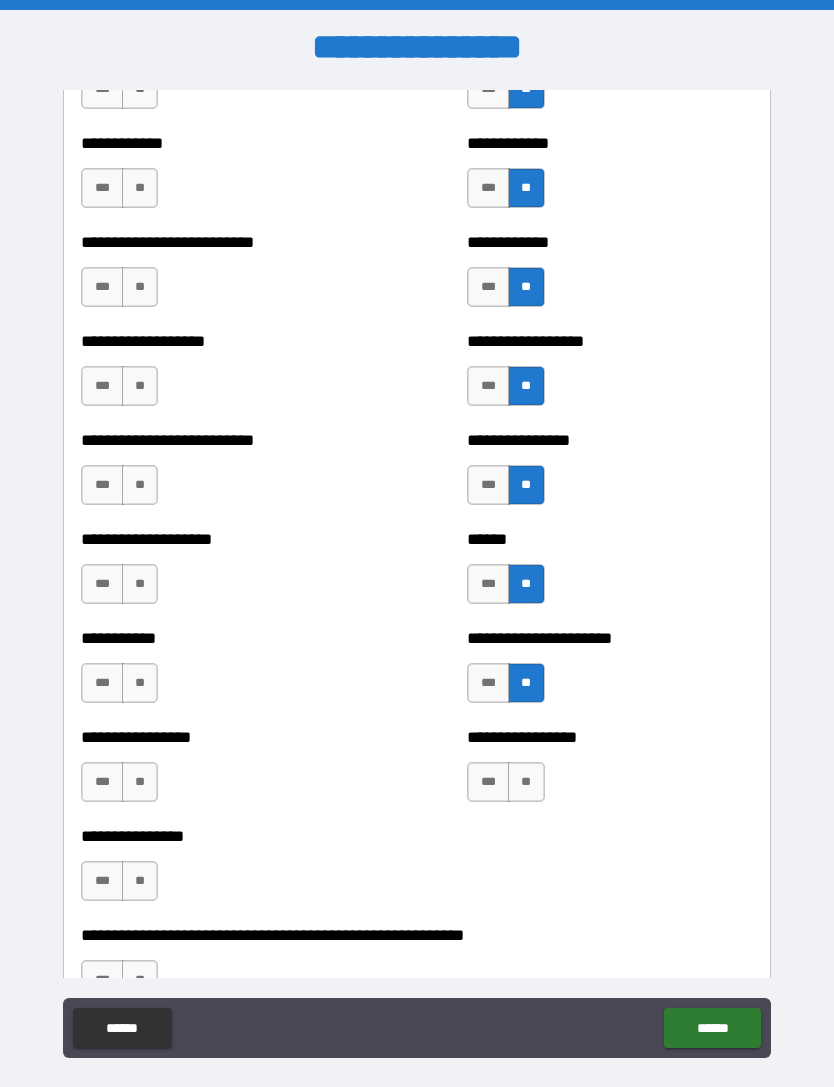 click on "**" at bounding box center [526, 782] 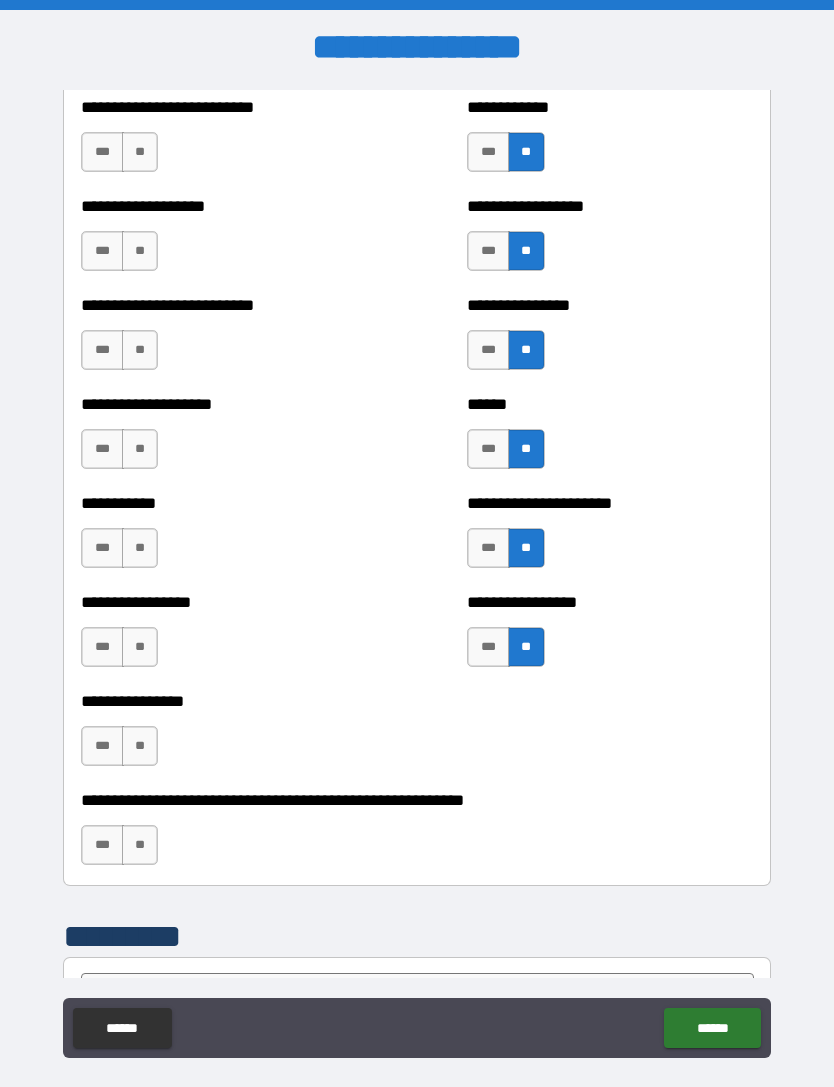 scroll, scrollTop: 5603, scrollLeft: 0, axis: vertical 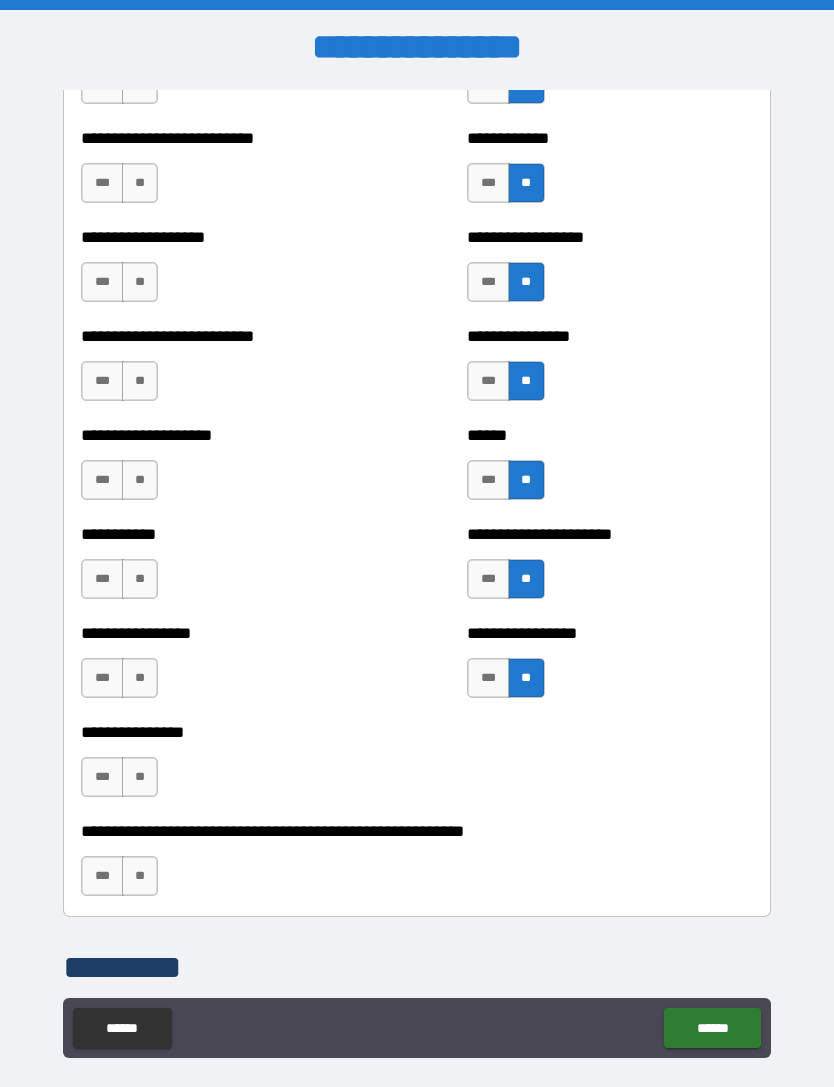 click on "**" at bounding box center (140, 876) 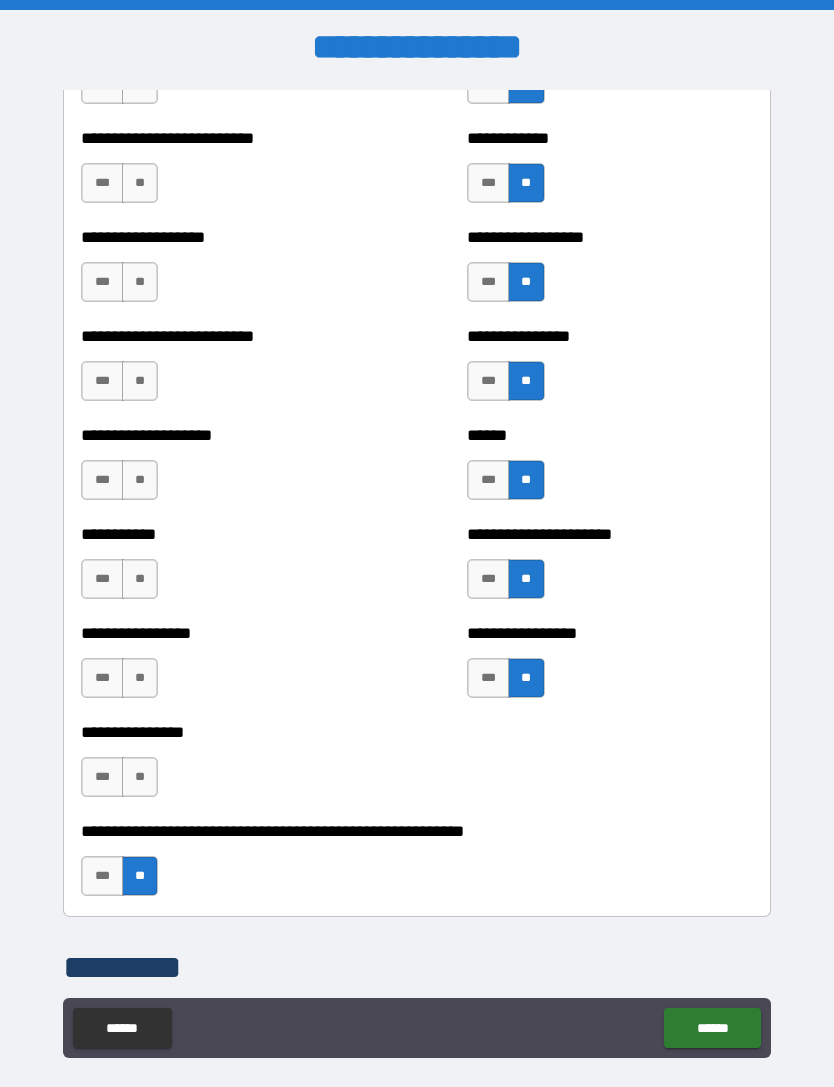 click on "**" at bounding box center (140, 777) 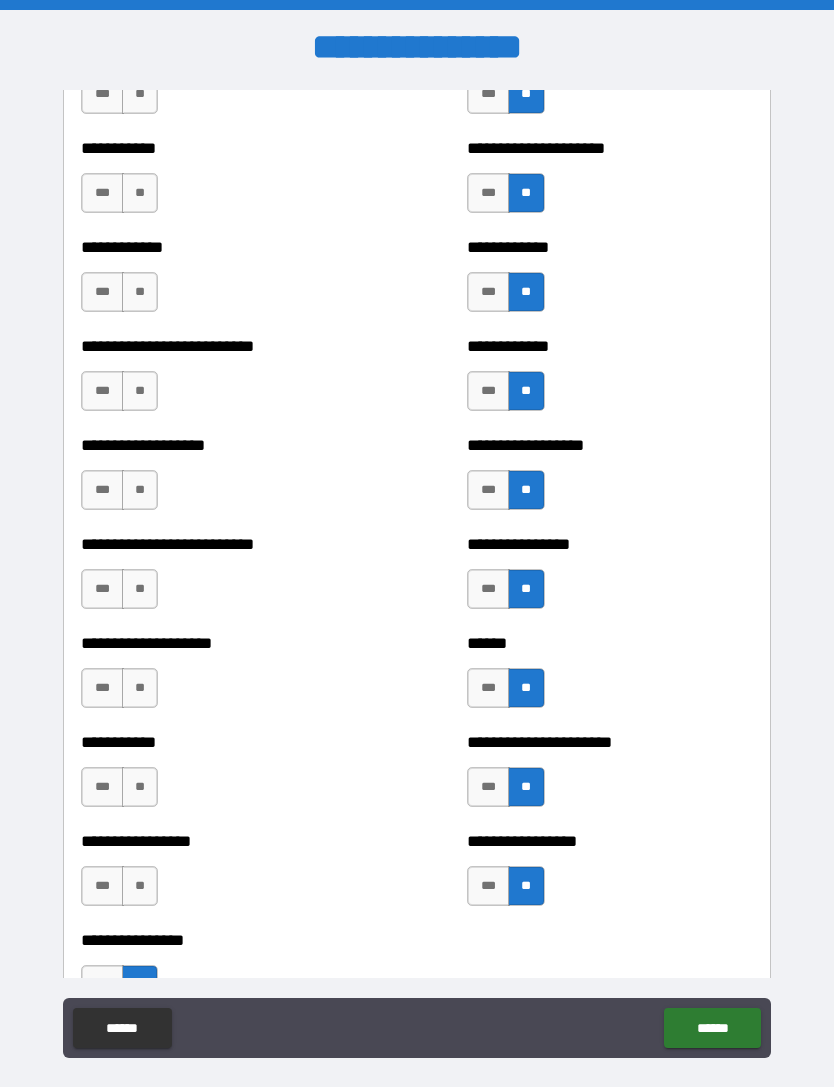 scroll, scrollTop: 5381, scrollLeft: 0, axis: vertical 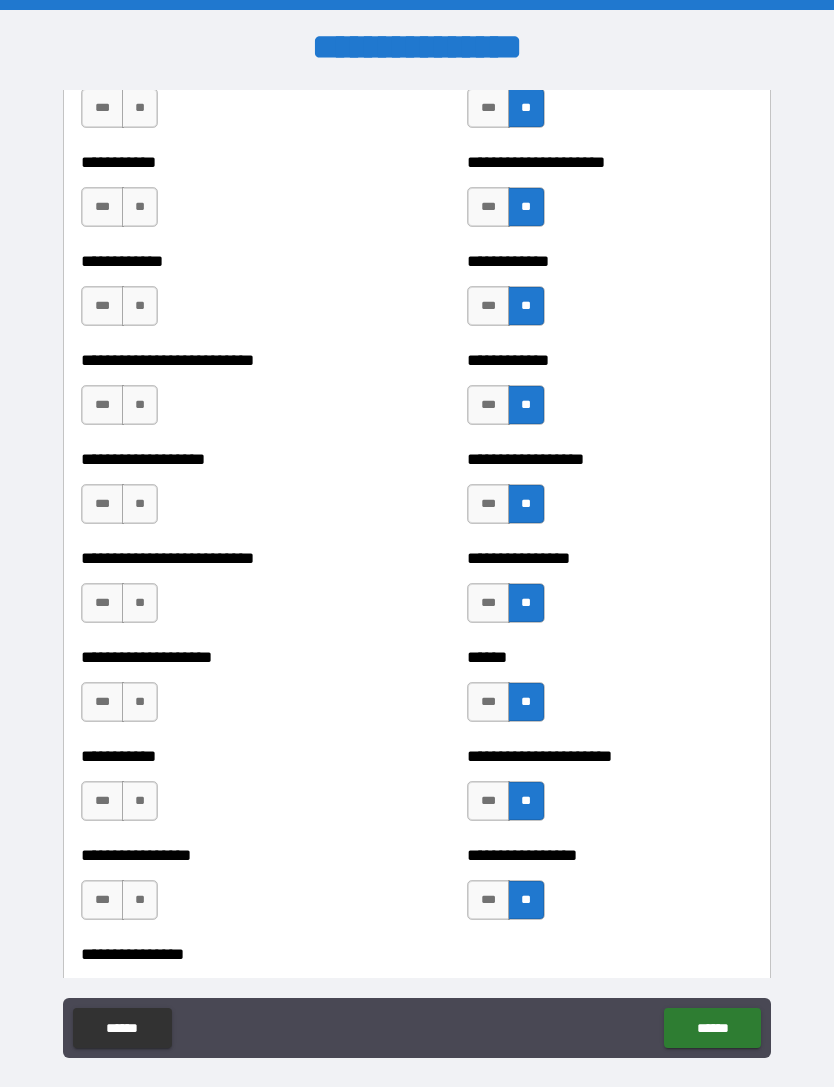 click on "**" at bounding box center (140, 900) 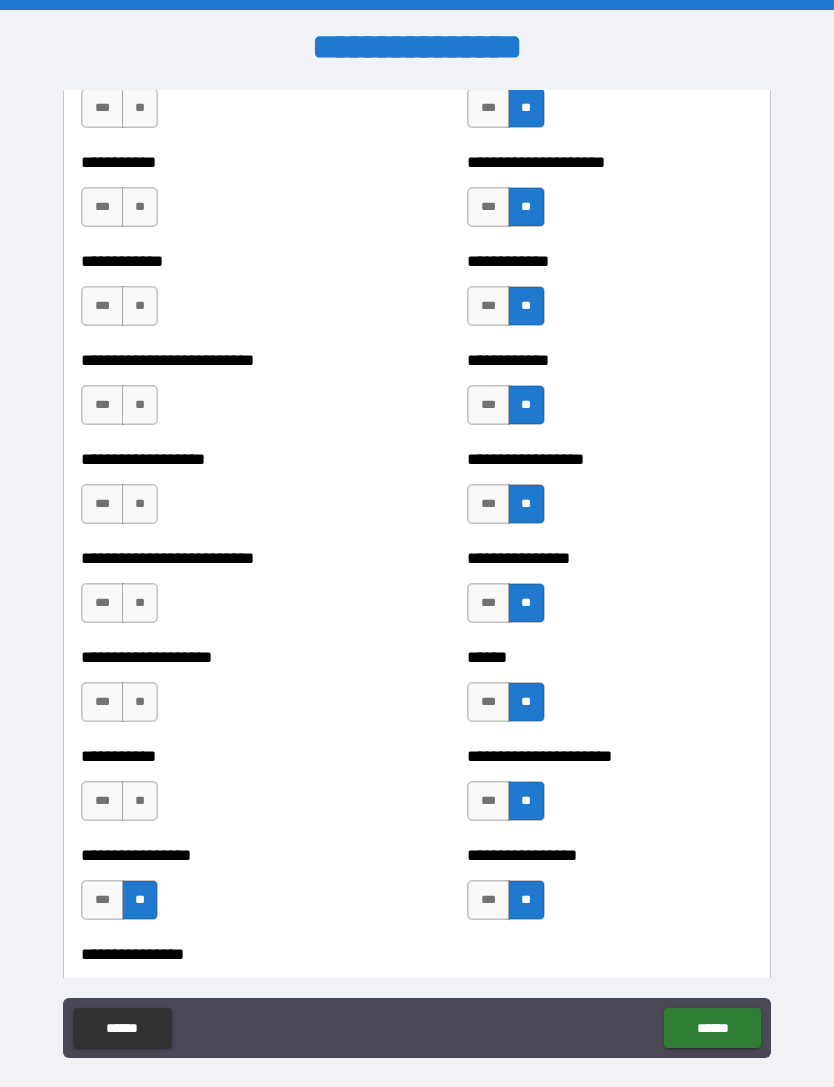 click on "**" at bounding box center [140, 801] 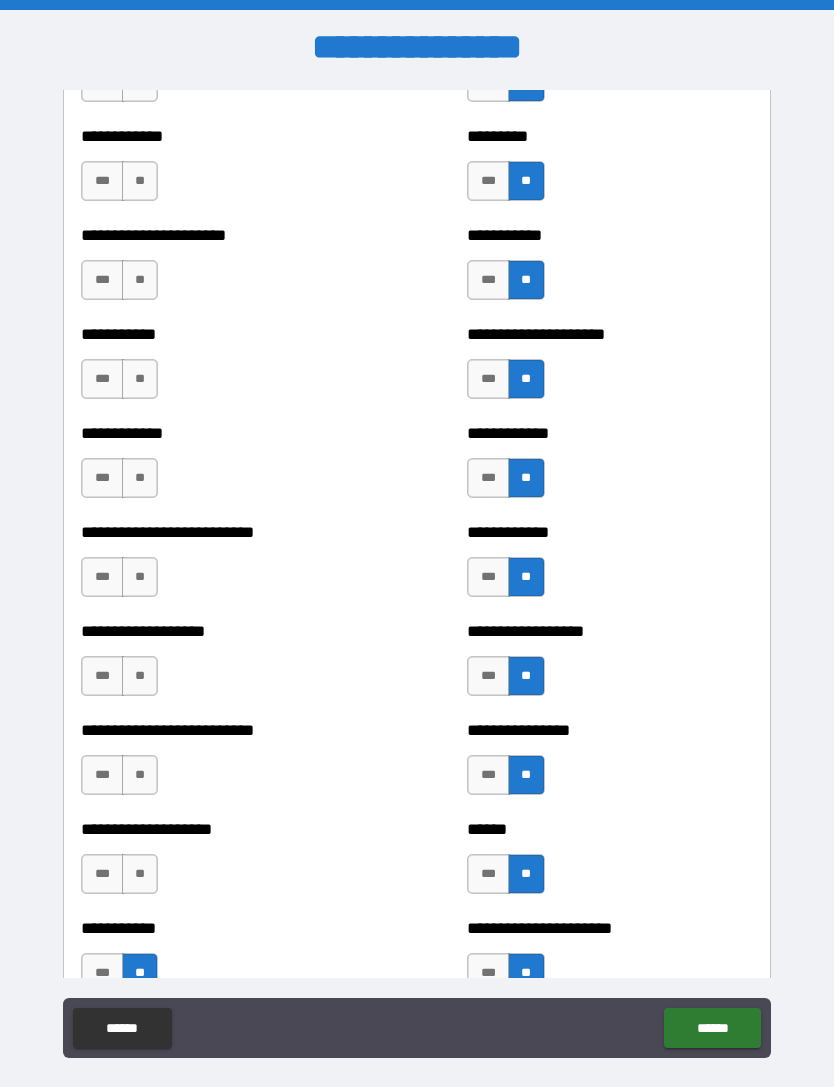 scroll, scrollTop: 5202, scrollLeft: 0, axis: vertical 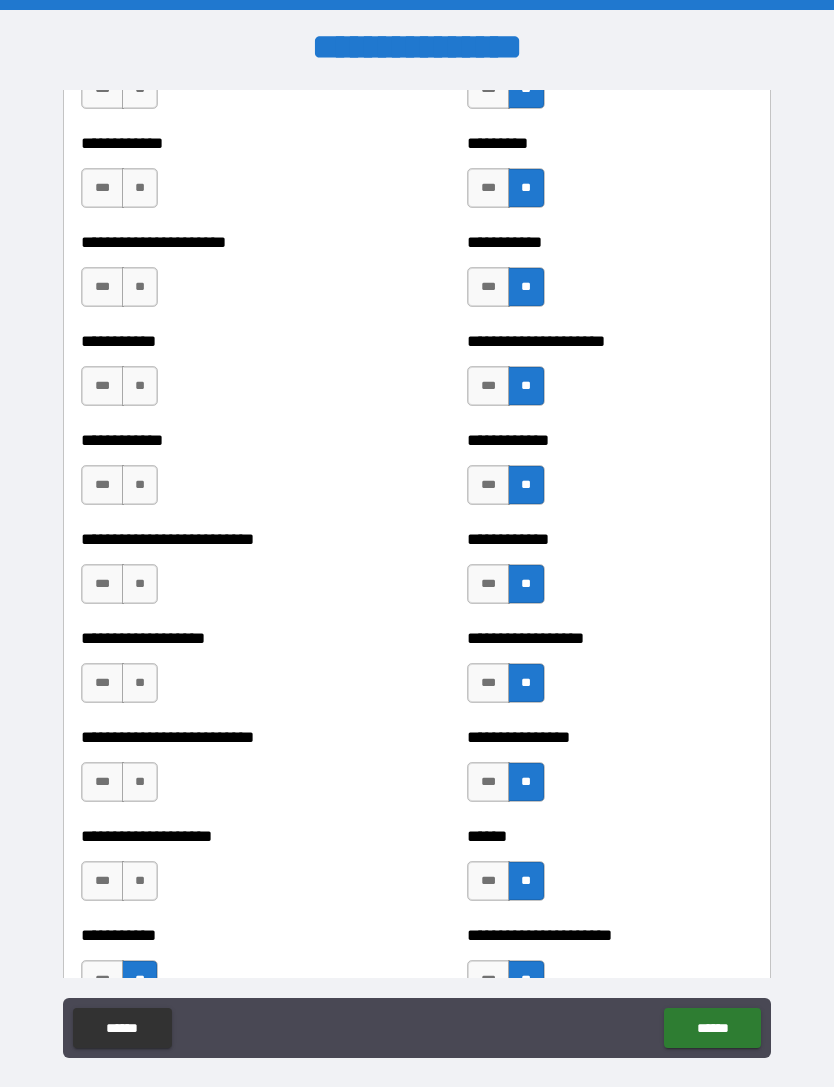 click on "**" at bounding box center (140, 881) 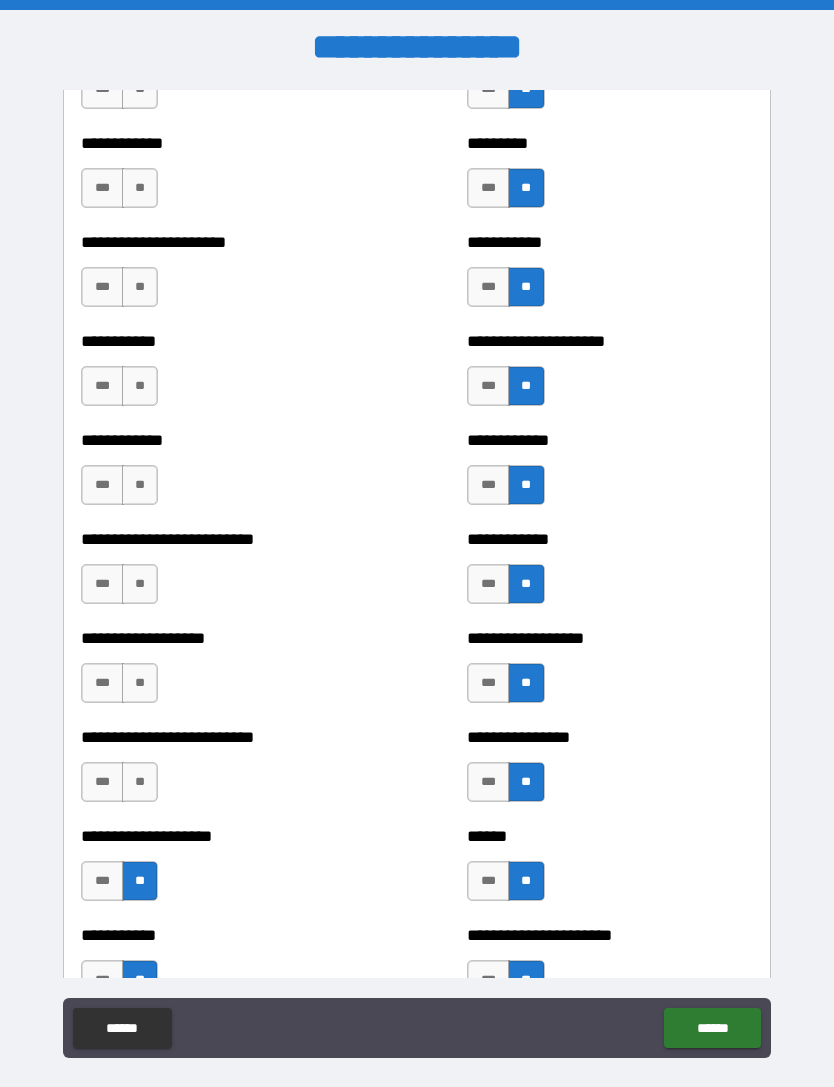 click on "**********" at bounding box center (223, 772) 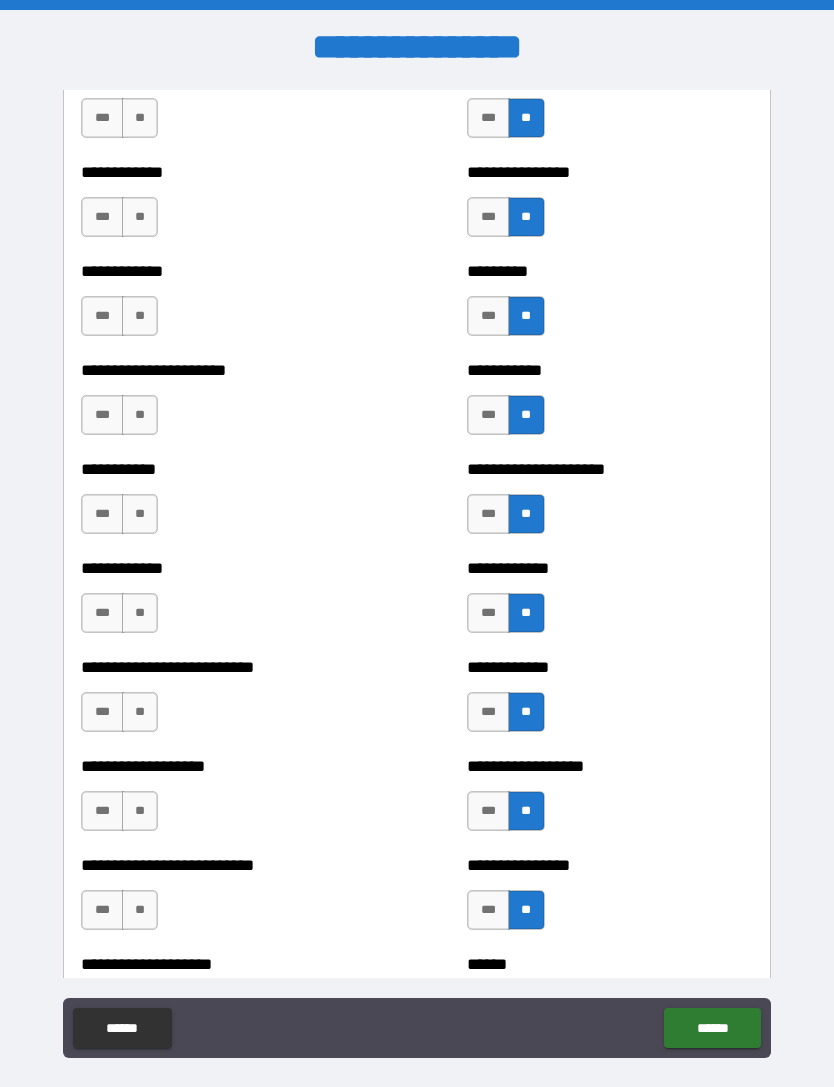scroll, scrollTop: 5072, scrollLeft: 0, axis: vertical 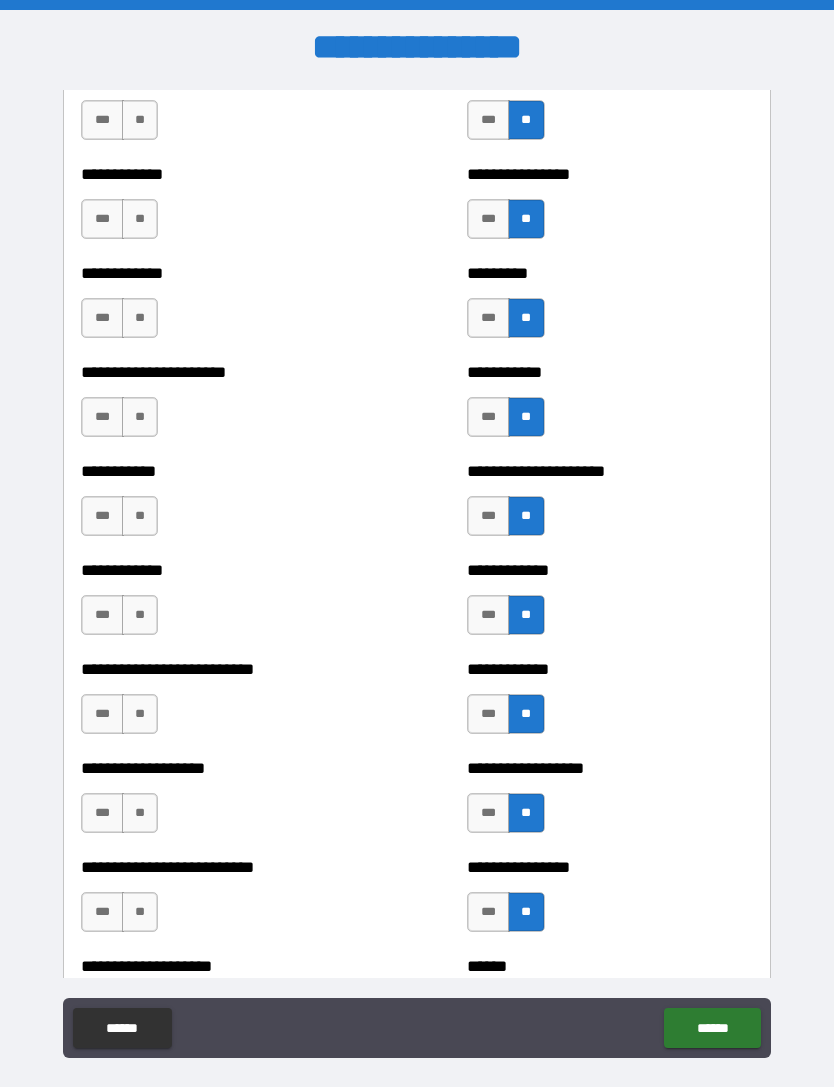 click on "**" at bounding box center (140, 912) 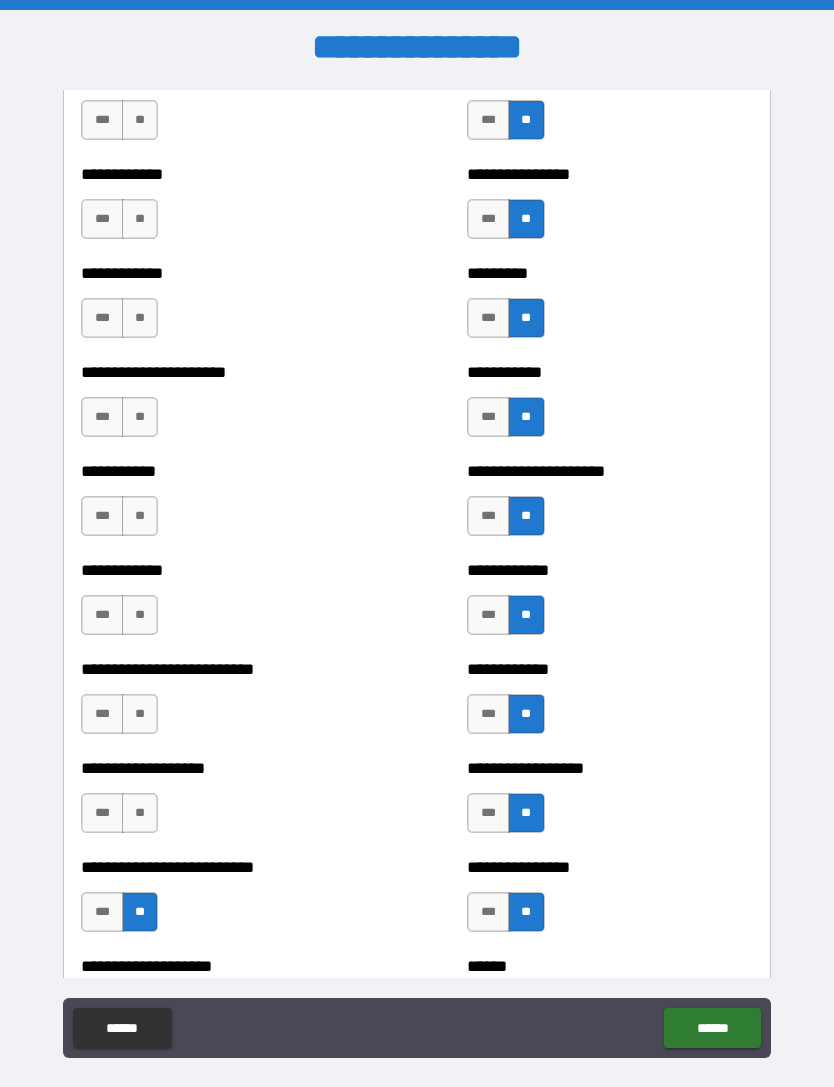 click on "**" at bounding box center [140, 813] 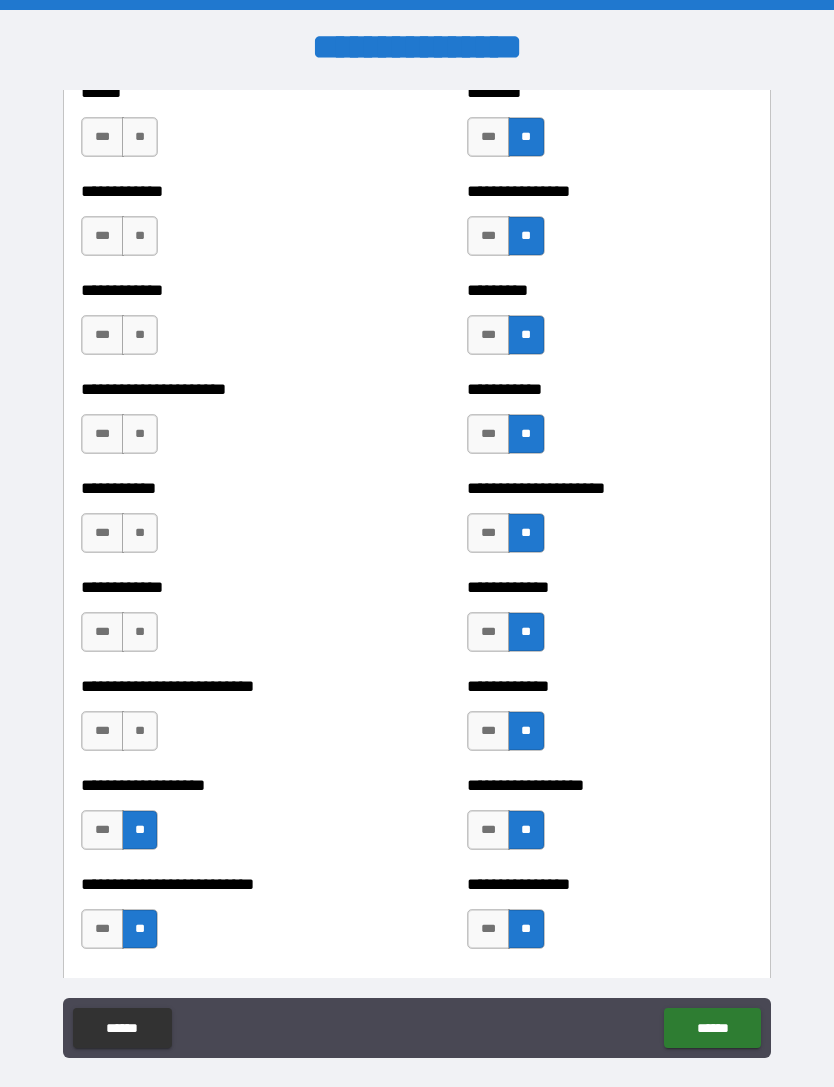 scroll, scrollTop: 5054, scrollLeft: 0, axis: vertical 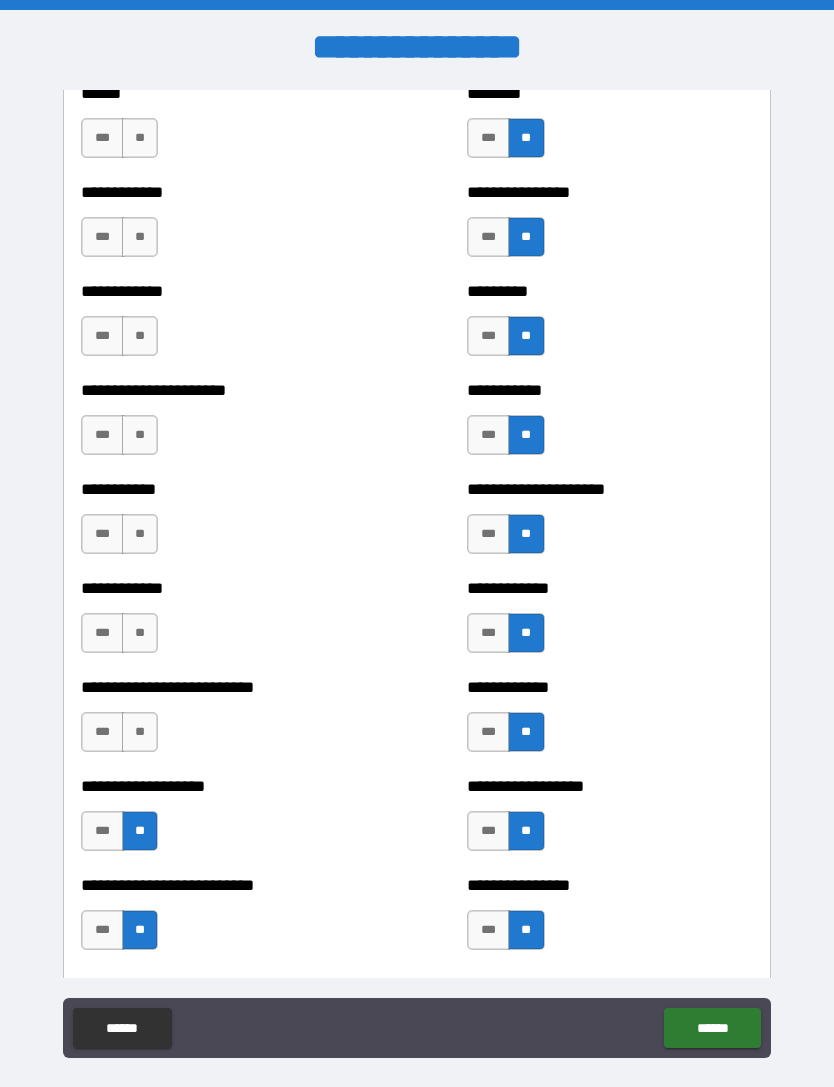 click on "***" at bounding box center [102, 831] 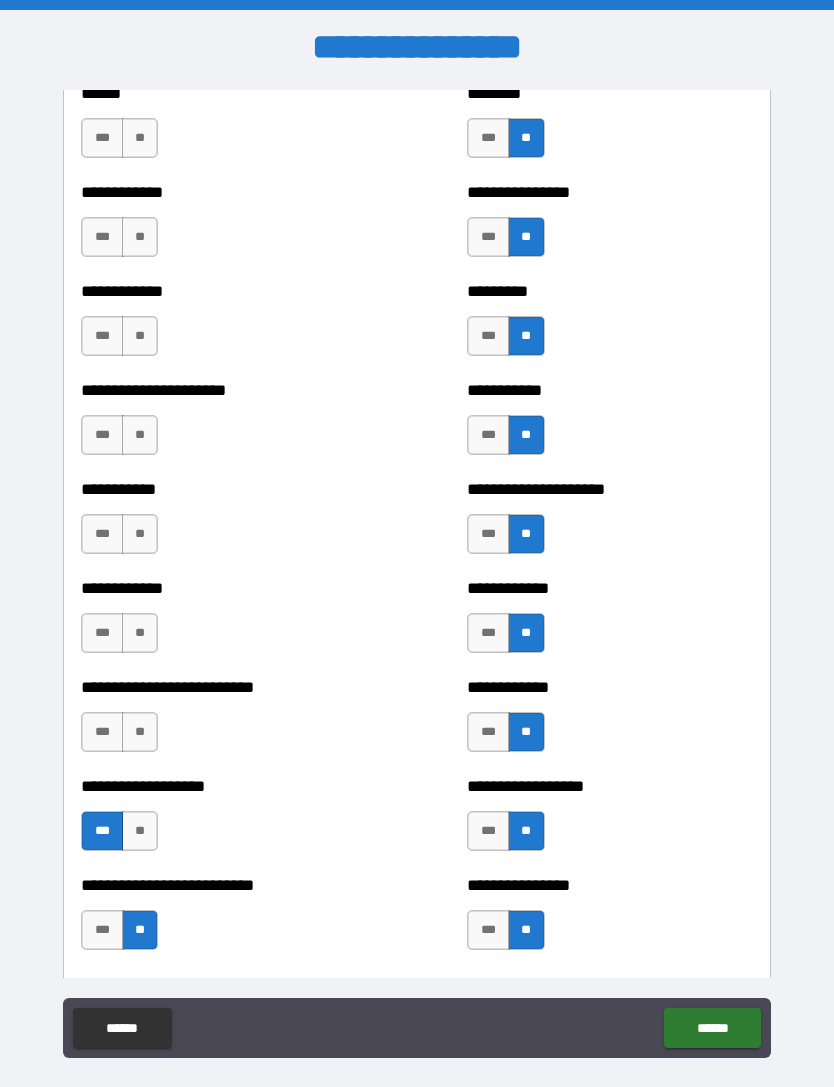 click on "**" at bounding box center [140, 732] 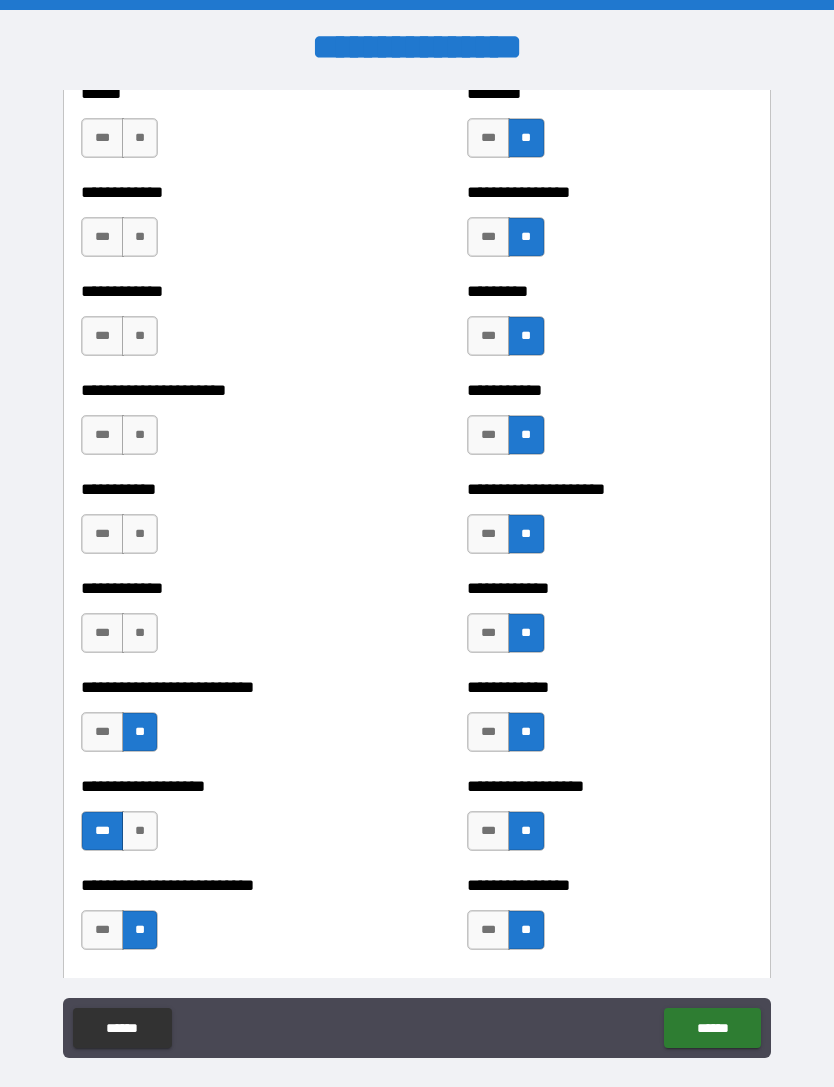 click on "**" at bounding box center [140, 633] 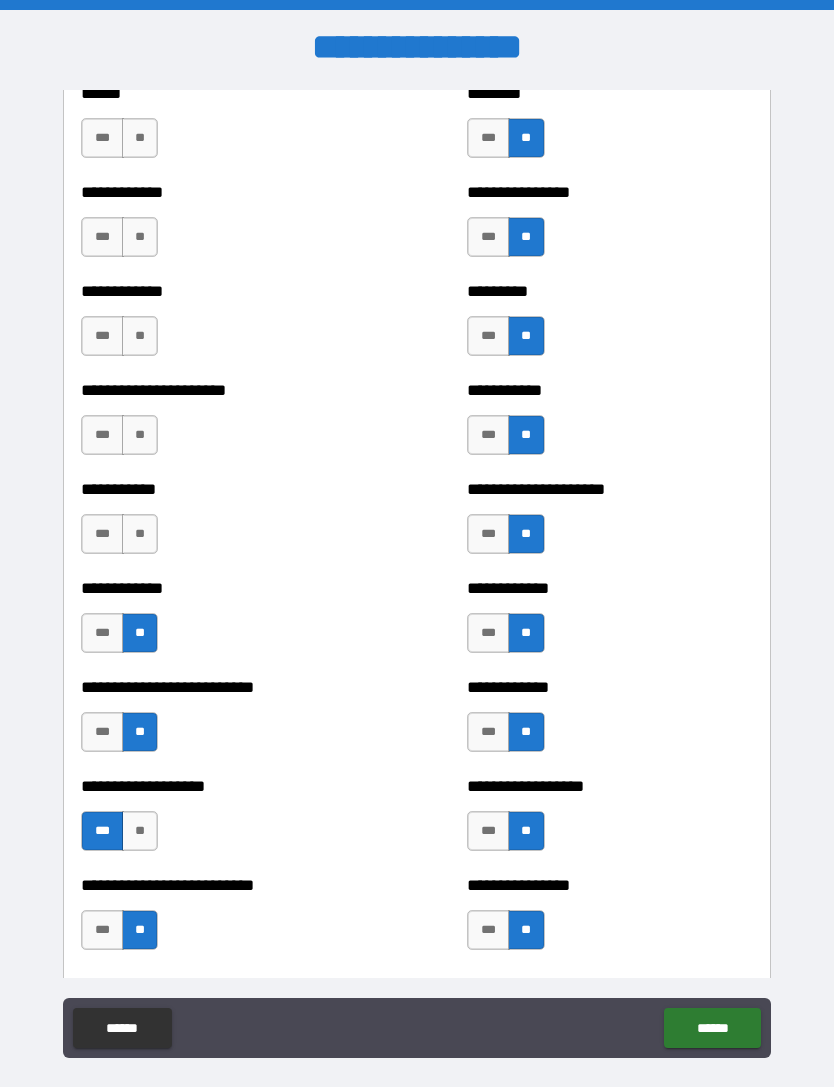 click on "**" at bounding box center (140, 534) 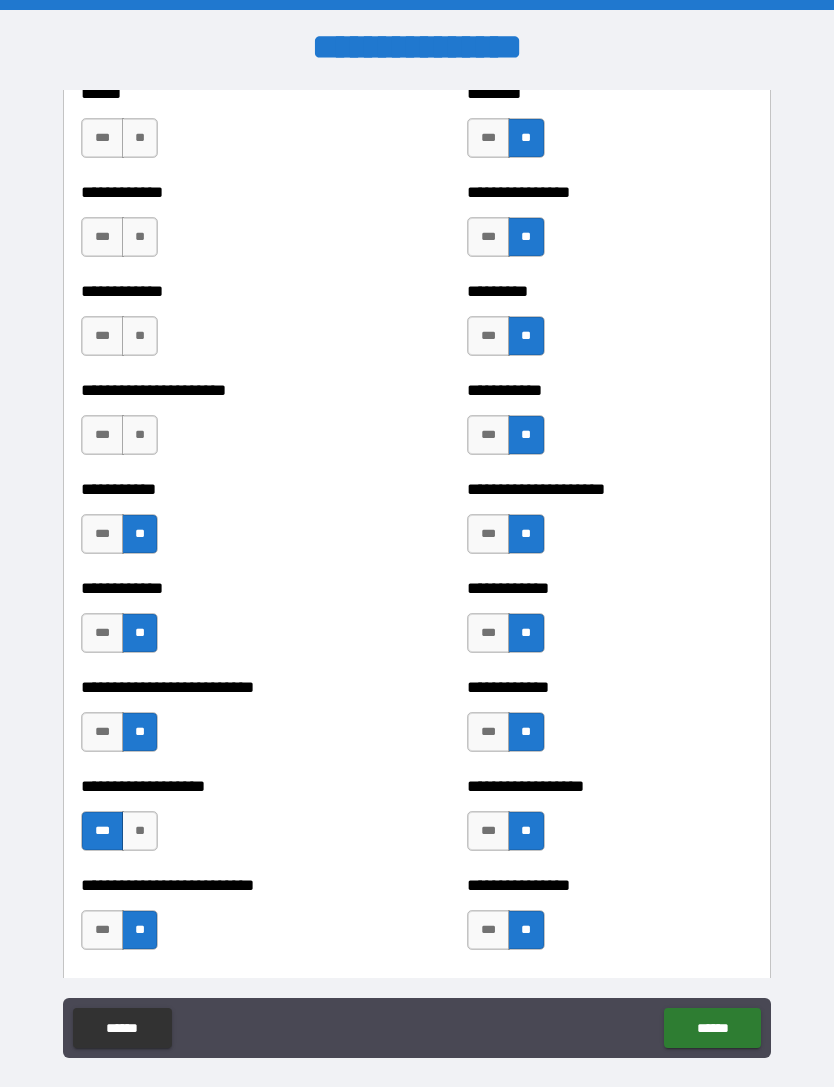 click on "**" at bounding box center [140, 435] 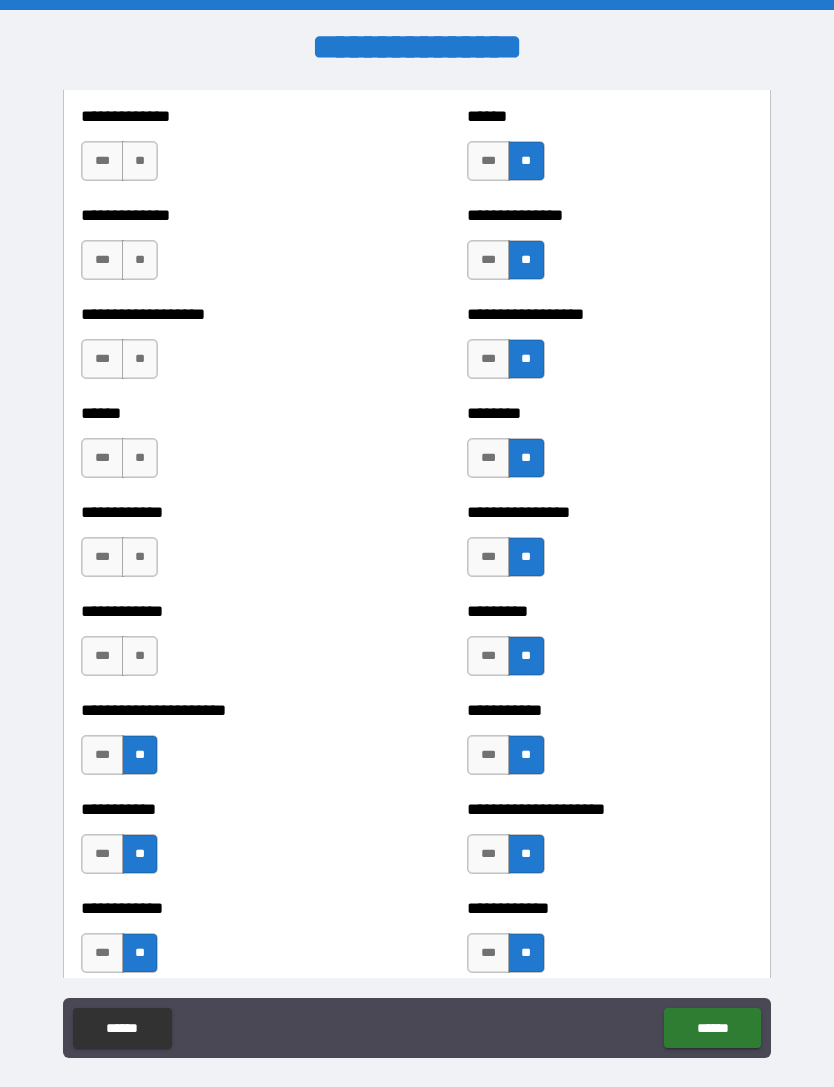 scroll, scrollTop: 4729, scrollLeft: 0, axis: vertical 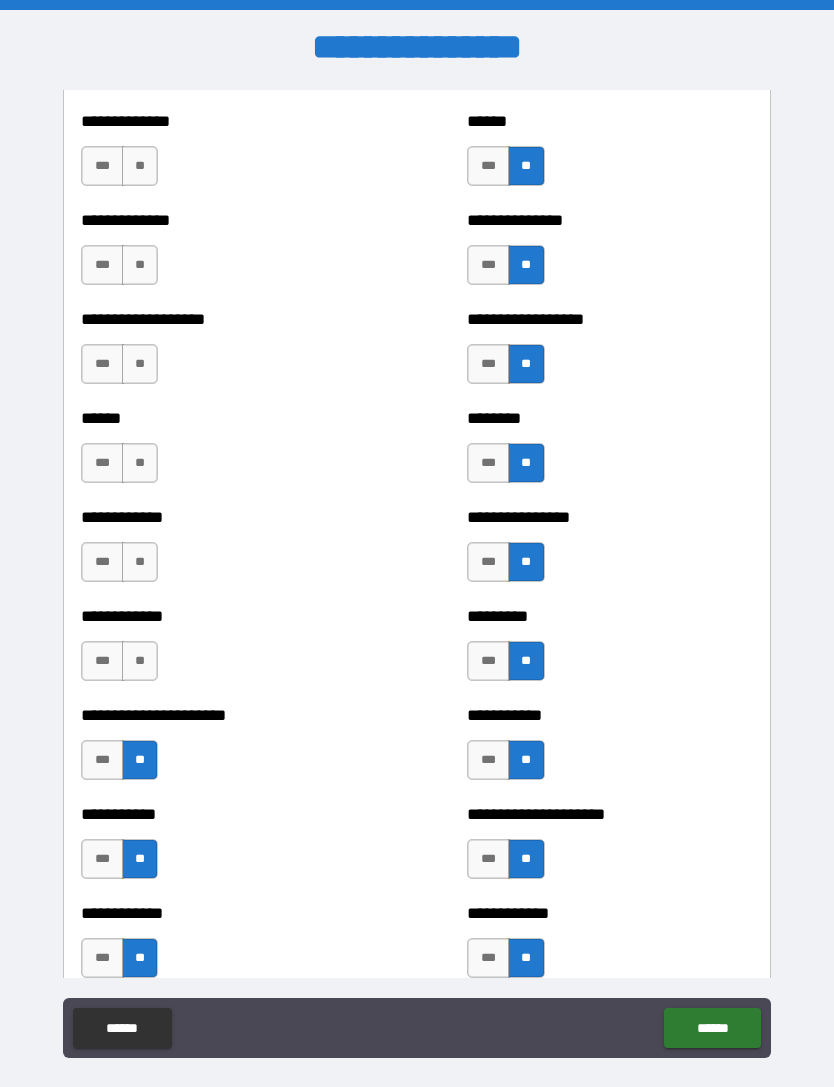 click on "**" at bounding box center (140, 661) 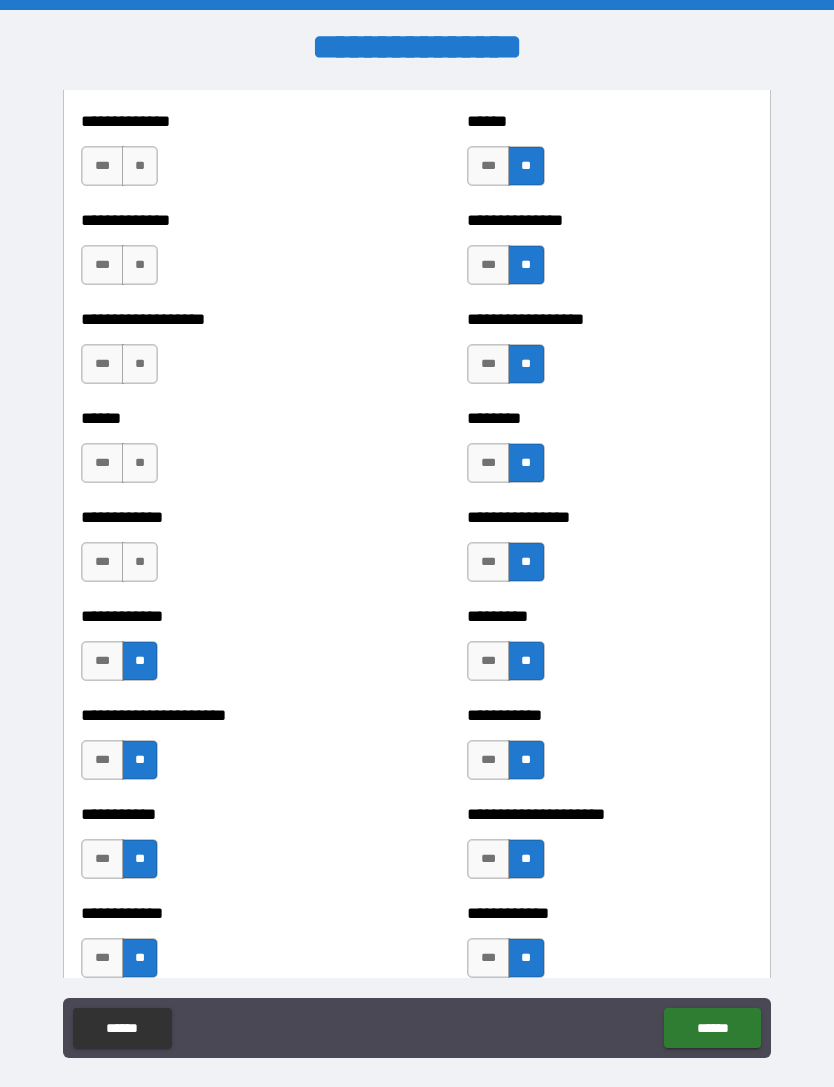 click on "**" at bounding box center [140, 562] 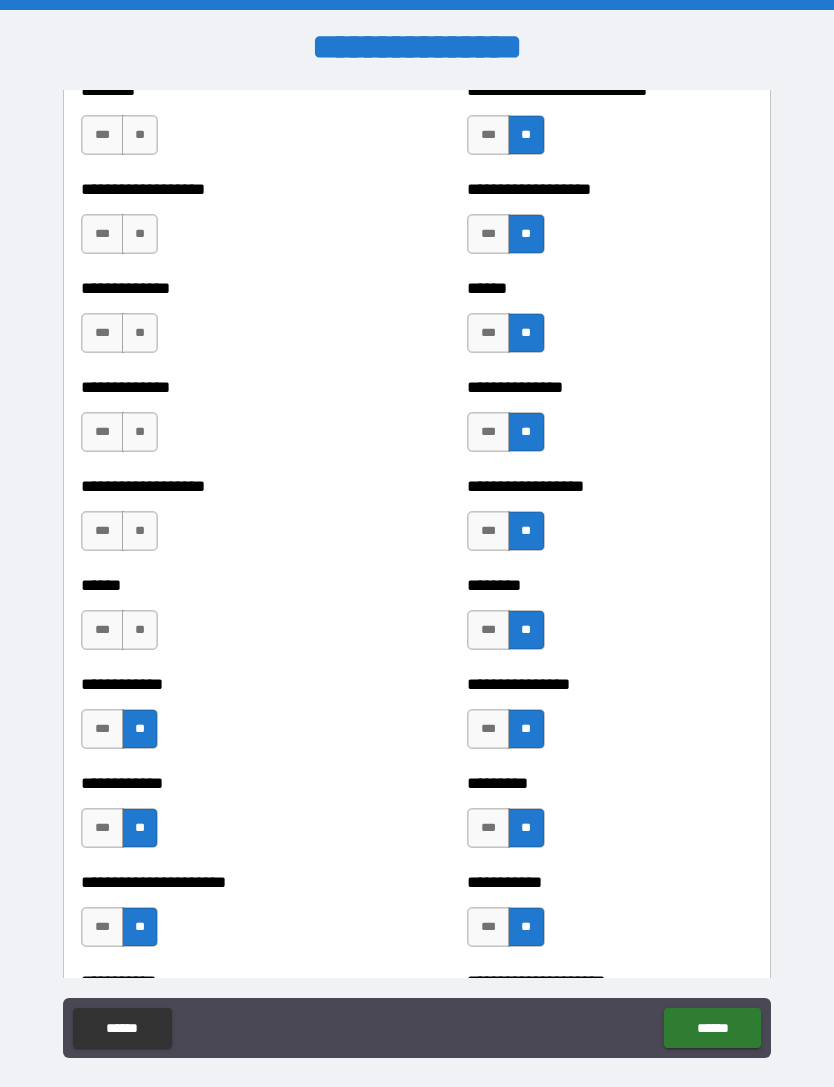scroll, scrollTop: 4508, scrollLeft: 0, axis: vertical 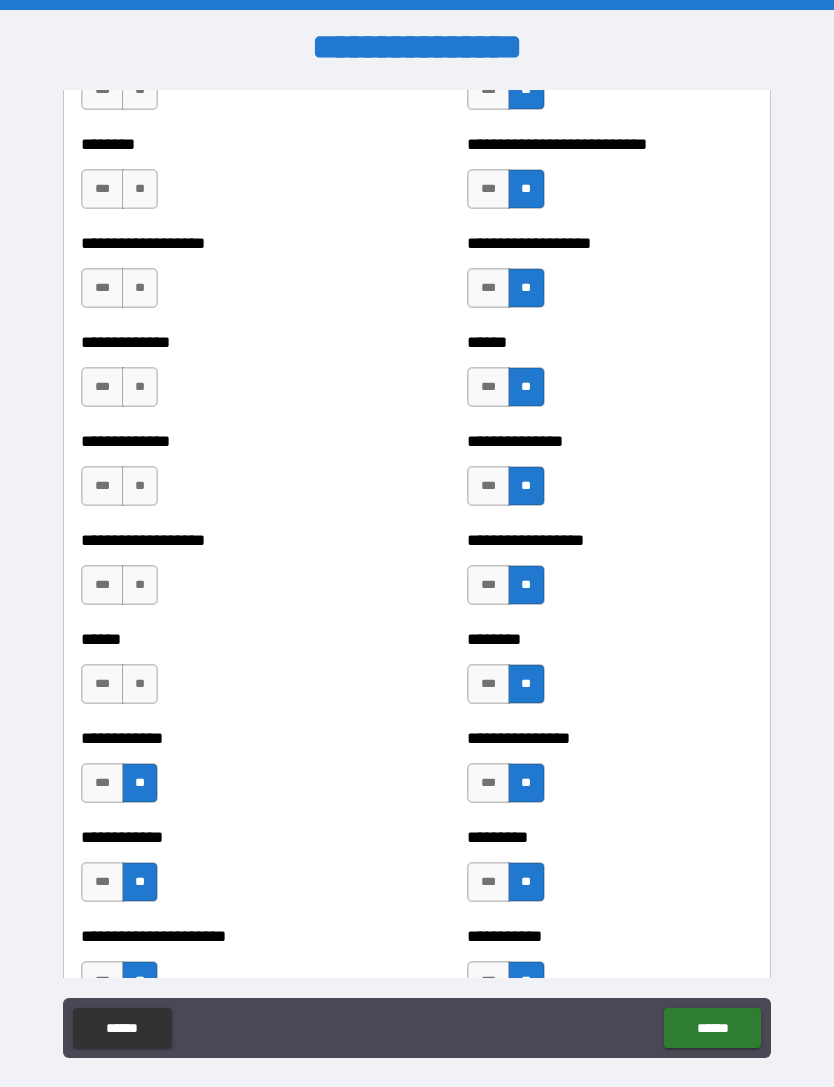 click on "**" at bounding box center (140, 684) 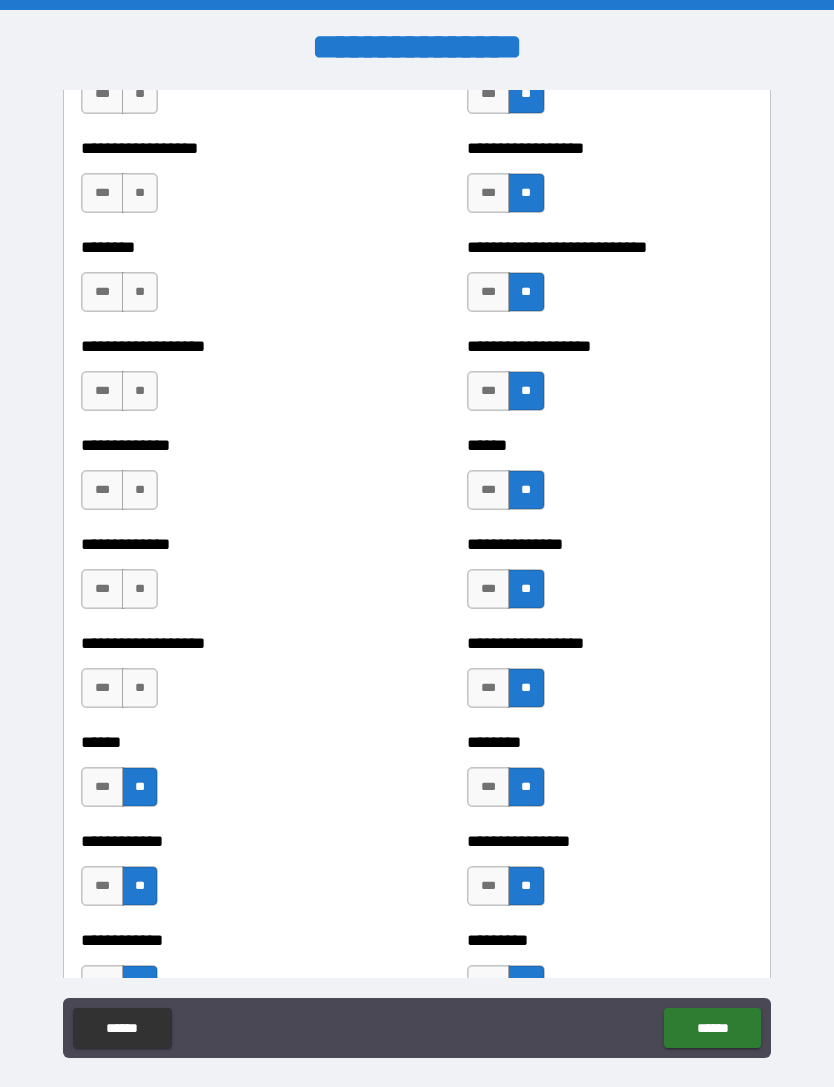 scroll, scrollTop: 4387, scrollLeft: 0, axis: vertical 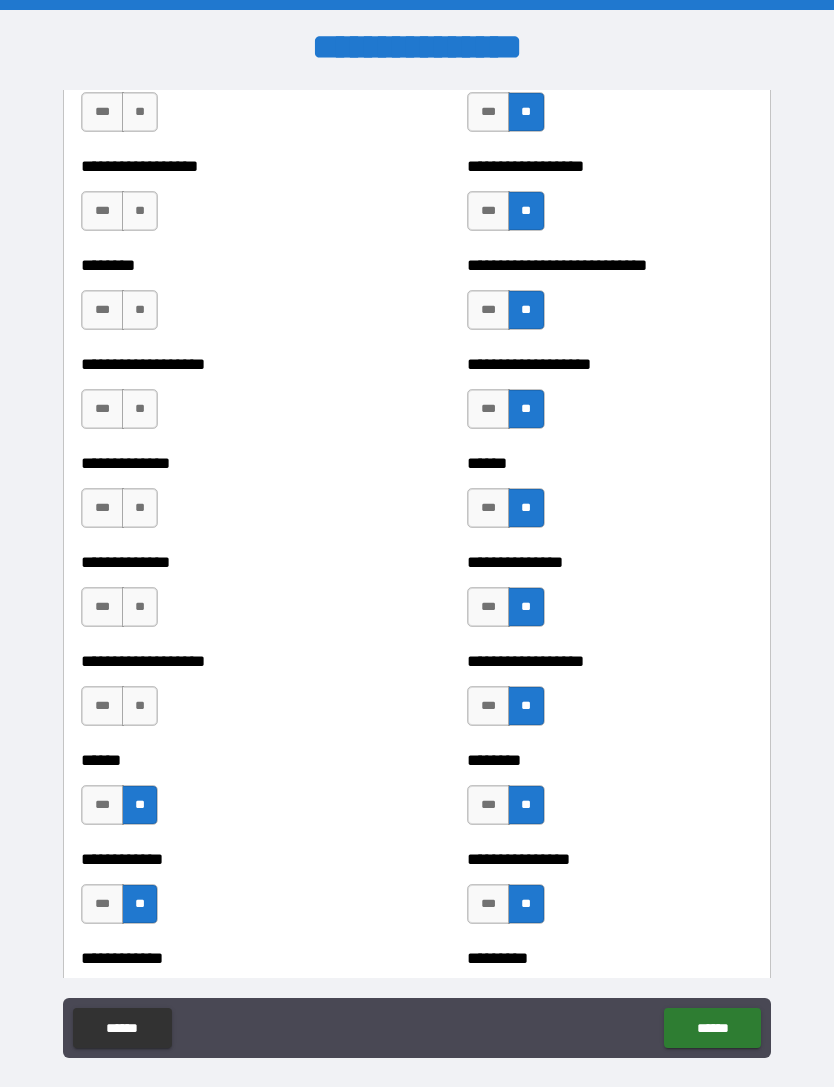 click on "**" at bounding box center [140, 706] 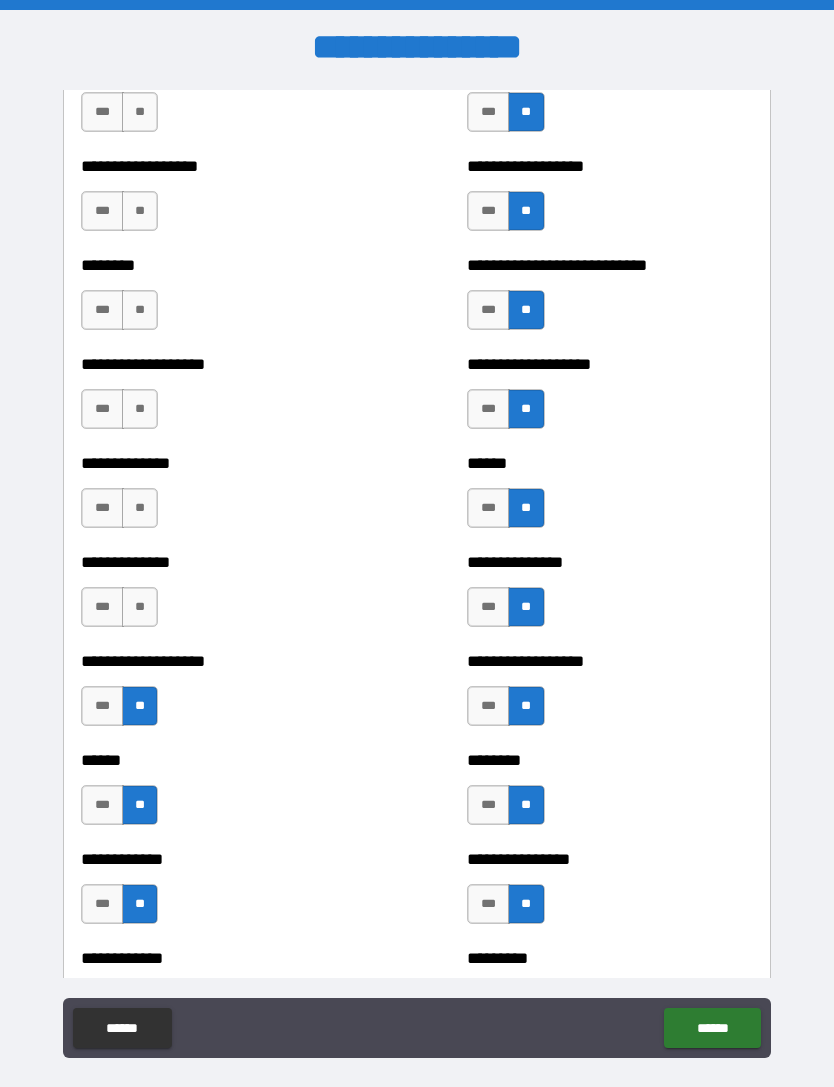 click on "**" at bounding box center (140, 607) 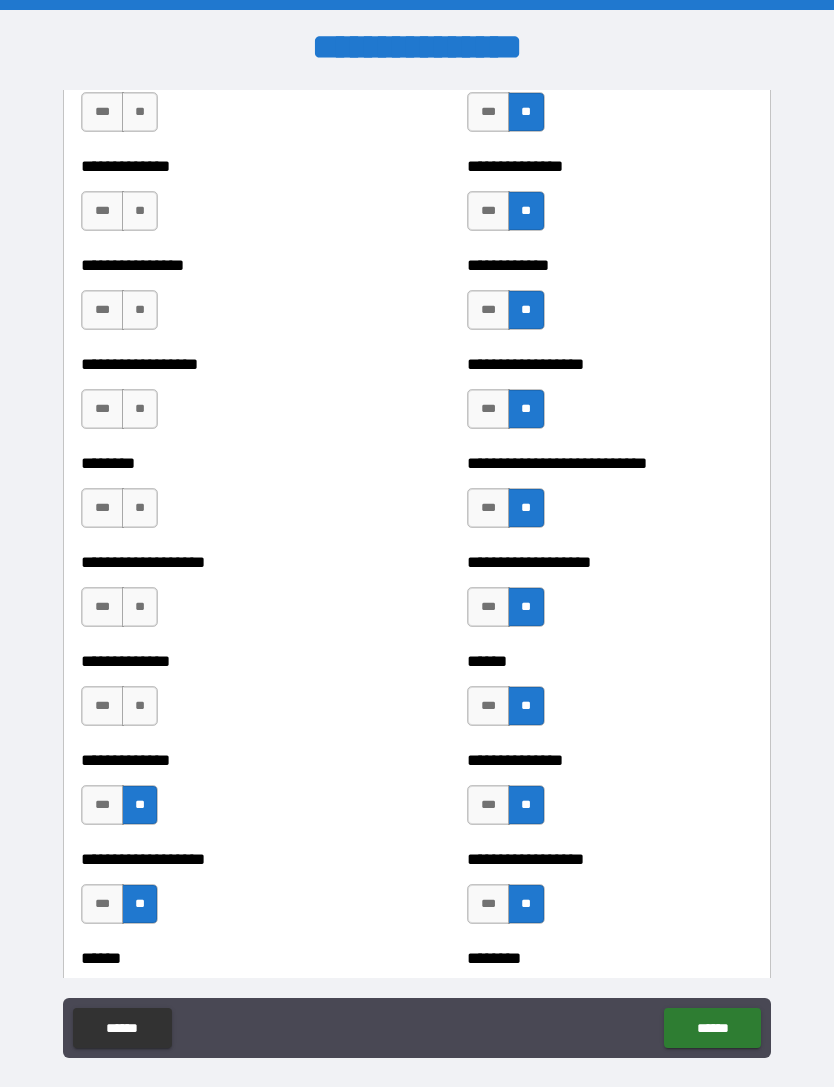 scroll, scrollTop: 4187, scrollLeft: 0, axis: vertical 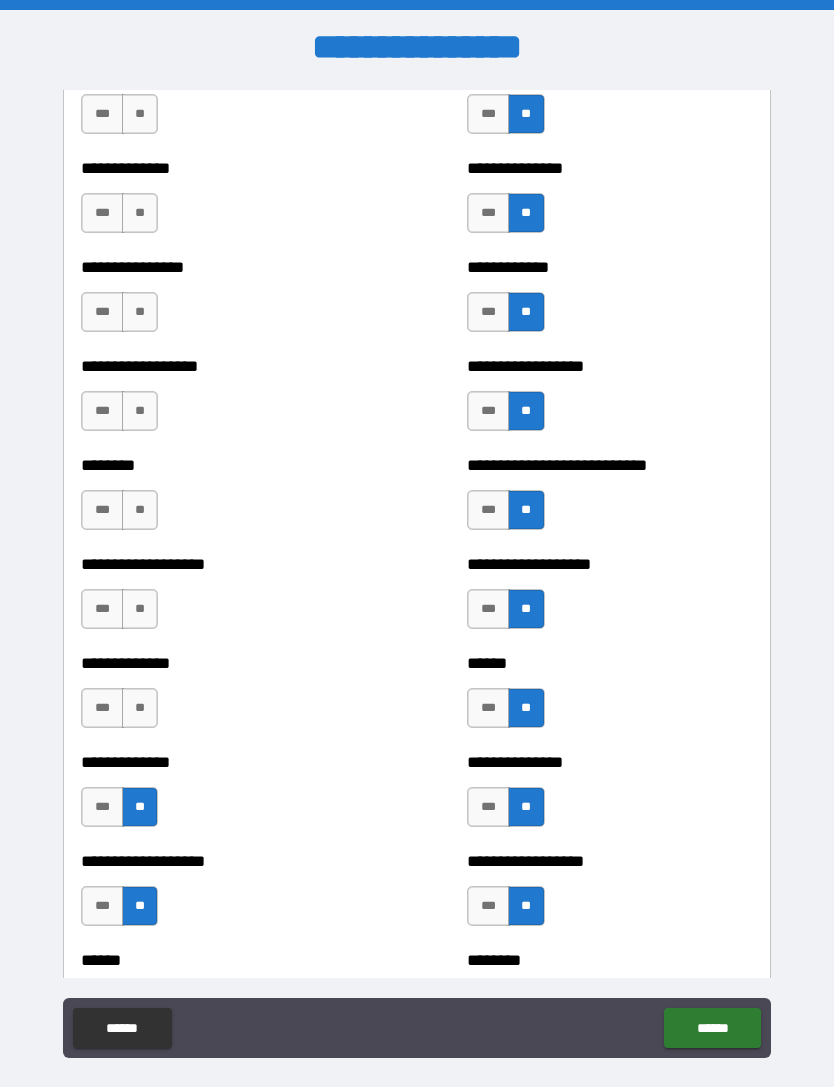 click on "**" at bounding box center [140, 708] 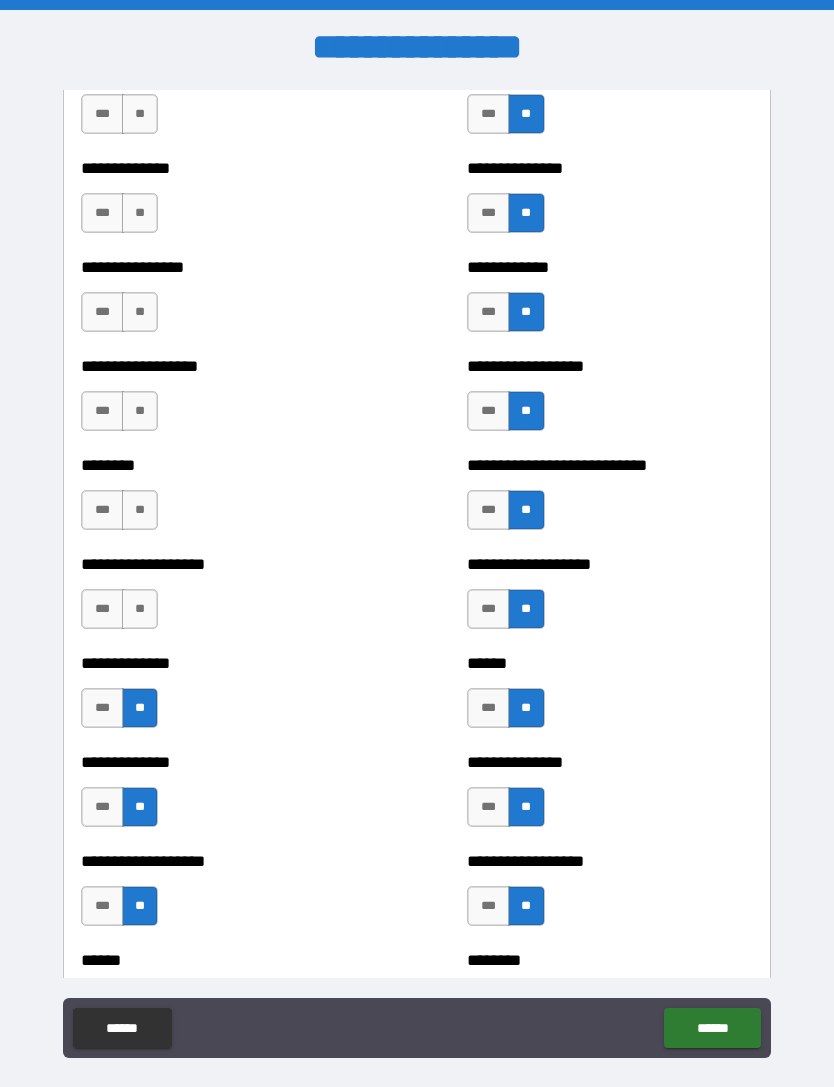 click on "**" at bounding box center [140, 609] 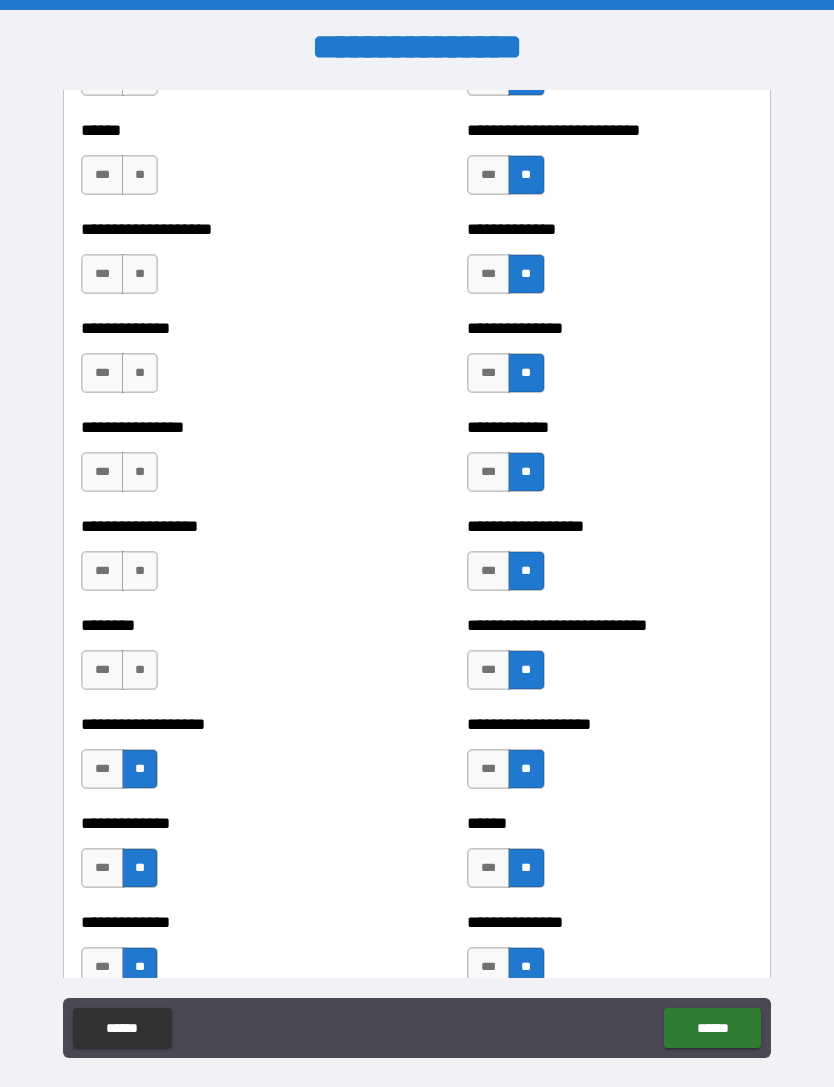 scroll, scrollTop: 3983, scrollLeft: 0, axis: vertical 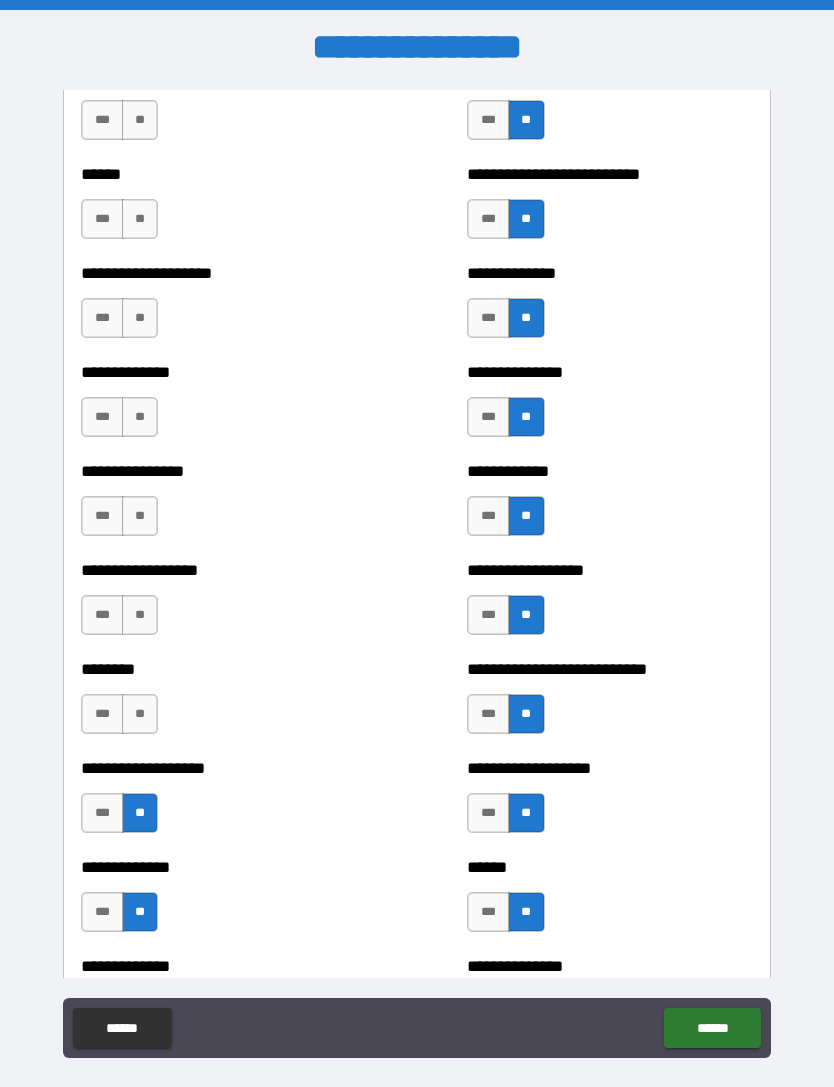 click on "**" at bounding box center (140, 714) 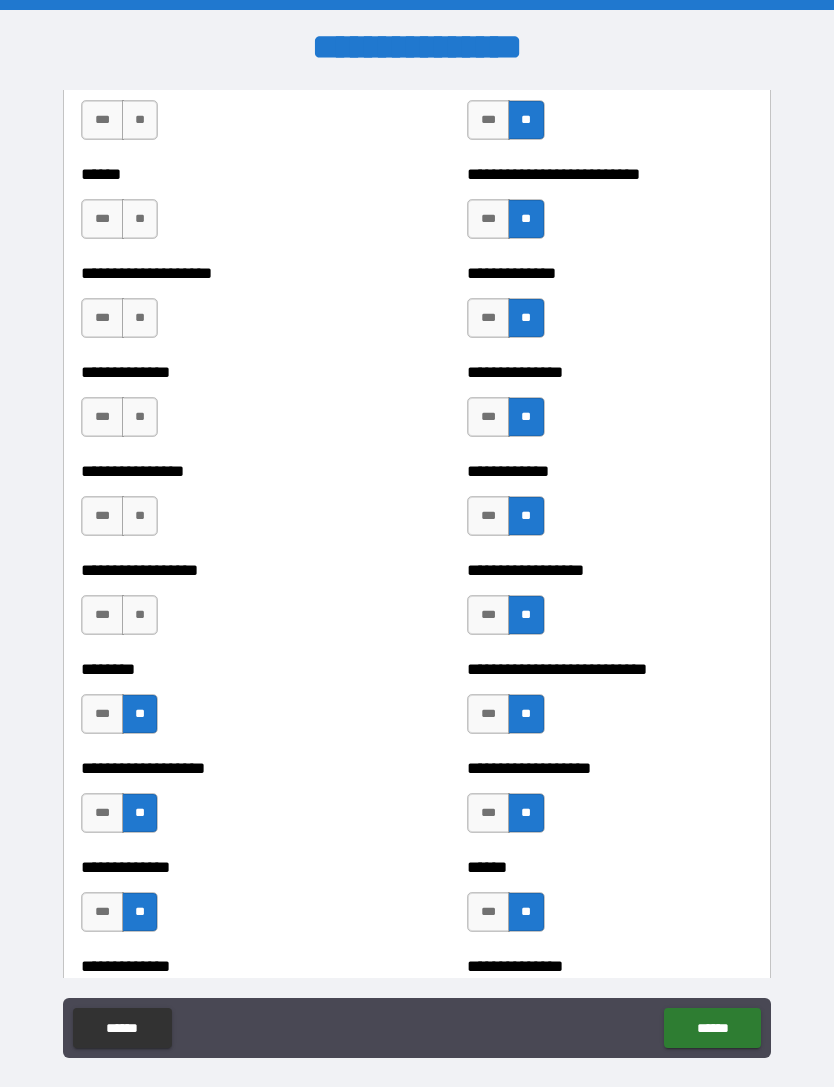click on "**" at bounding box center (140, 615) 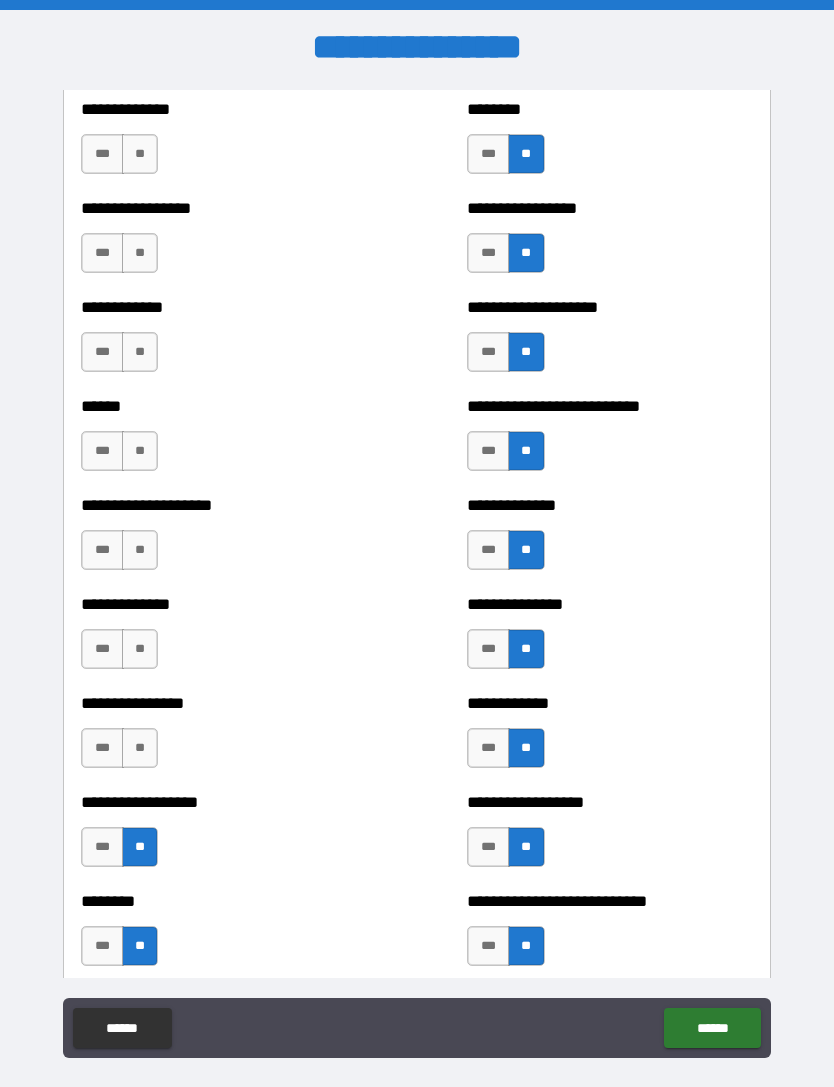 click on "**" at bounding box center [140, 748] 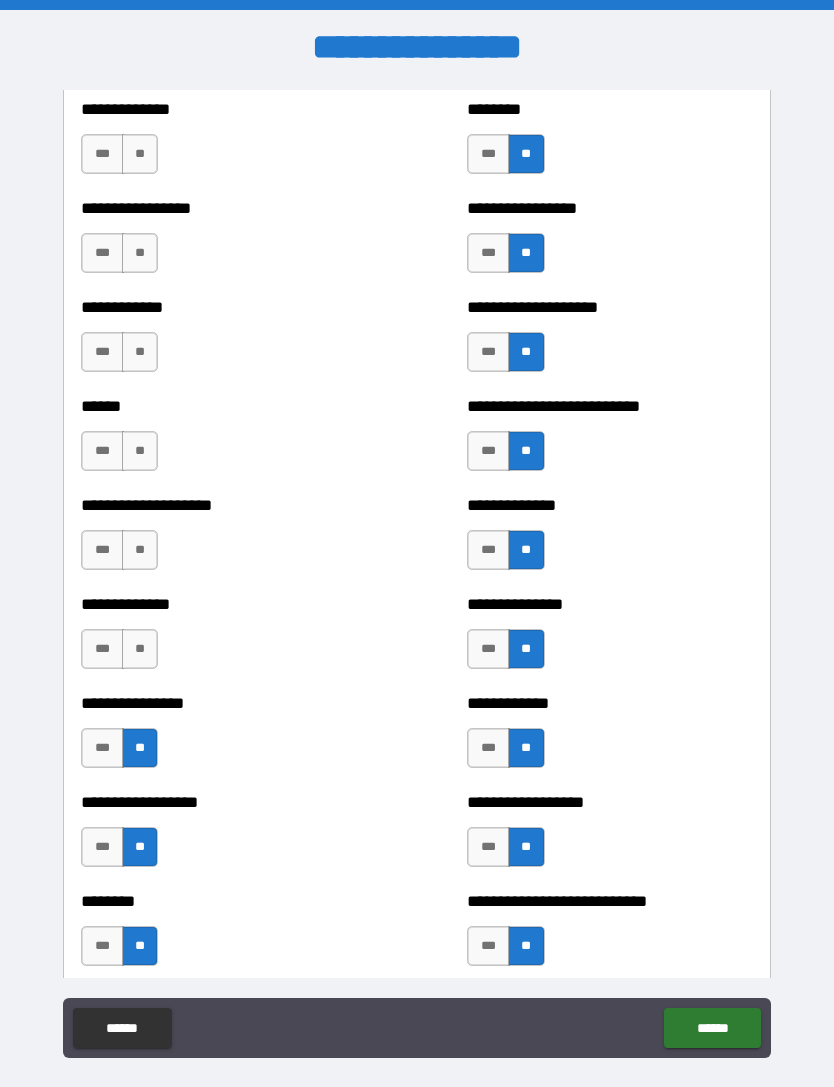 click on "**********" at bounding box center (223, 639) 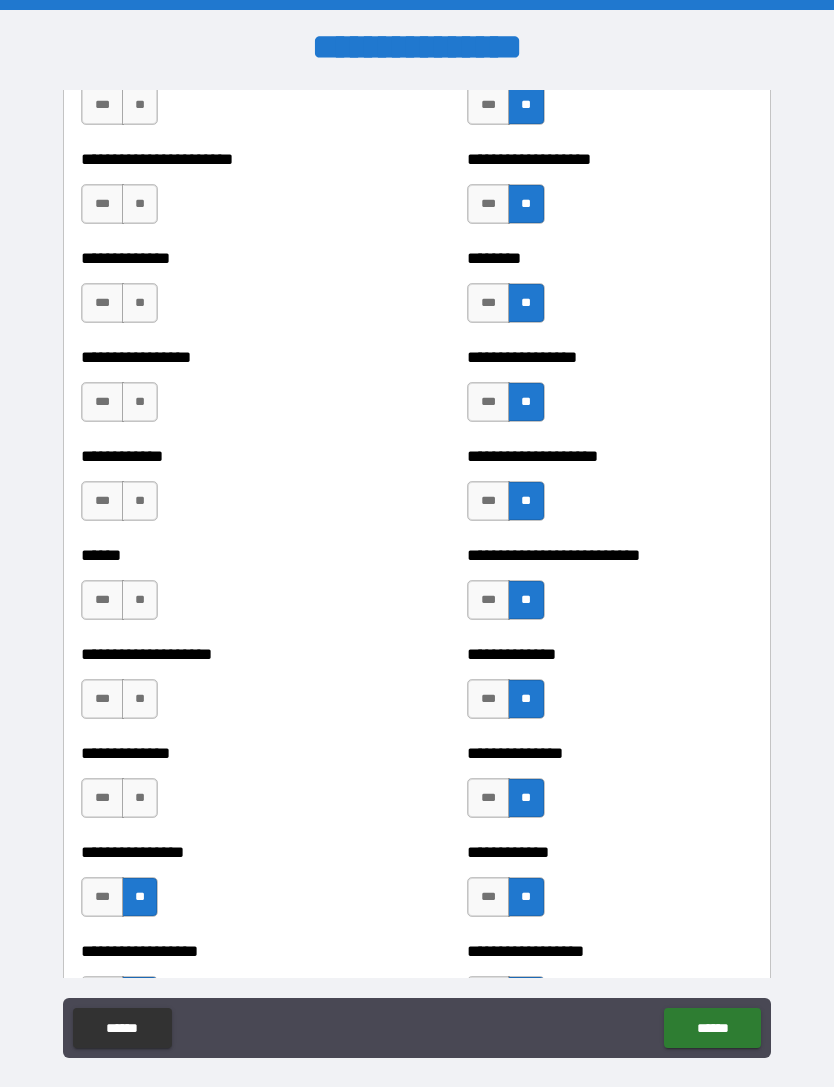 scroll, scrollTop: 3599, scrollLeft: 0, axis: vertical 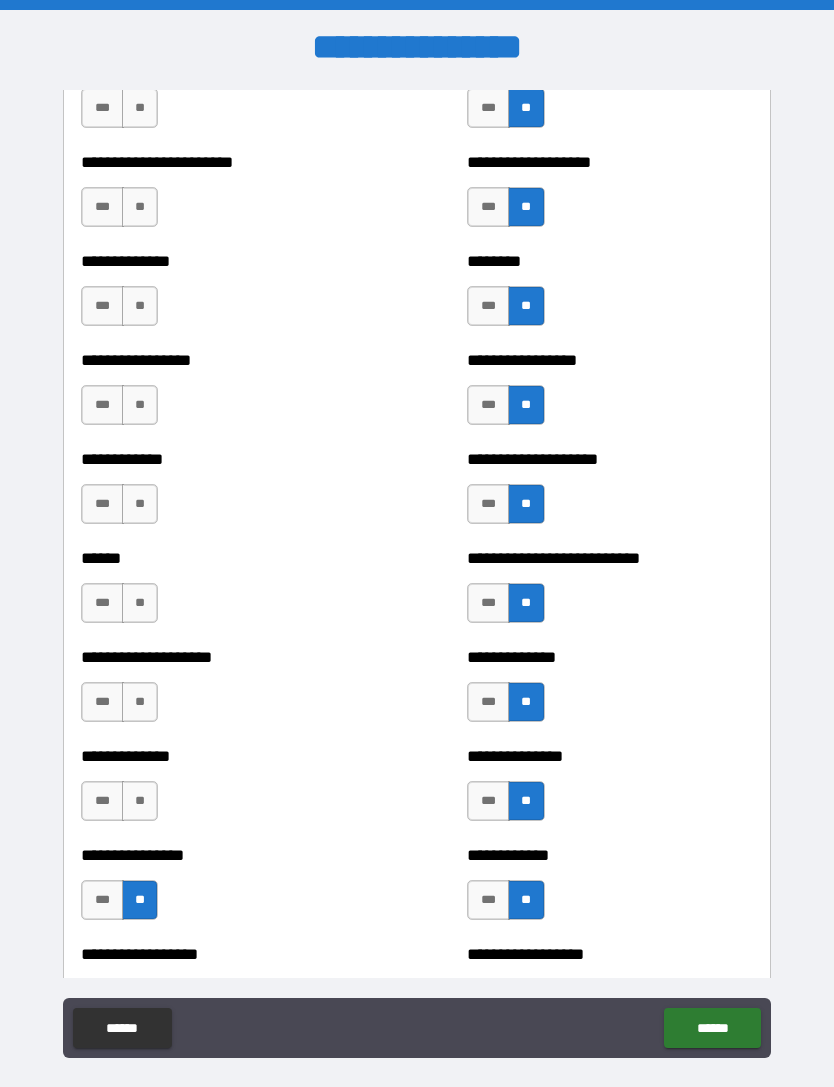 click on "**" at bounding box center [140, 801] 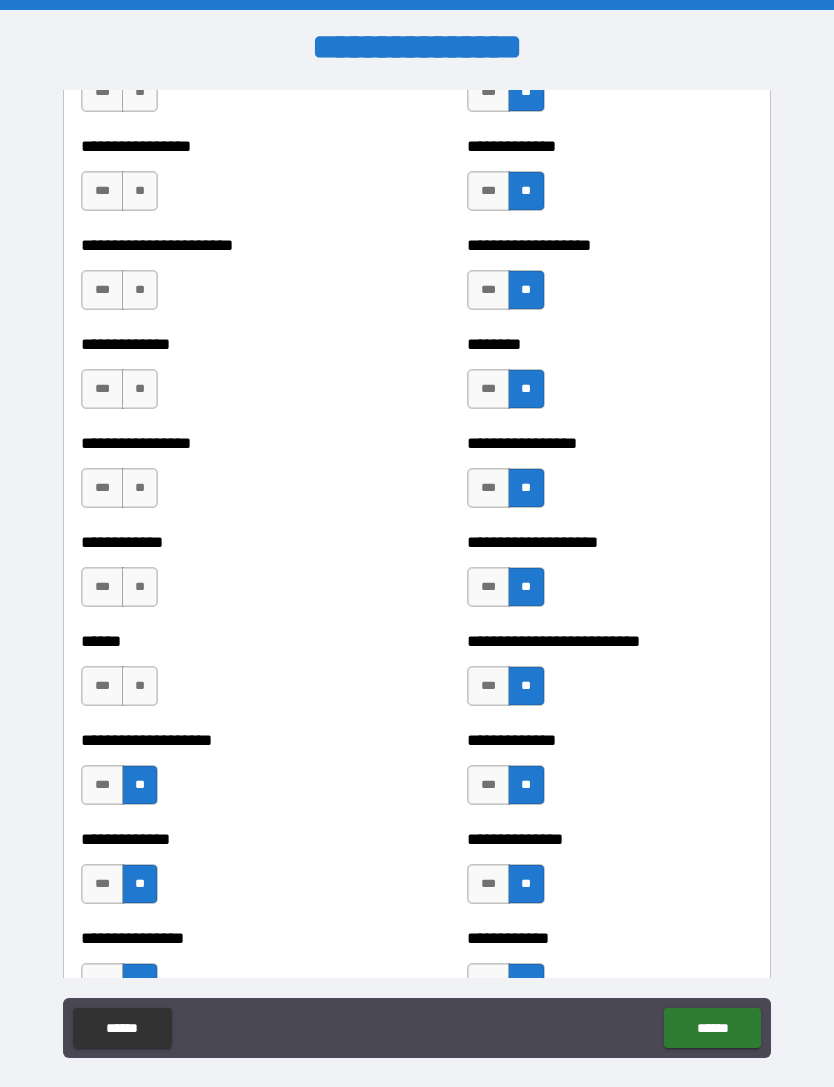 scroll, scrollTop: 3486, scrollLeft: 0, axis: vertical 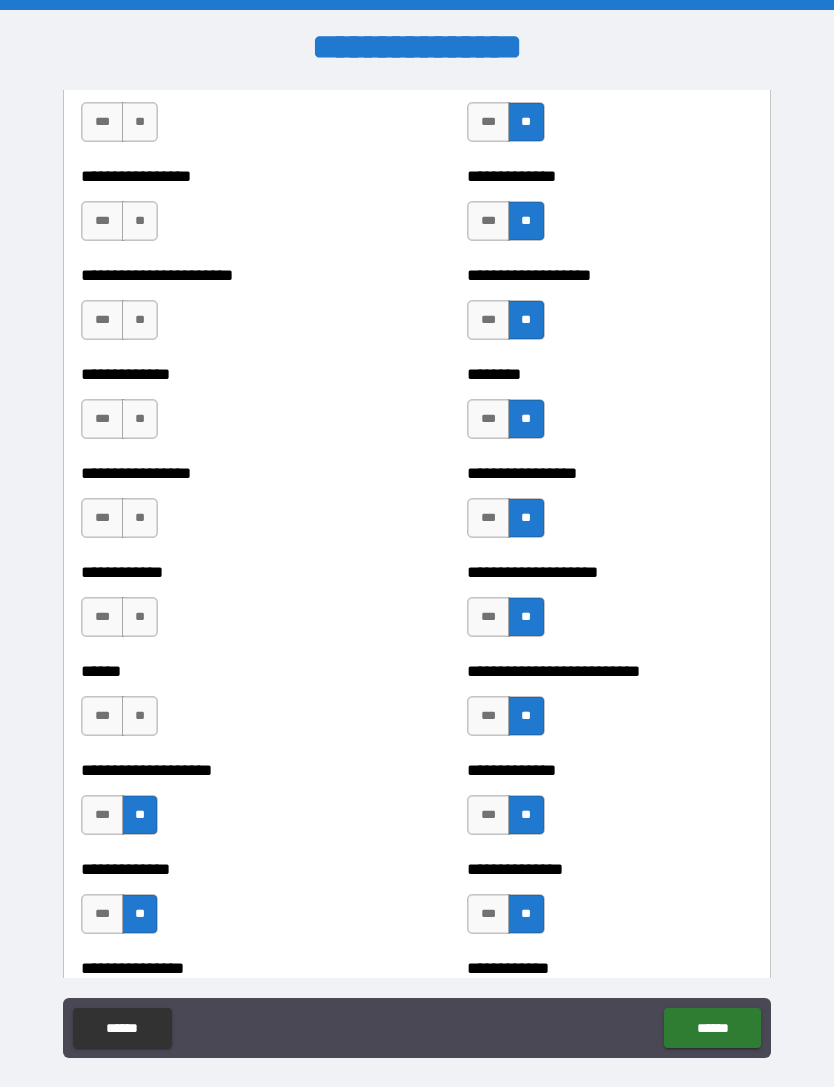 click on "**" at bounding box center (140, 716) 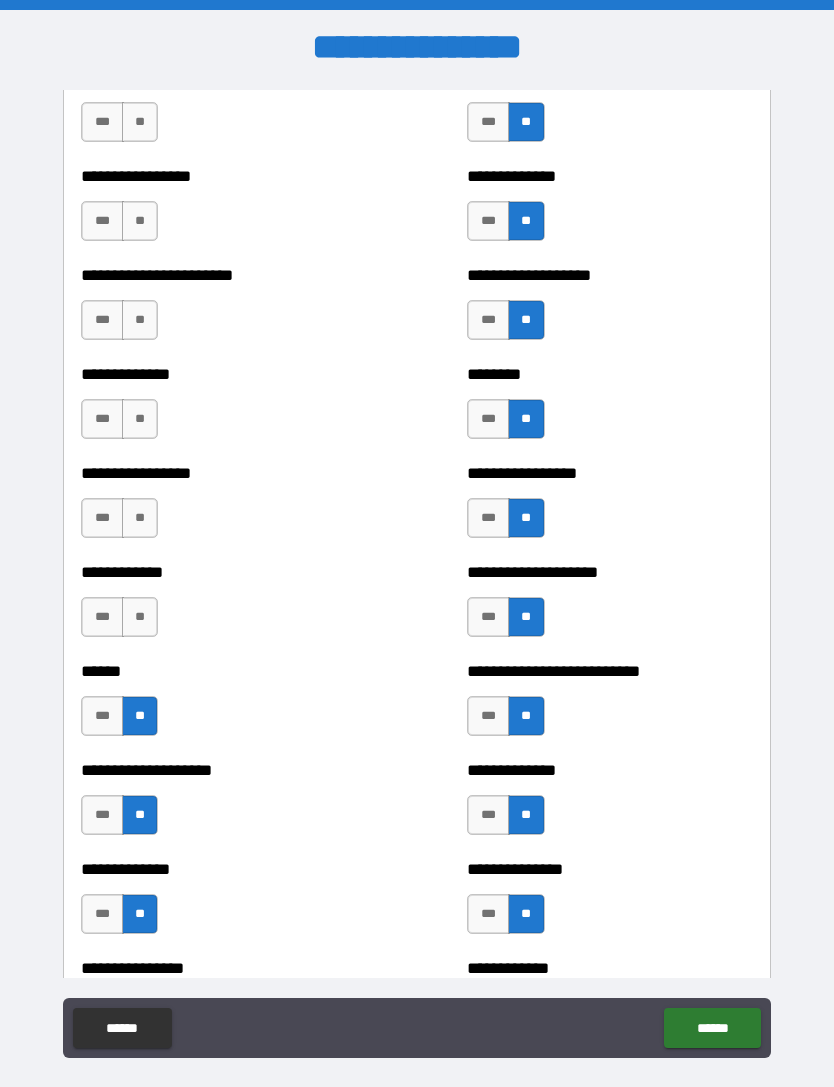 click on "**********" at bounding box center [223, 607] 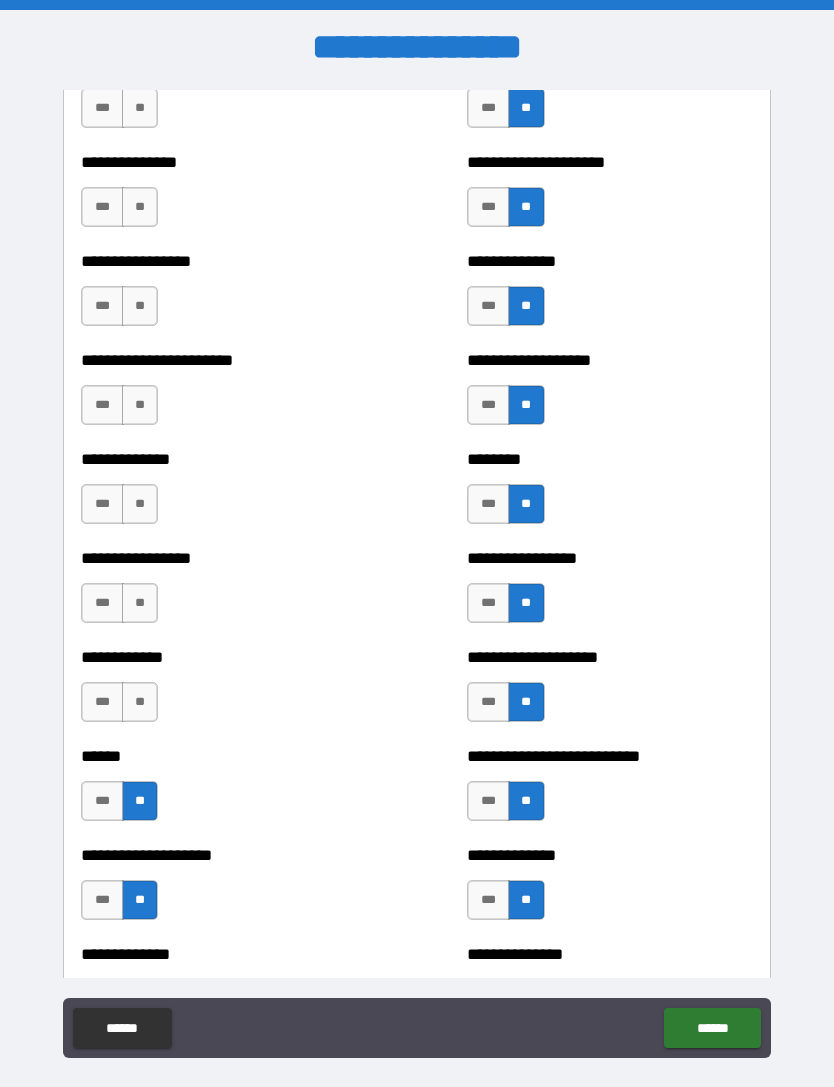 scroll, scrollTop: 3384, scrollLeft: 0, axis: vertical 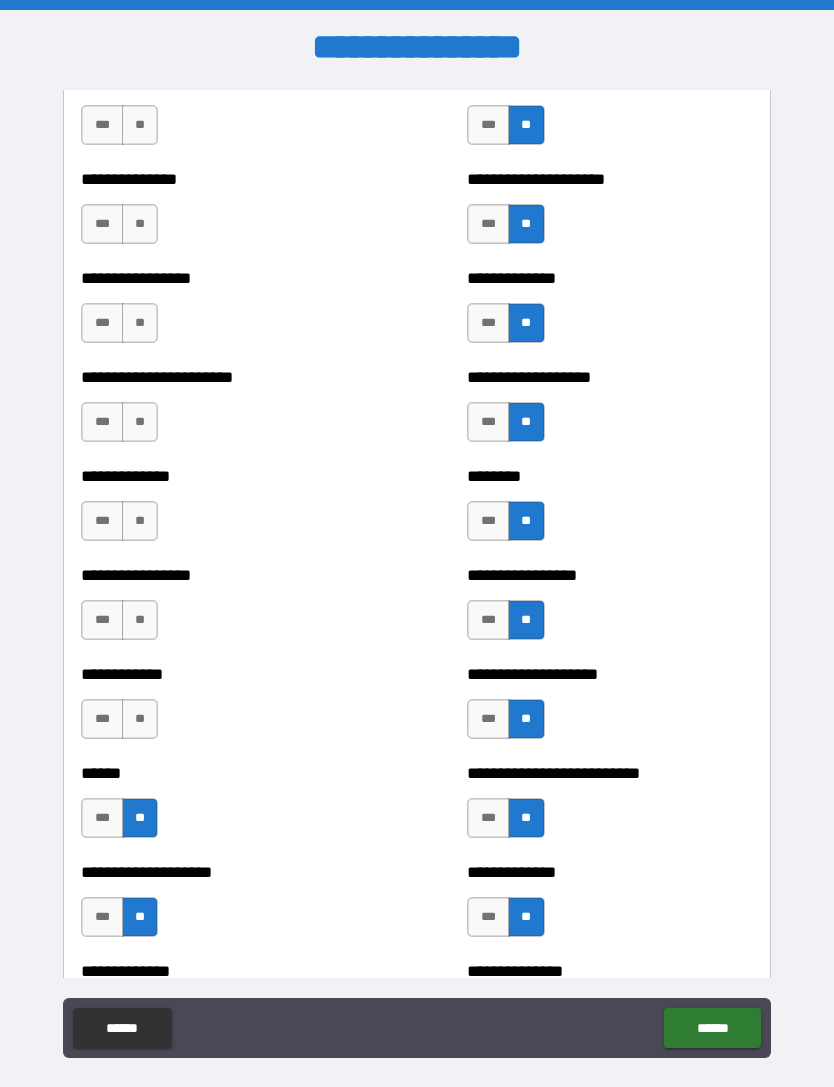 click on "**" at bounding box center (140, 719) 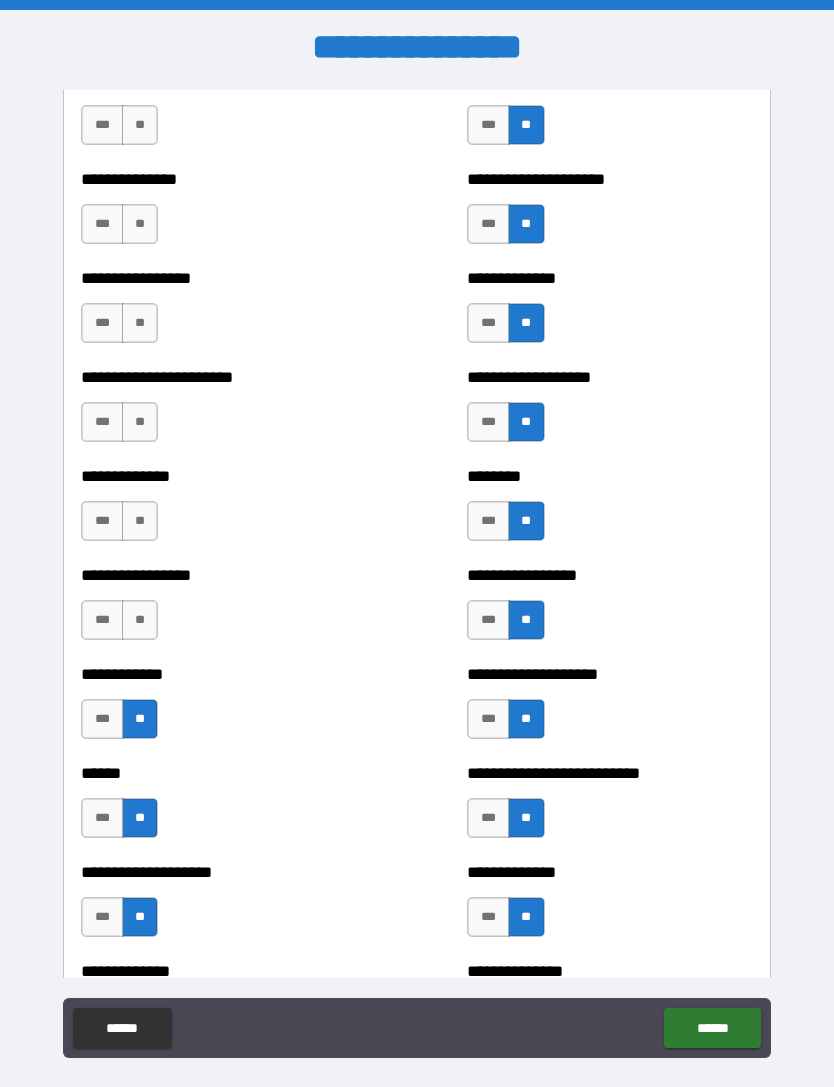 click on "**********" at bounding box center [223, 575] 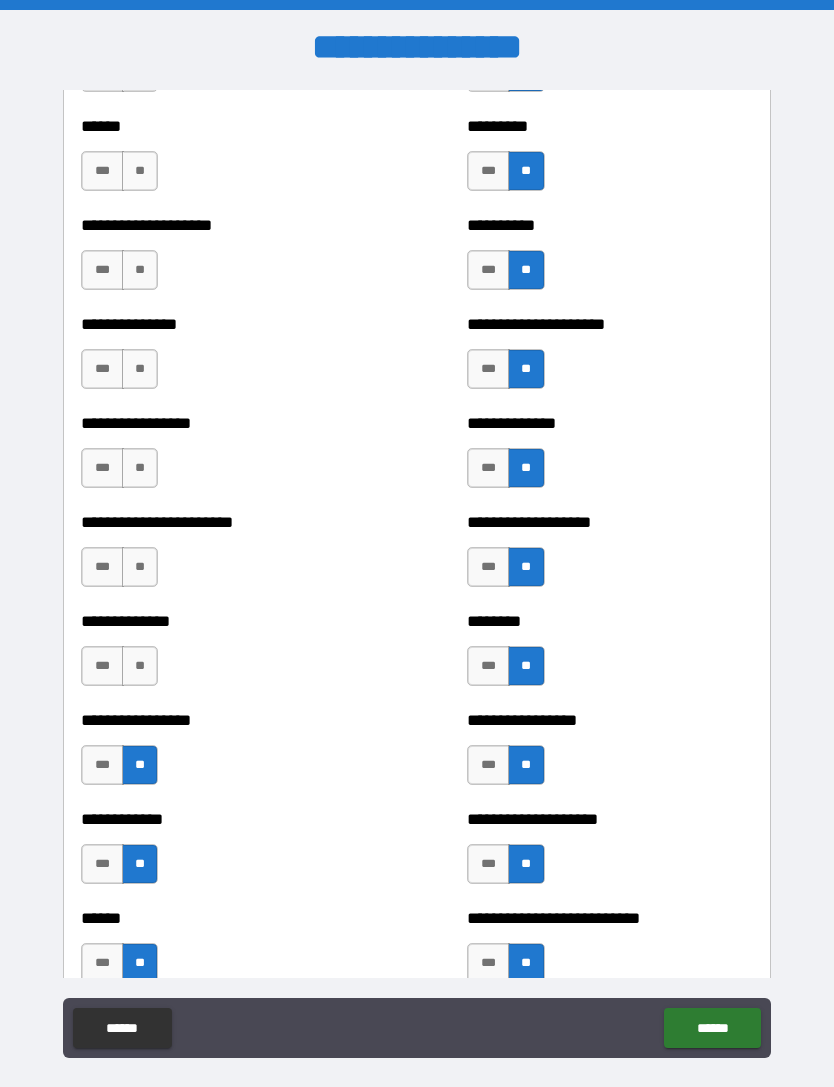scroll, scrollTop: 3218, scrollLeft: 0, axis: vertical 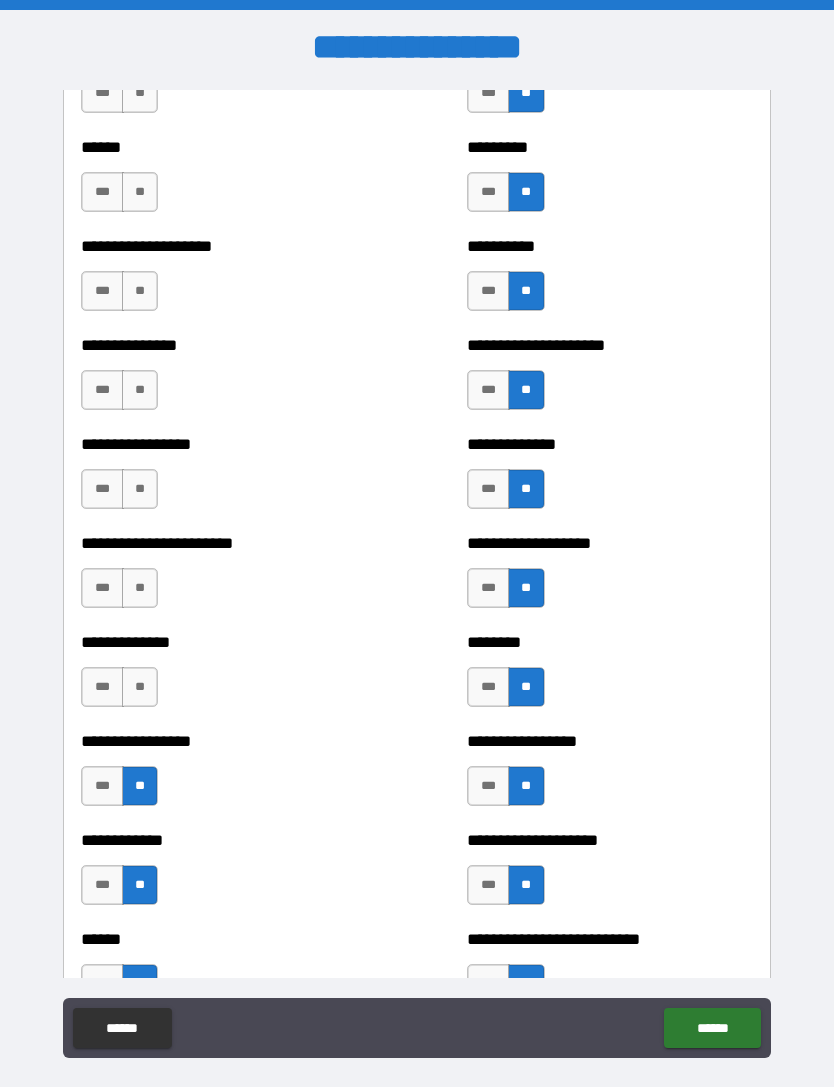 click on "**" at bounding box center [140, 687] 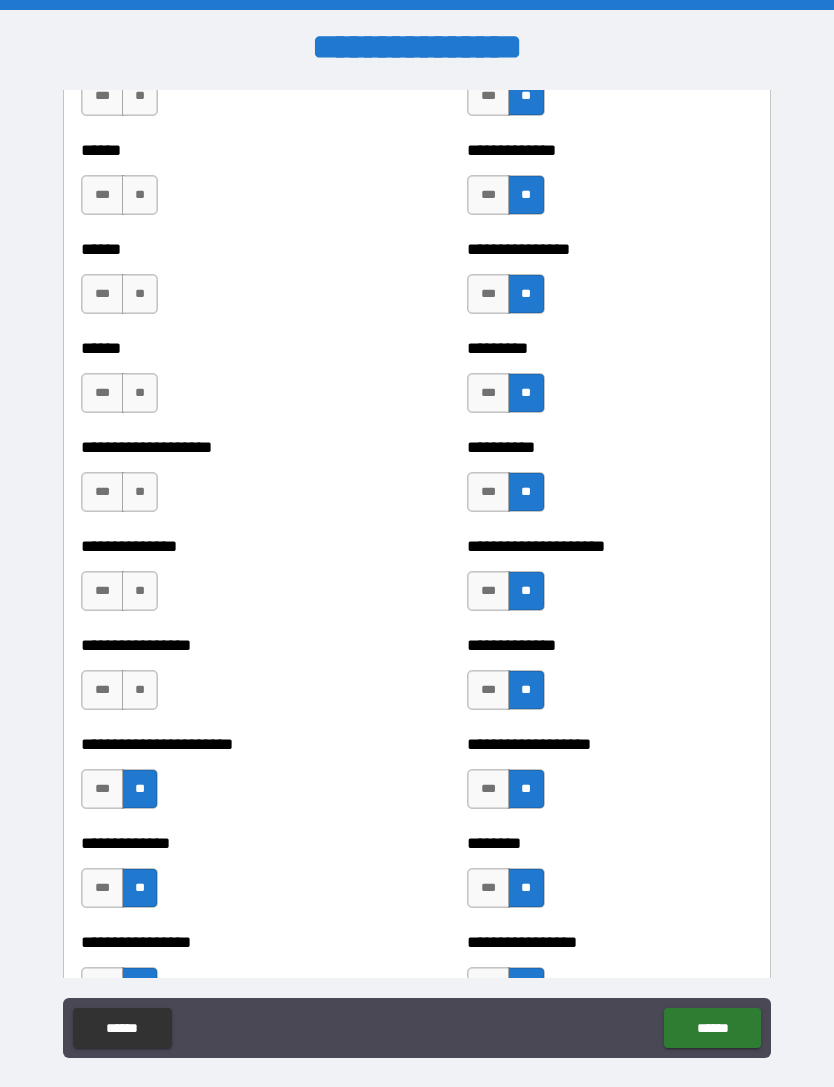 click on "**" at bounding box center [140, 690] 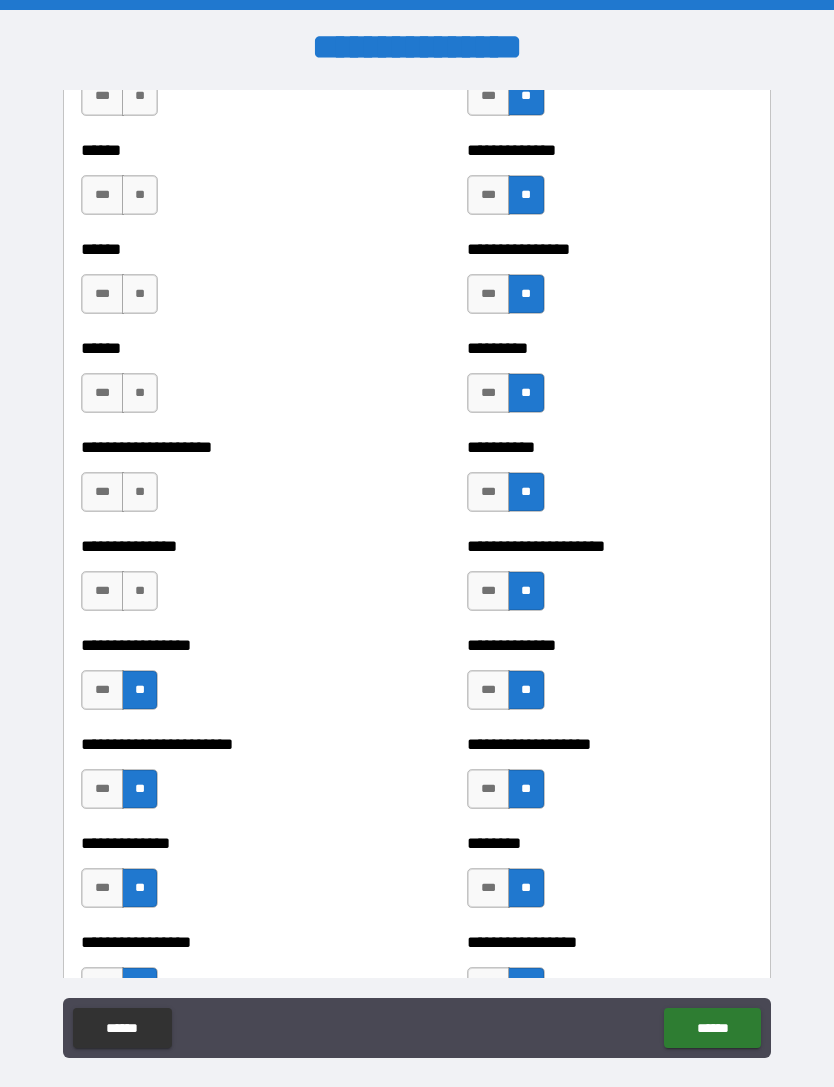 click on "**" at bounding box center [140, 591] 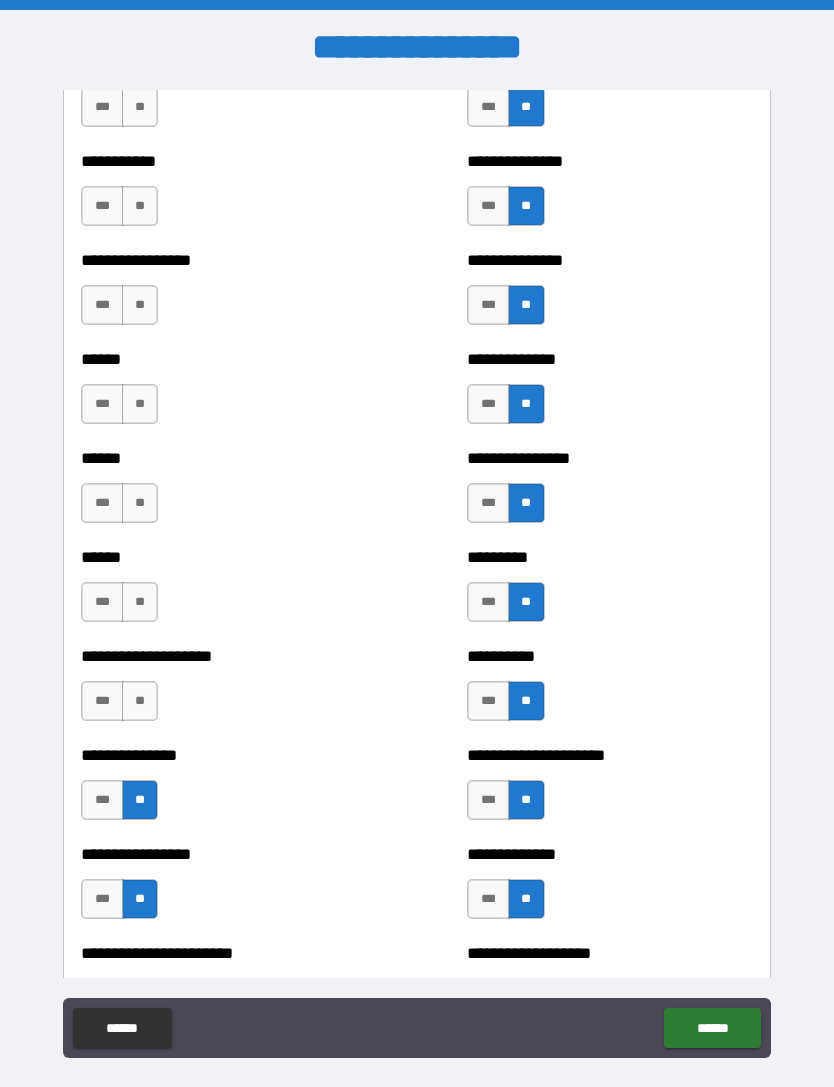 click on "**" at bounding box center [140, 701] 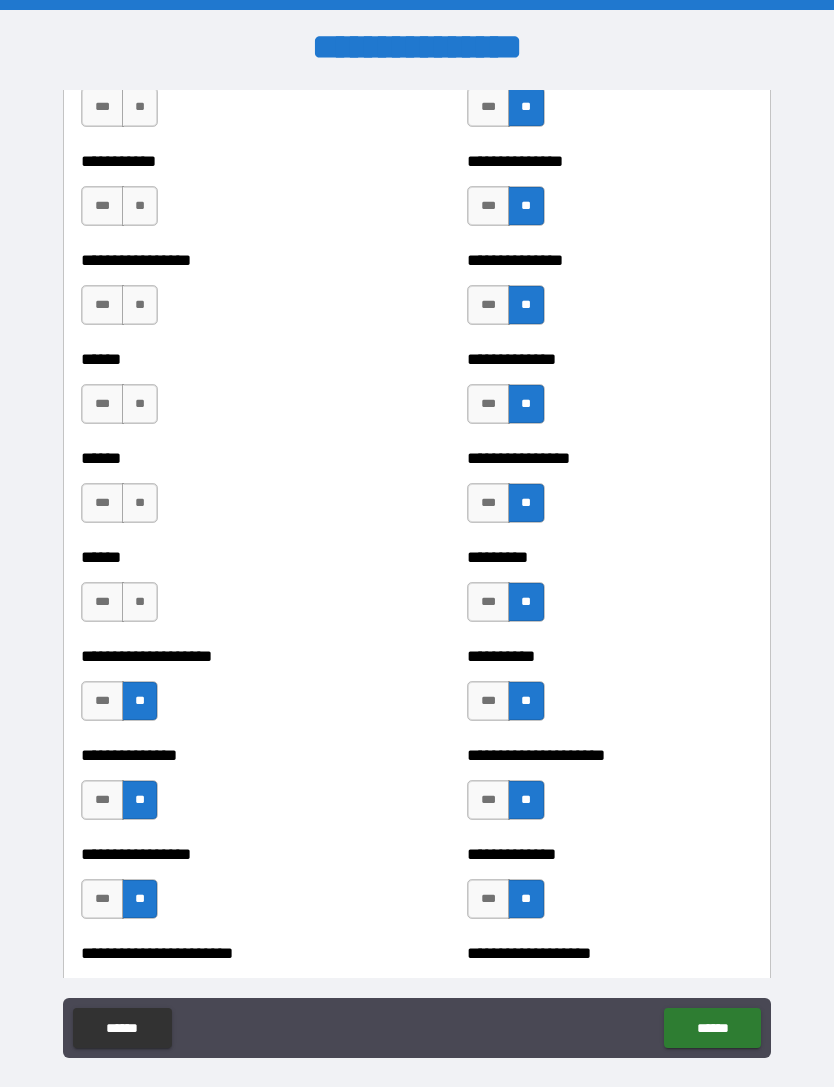 click on "**" at bounding box center (140, 602) 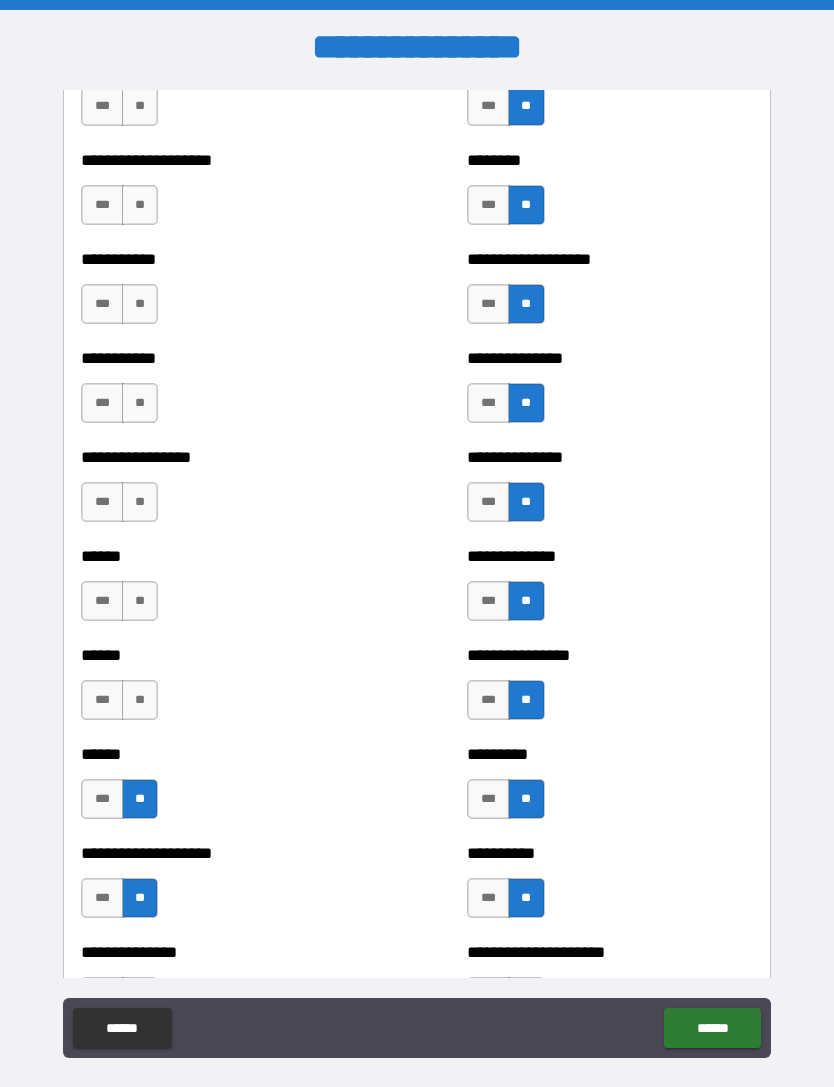 click on "**" at bounding box center (140, 700) 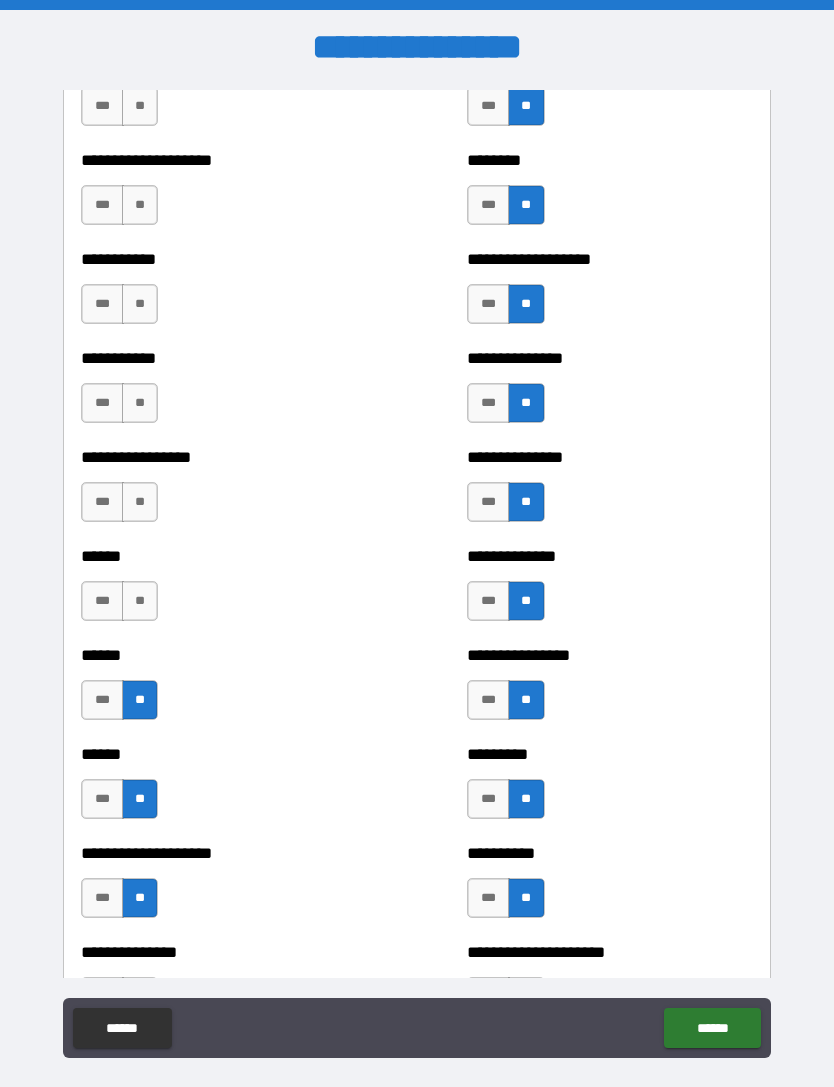 click on "**" at bounding box center [140, 601] 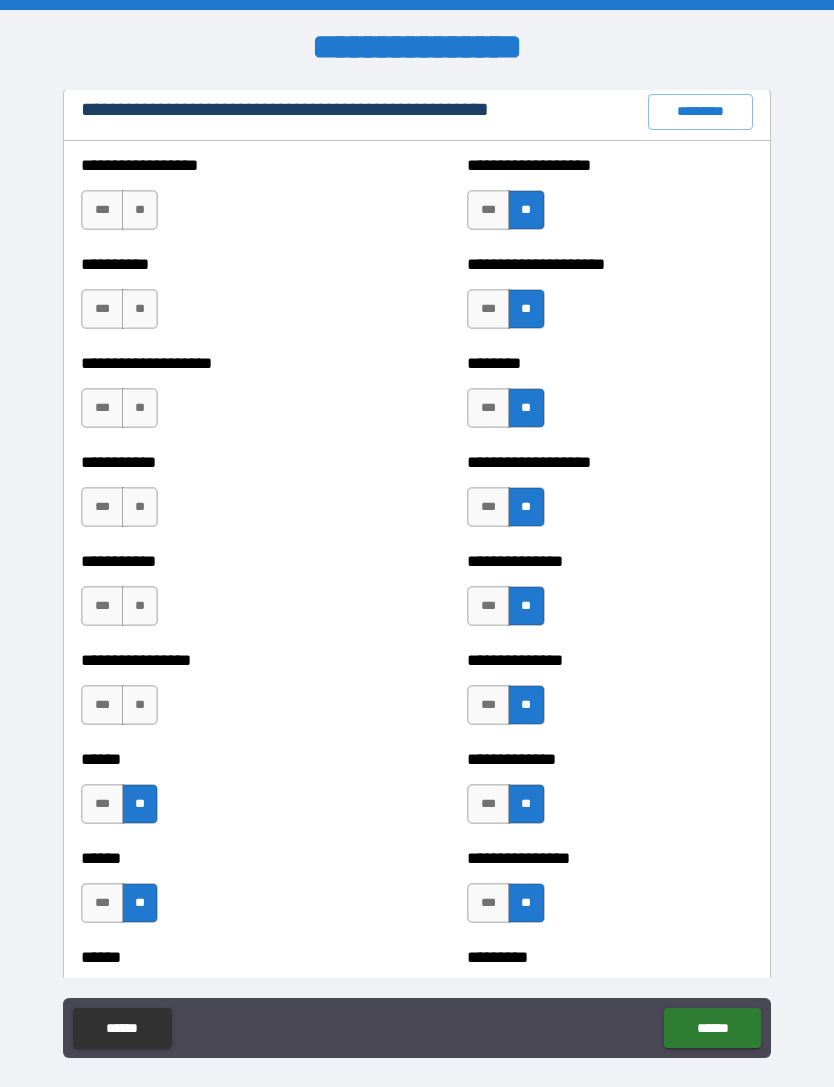 click on "**" at bounding box center (140, 705) 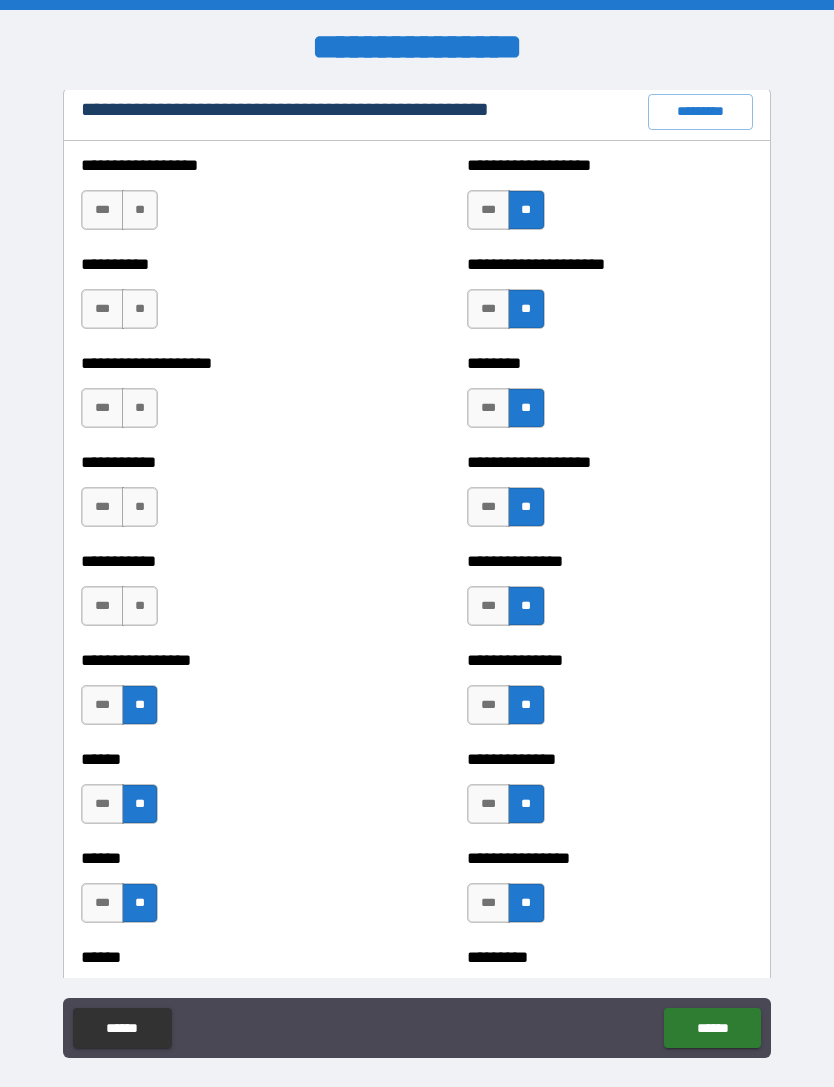 click on "**" at bounding box center [140, 606] 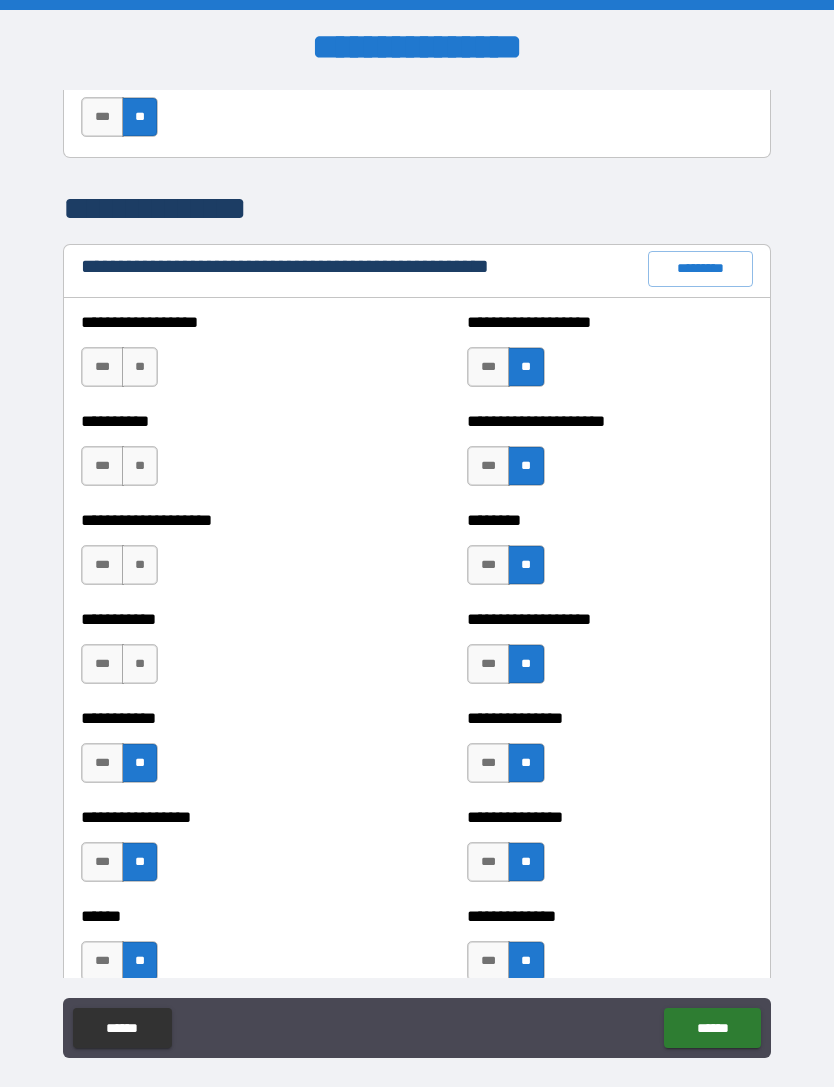 scroll, scrollTop: 2240, scrollLeft: 0, axis: vertical 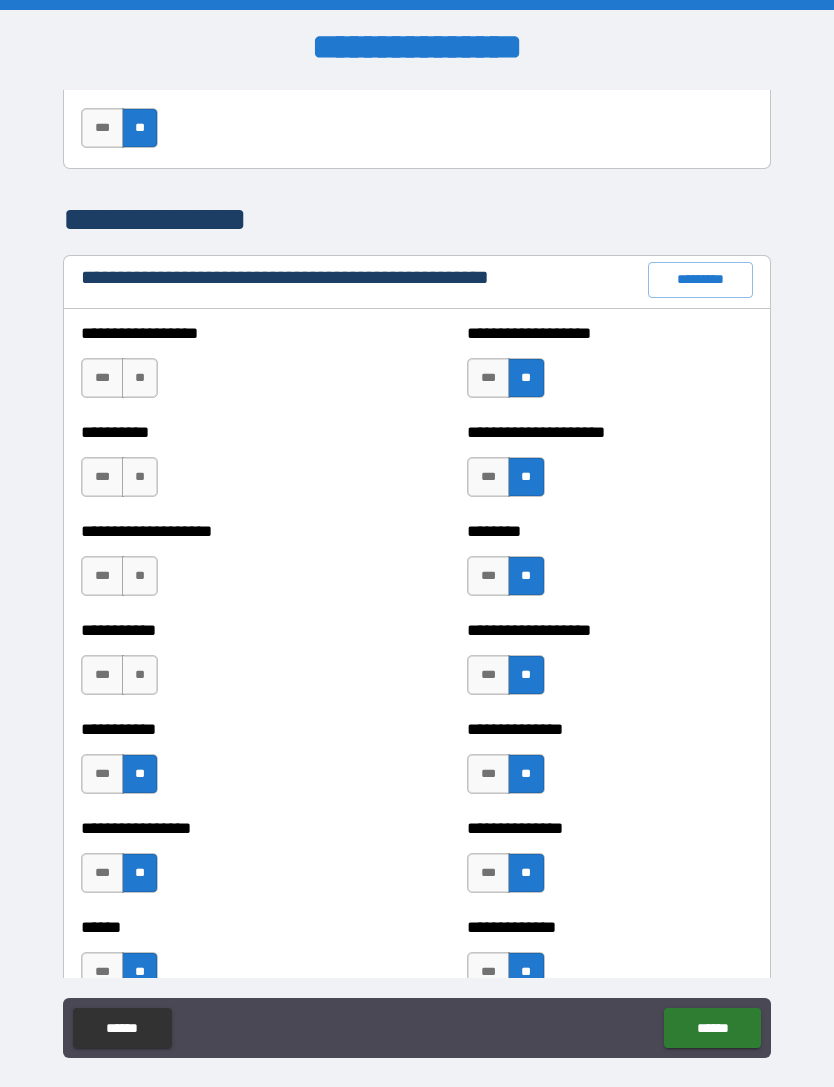 click on "**" at bounding box center (140, 675) 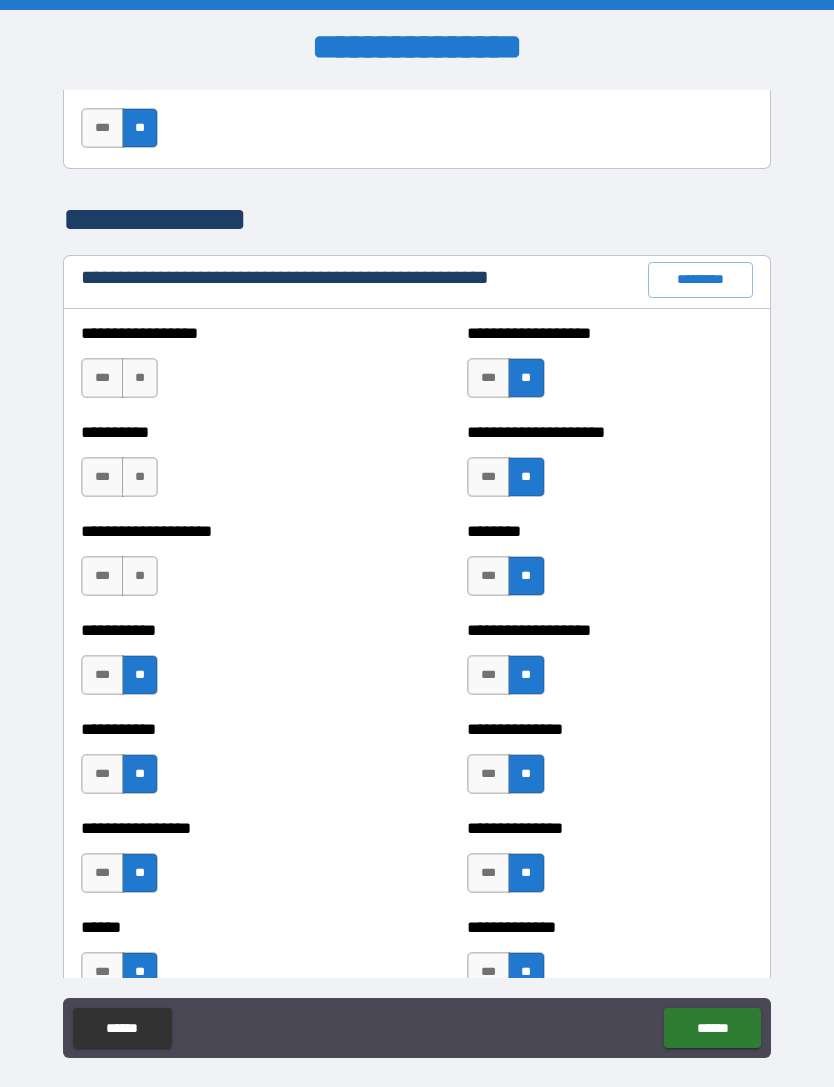 click on "**" at bounding box center (140, 576) 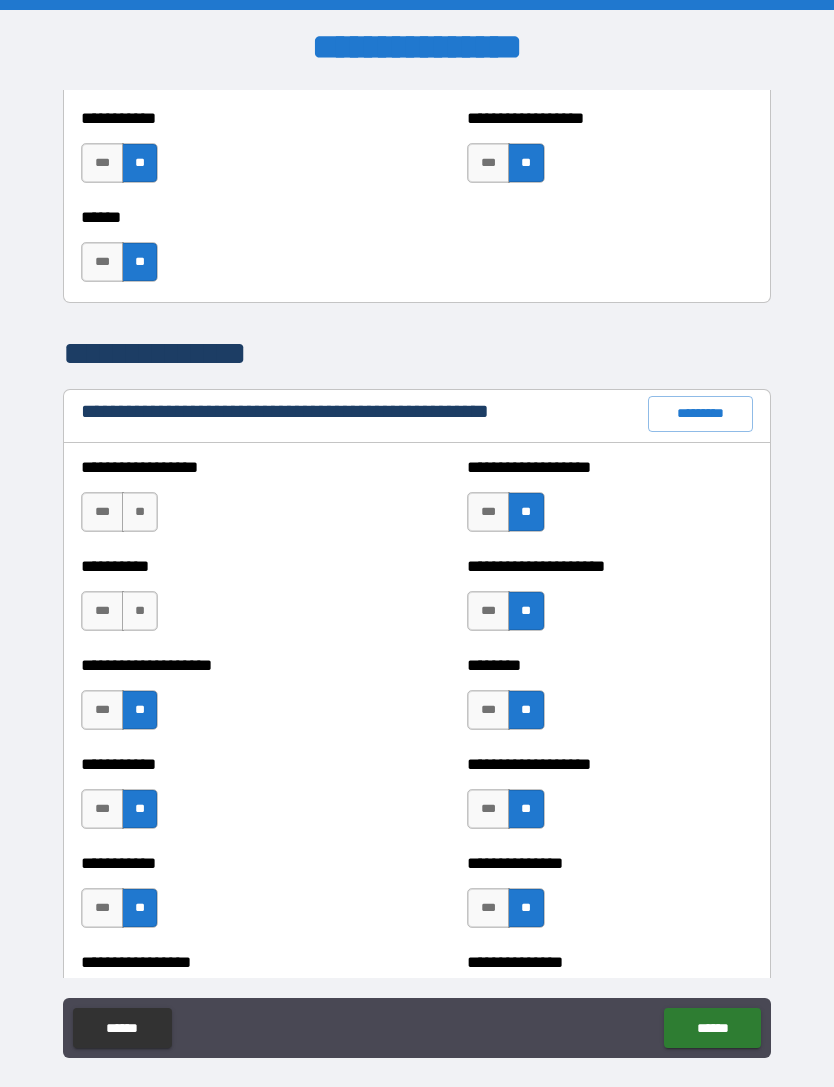 scroll, scrollTop: 2105, scrollLeft: 0, axis: vertical 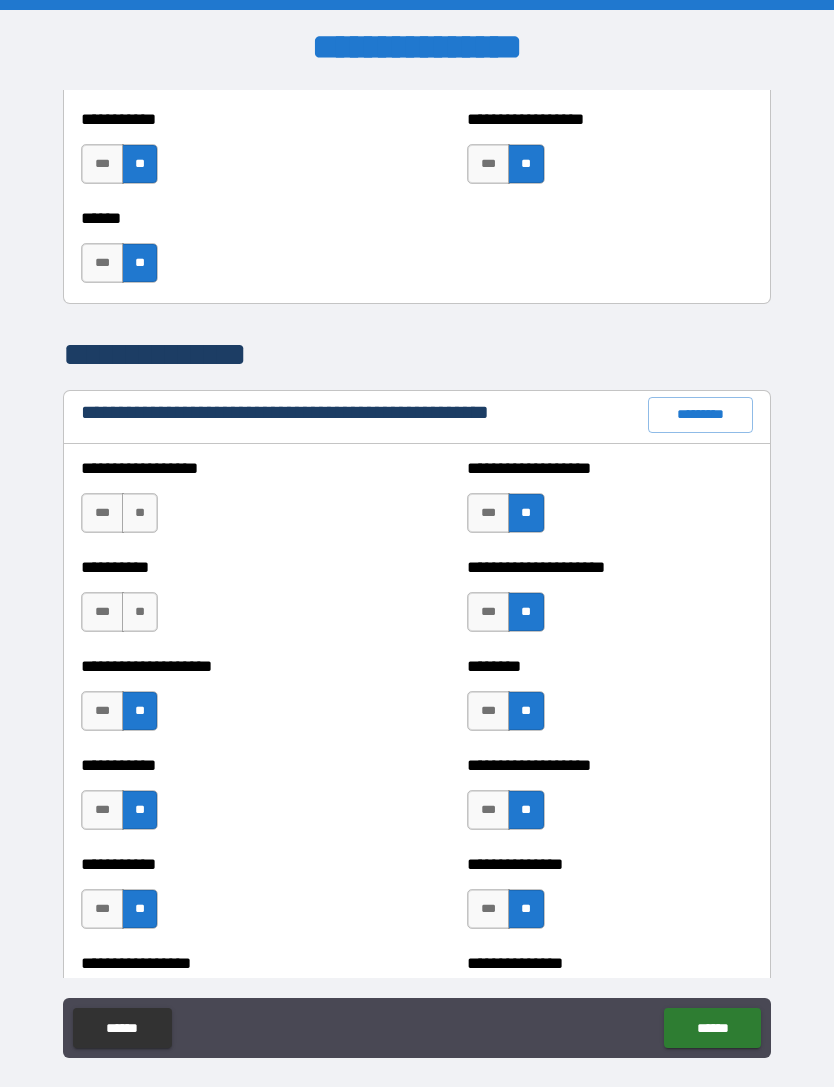 click on "**" at bounding box center (140, 612) 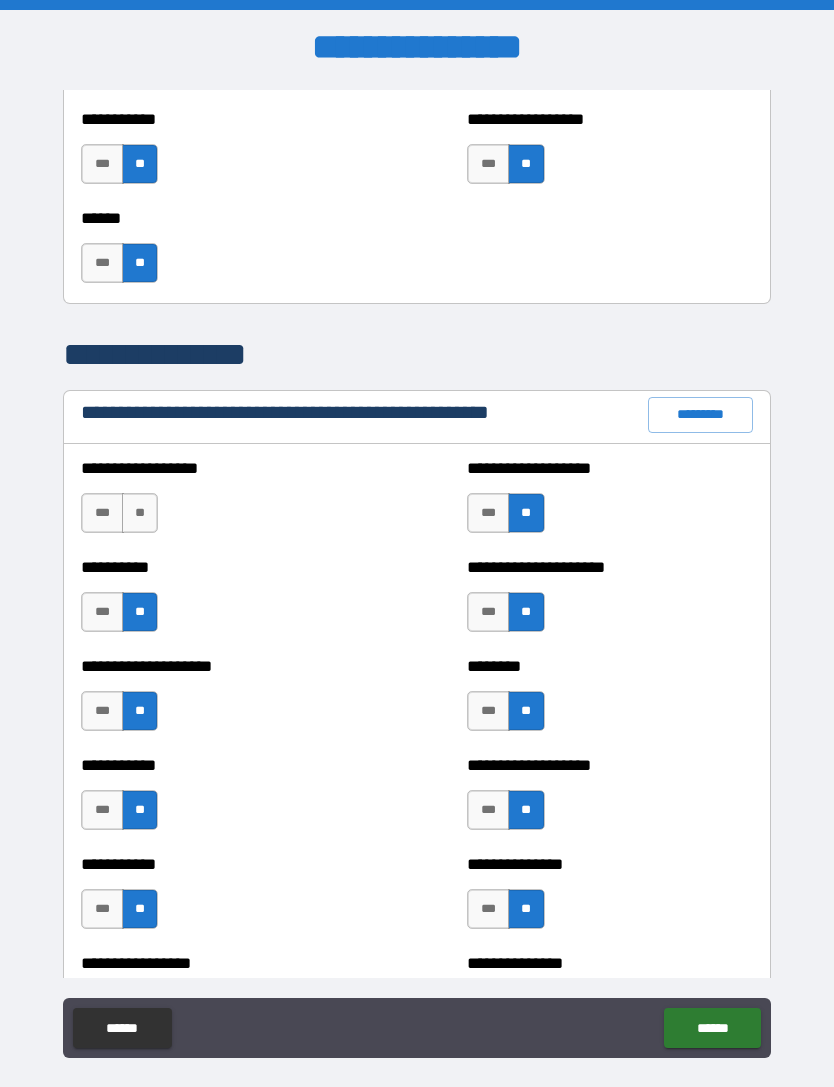 click on "**" at bounding box center [140, 513] 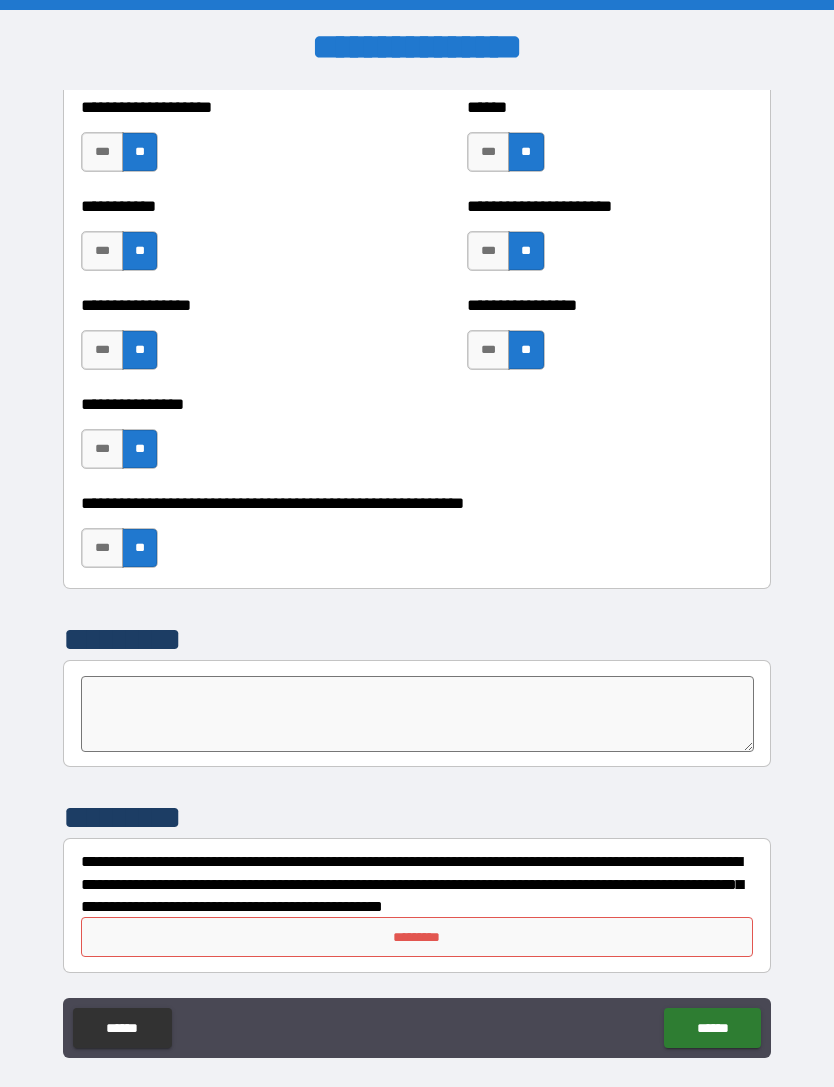 scroll, scrollTop: 5931, scrollLeft: 0, axis: vertical 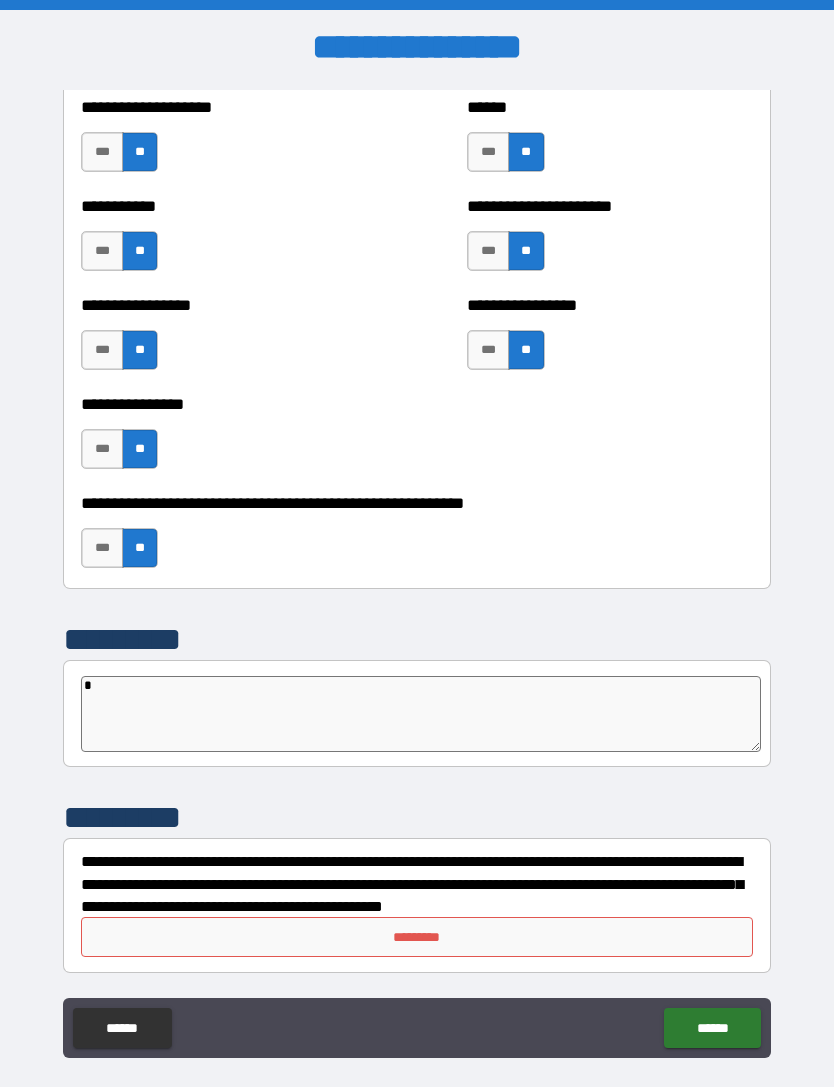 type on "*" 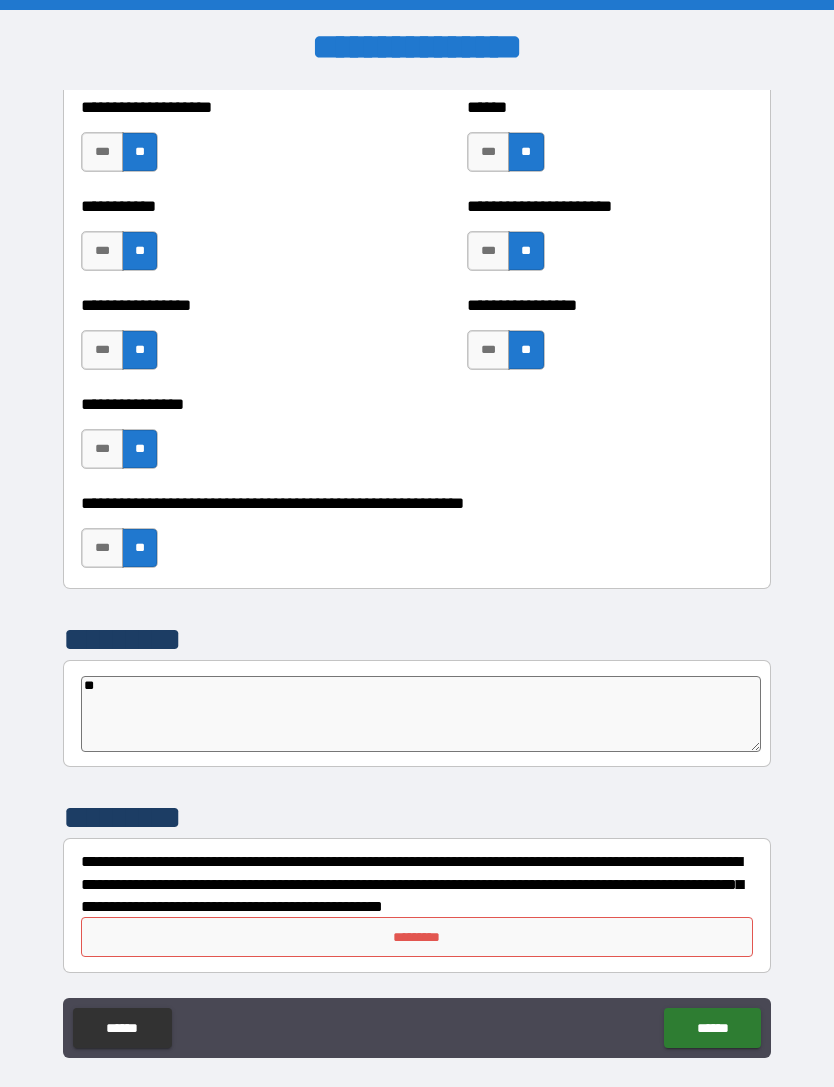 type on "*" 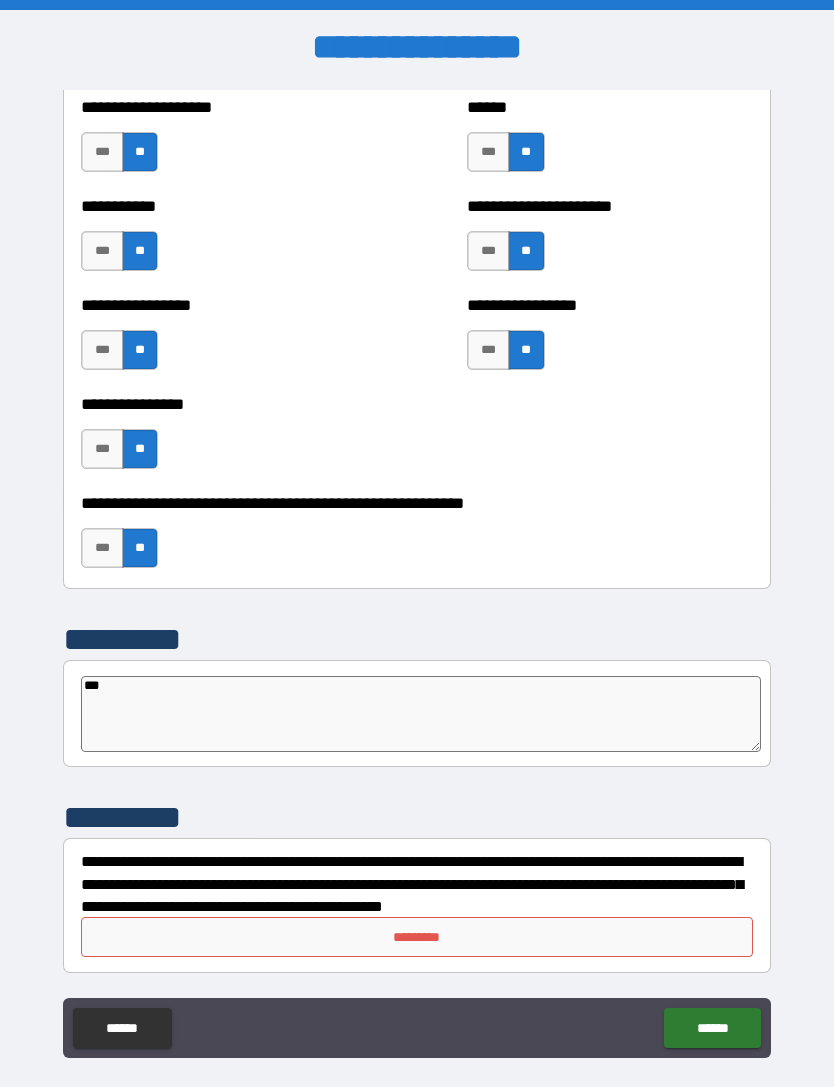 type on "*" 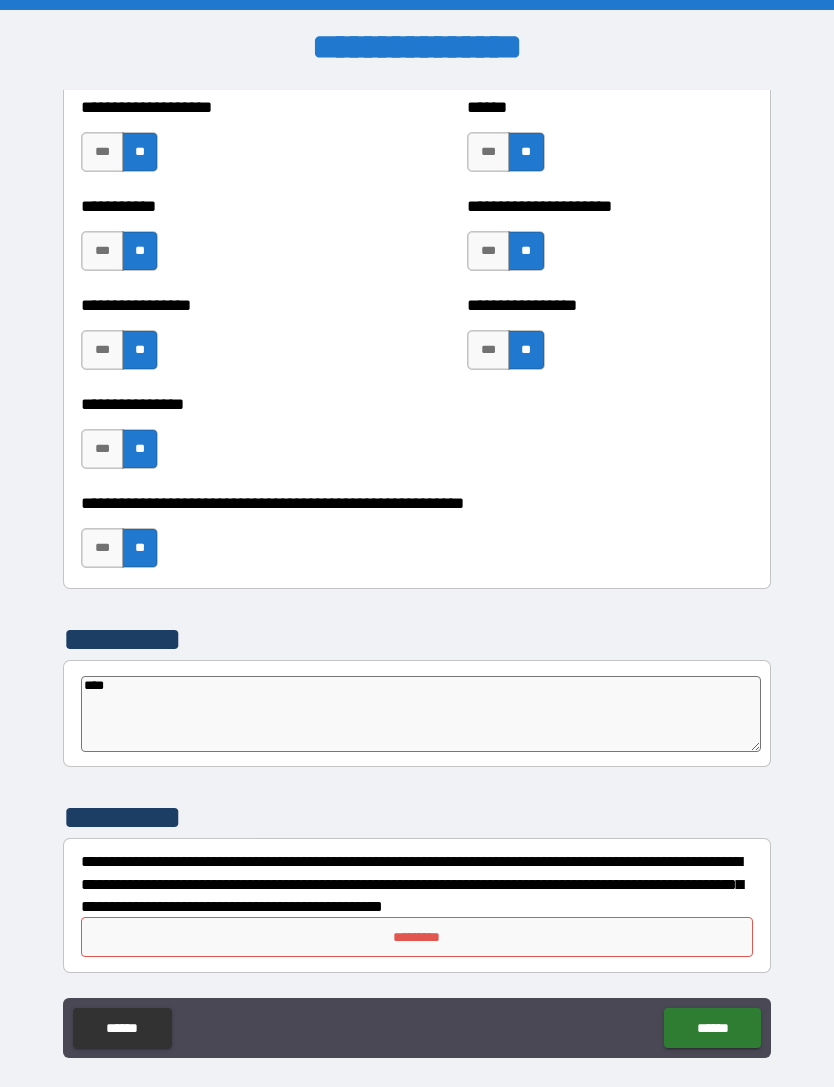 type on "*" 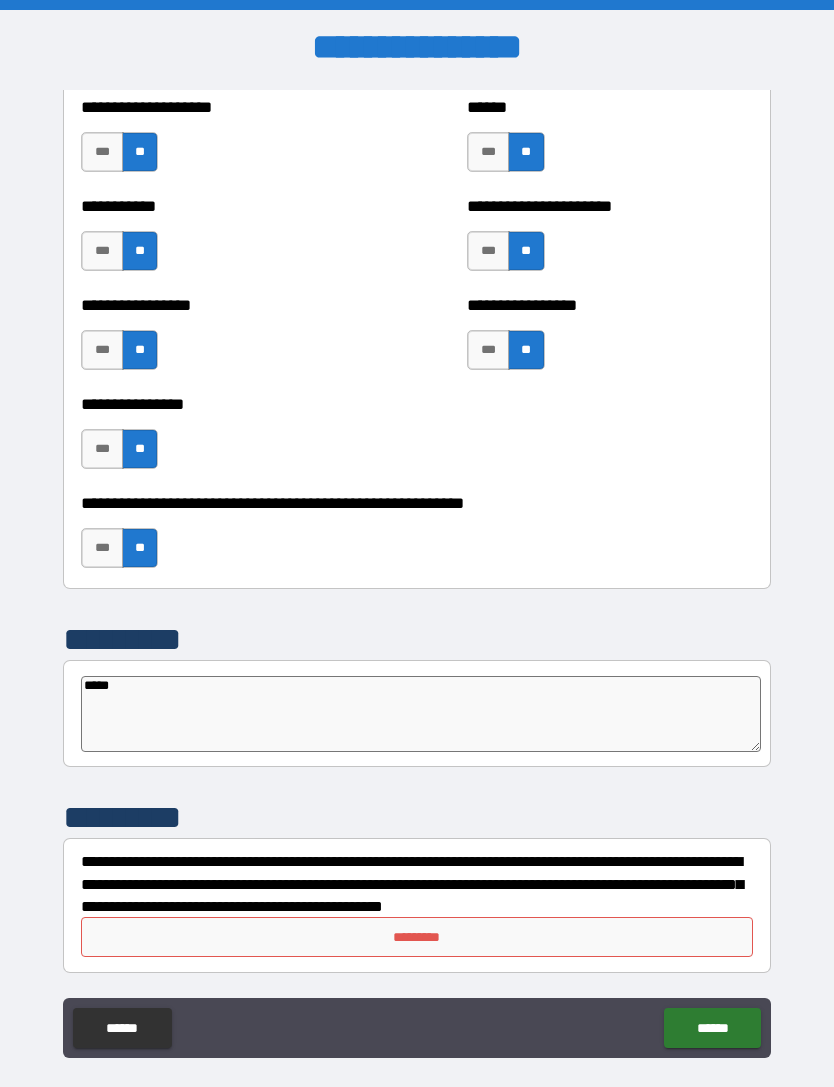 type on "*" 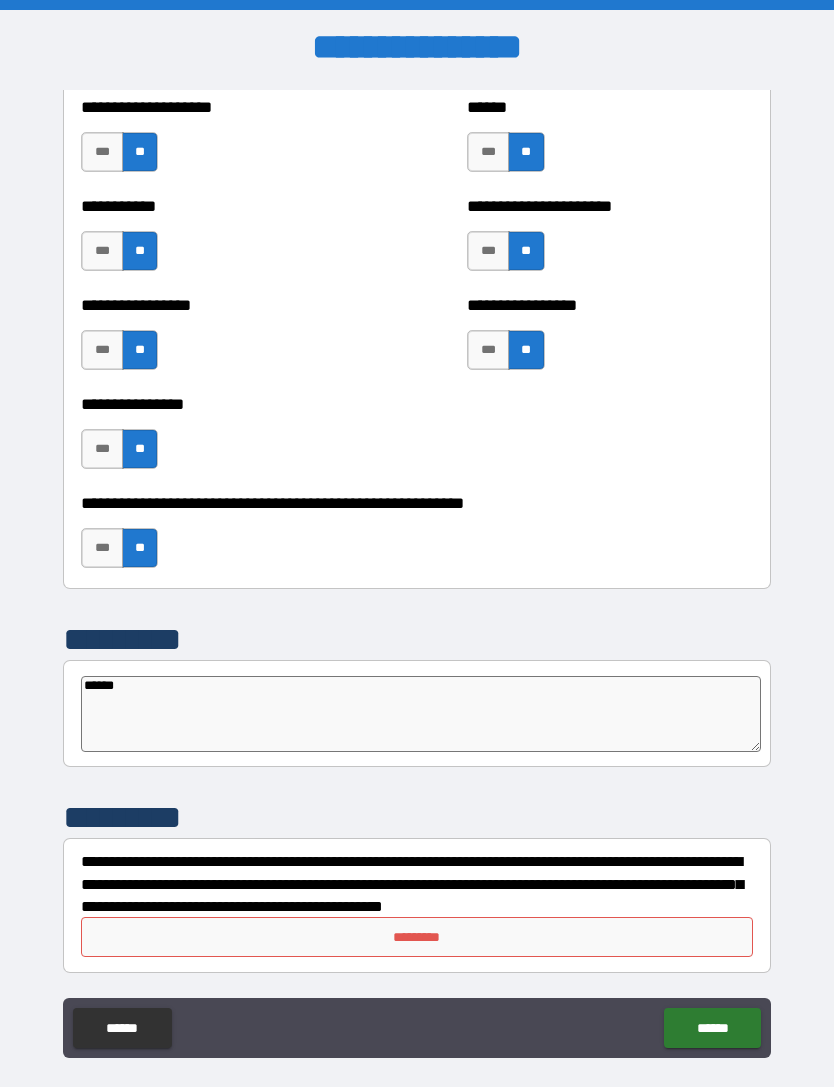 type on "*" 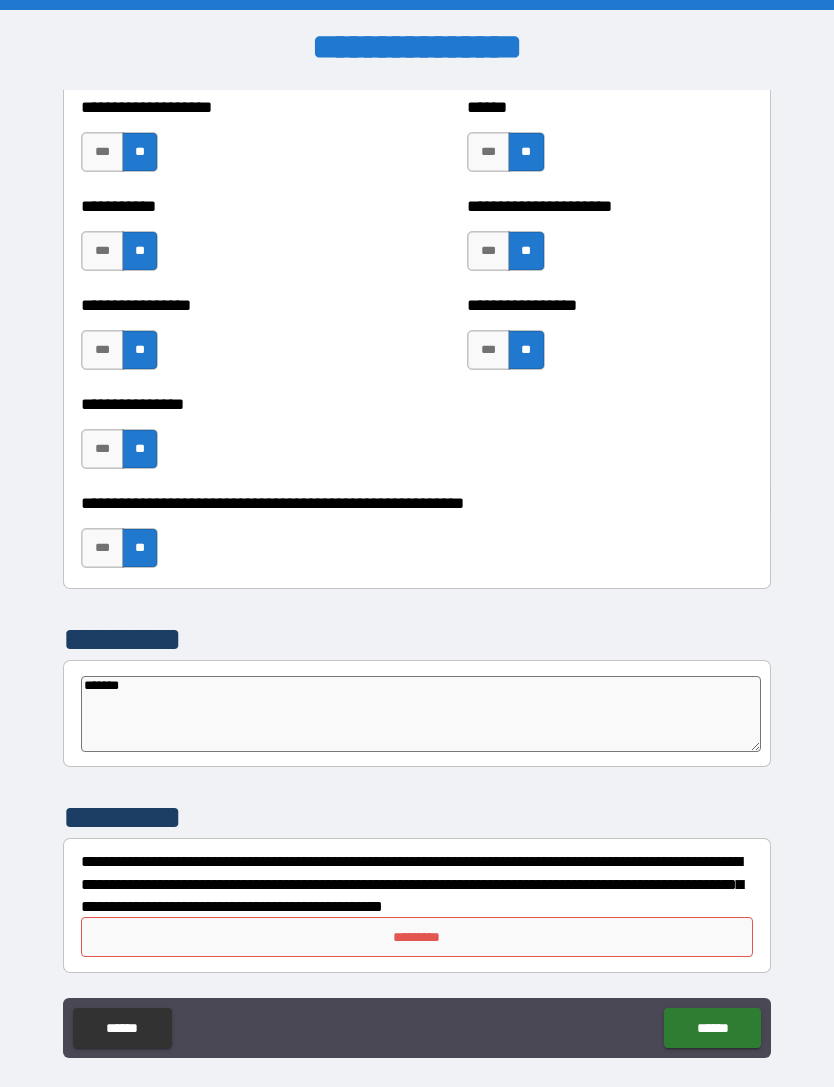 type on "*" 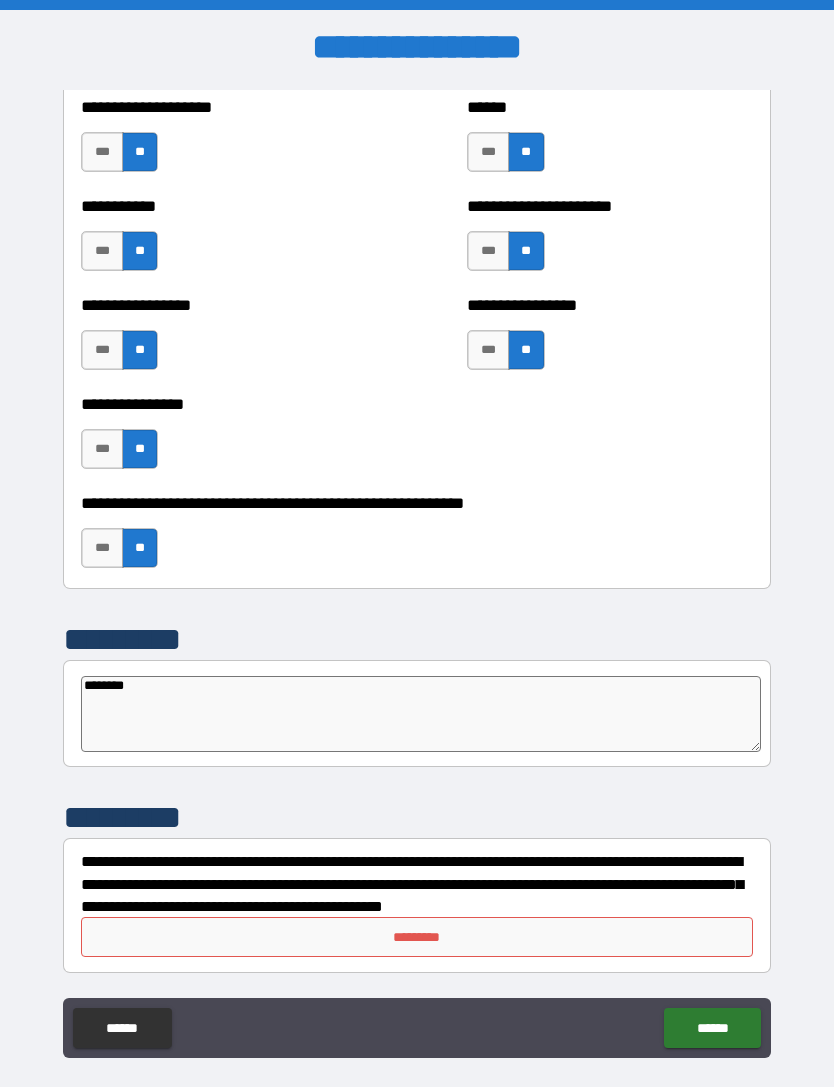 type on "*" 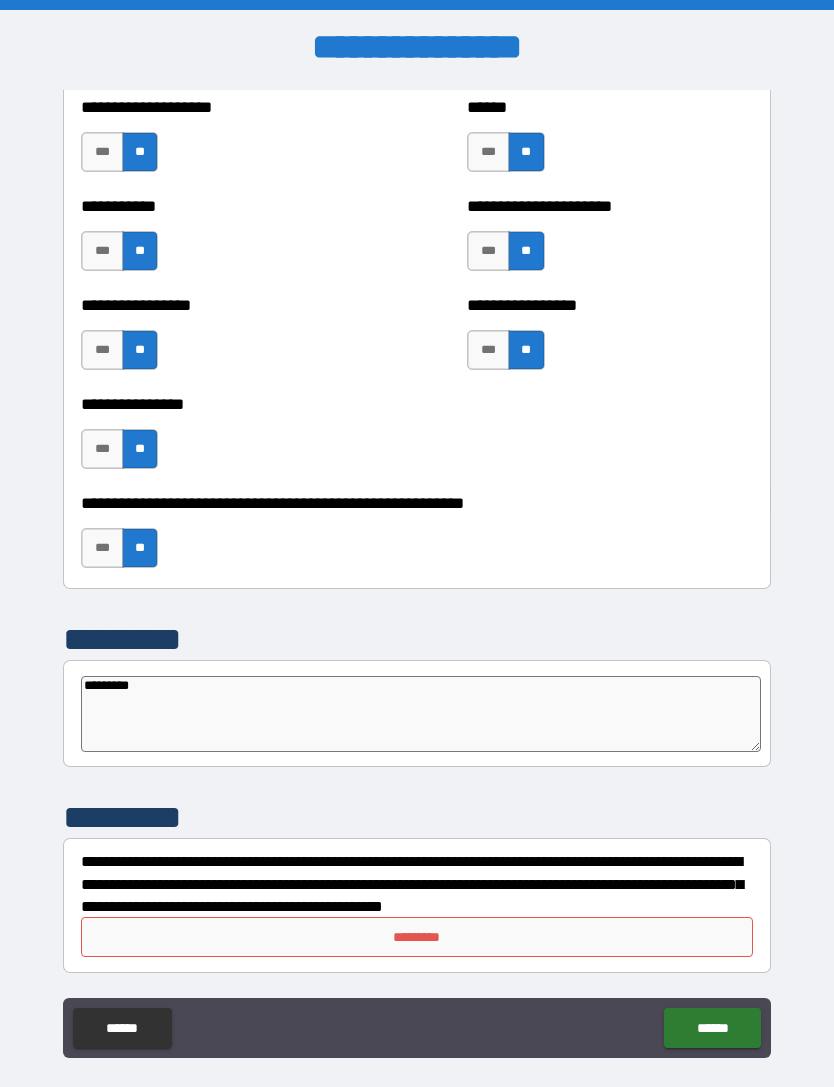 type on "*" 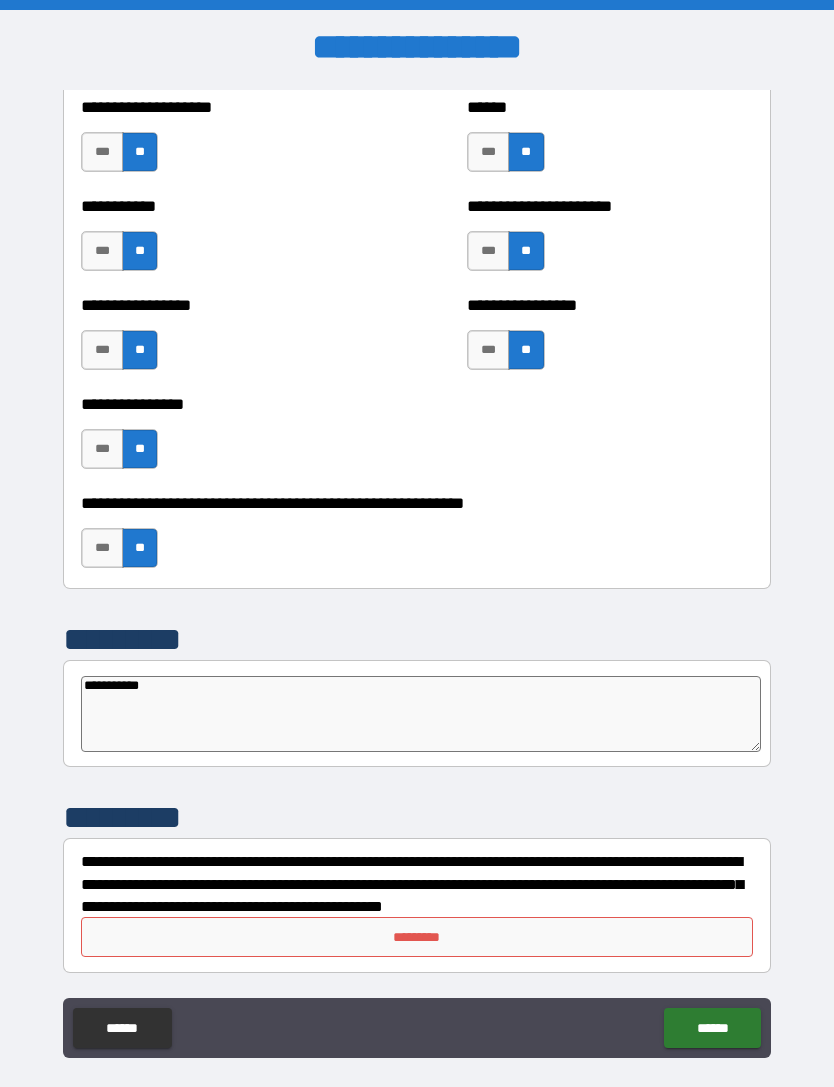 type on "*" 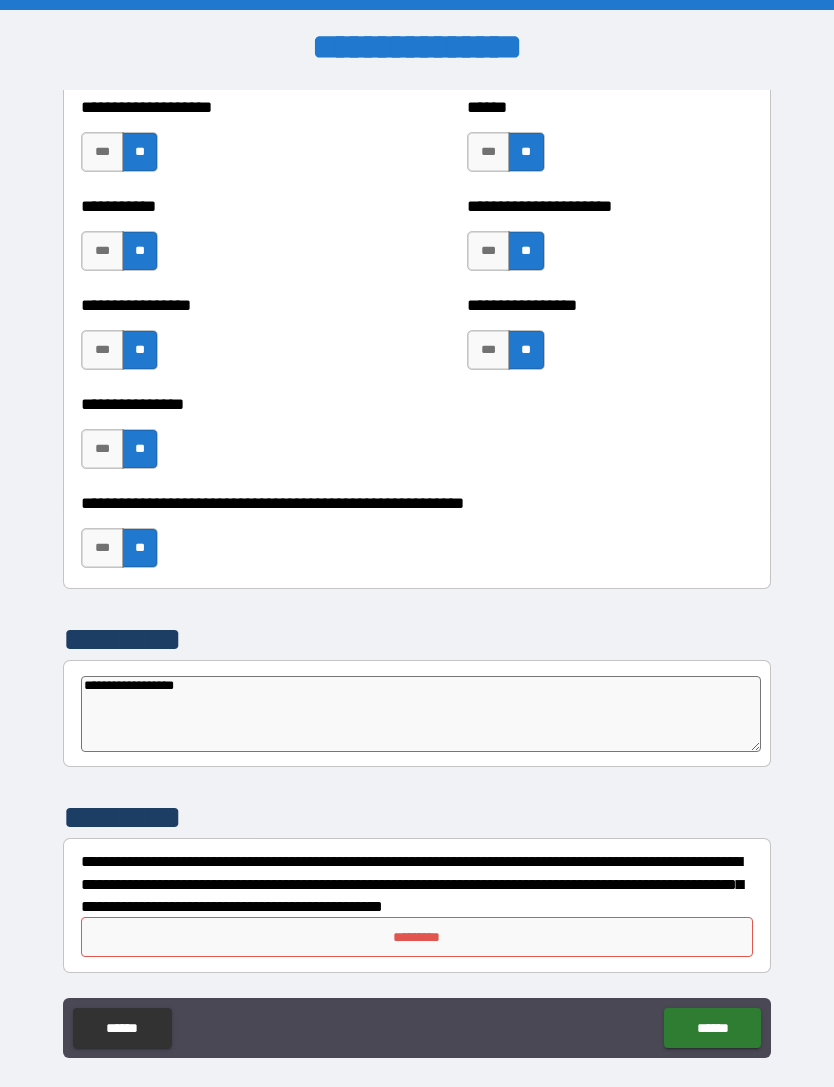 type on "*" 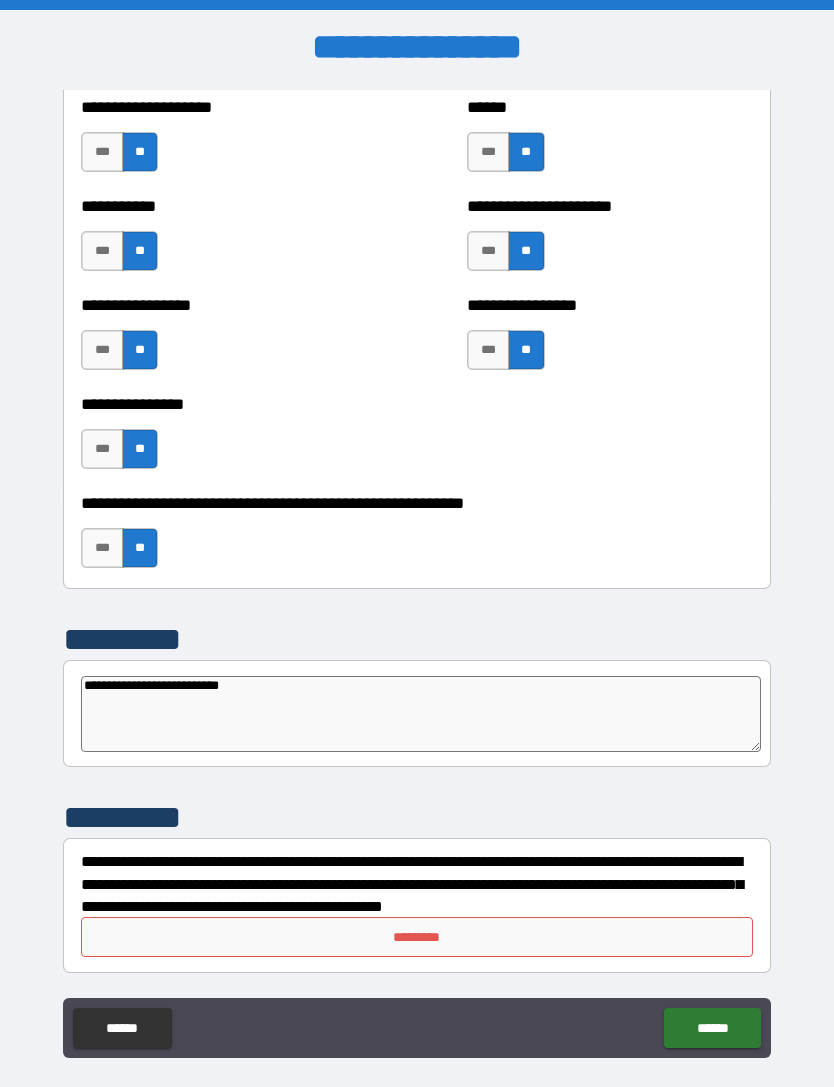type on "*" 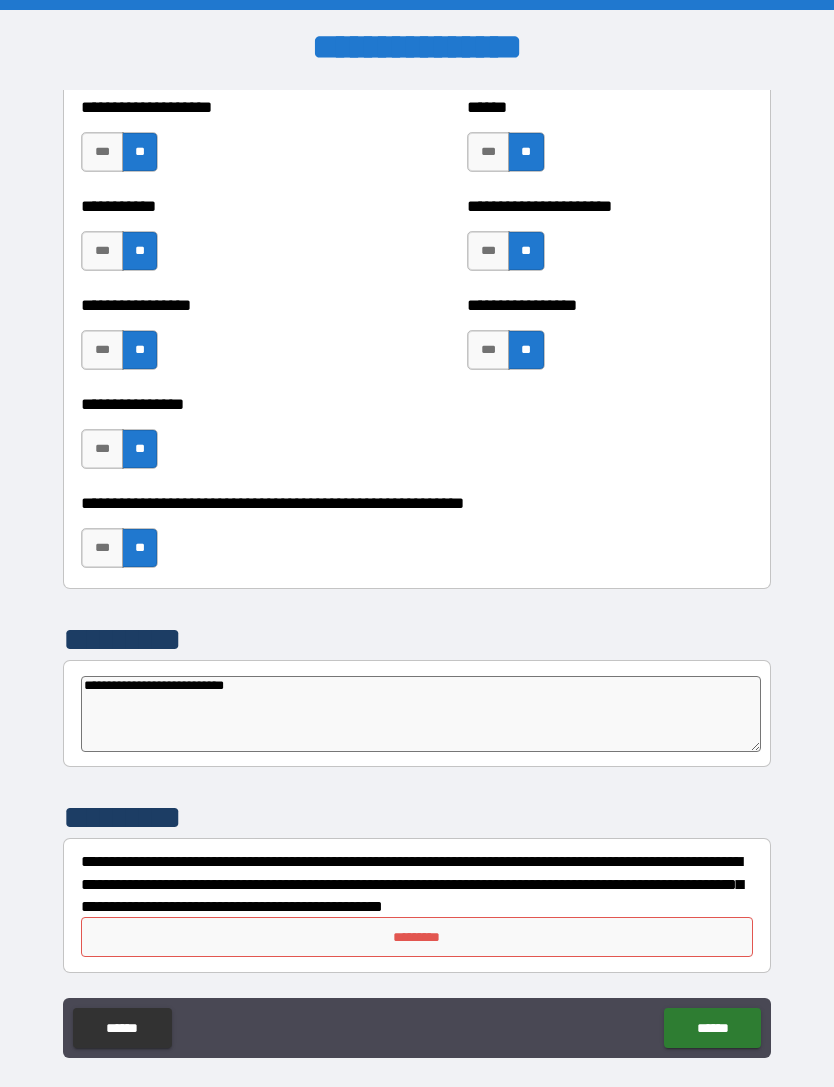 type on "*" 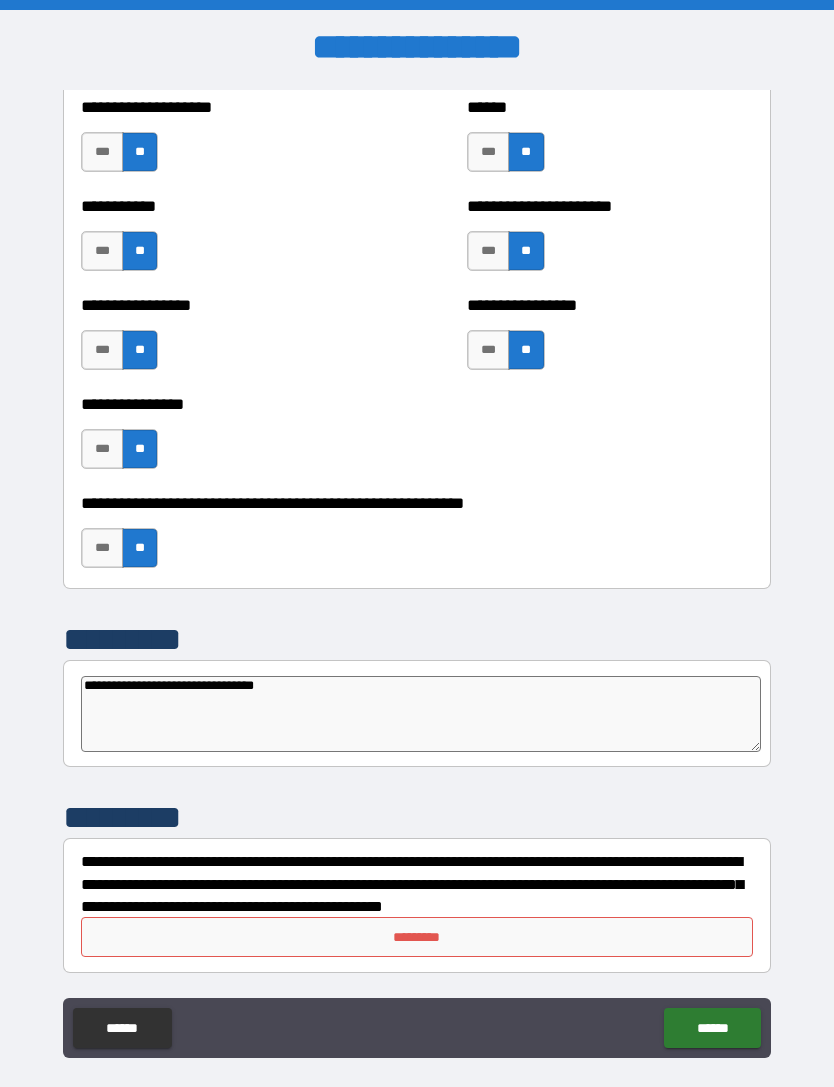 type on "*" 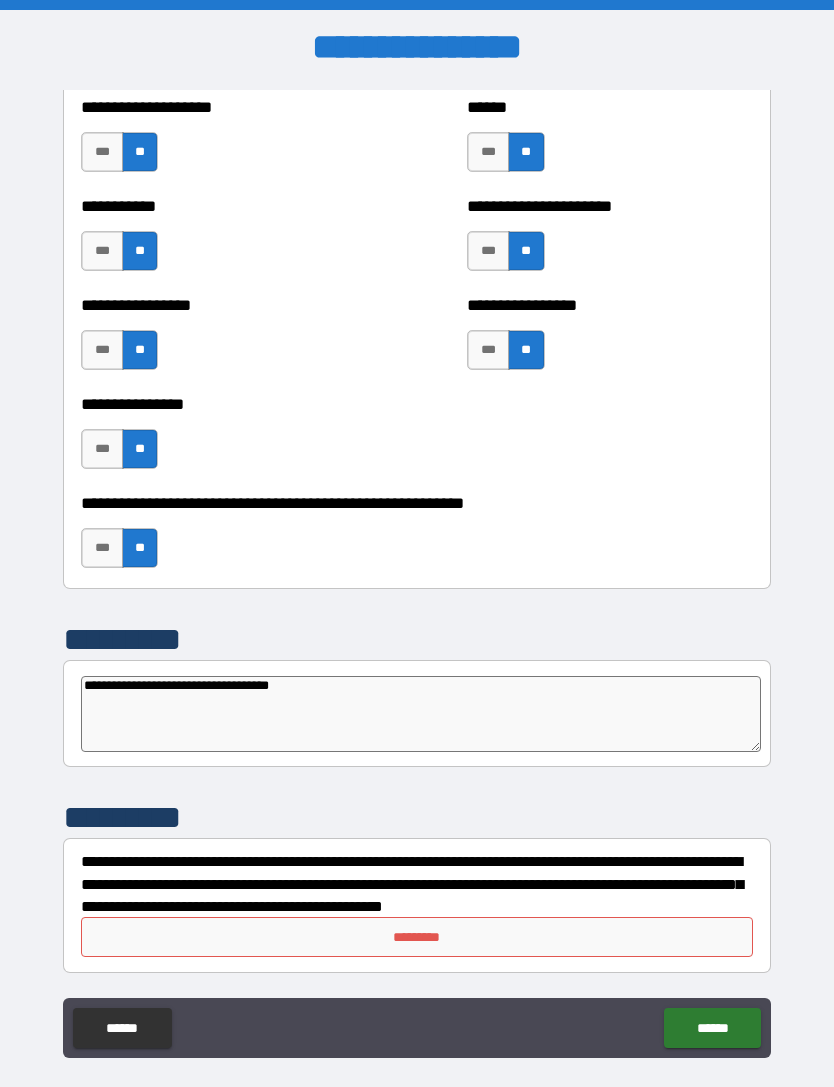 type on "*" 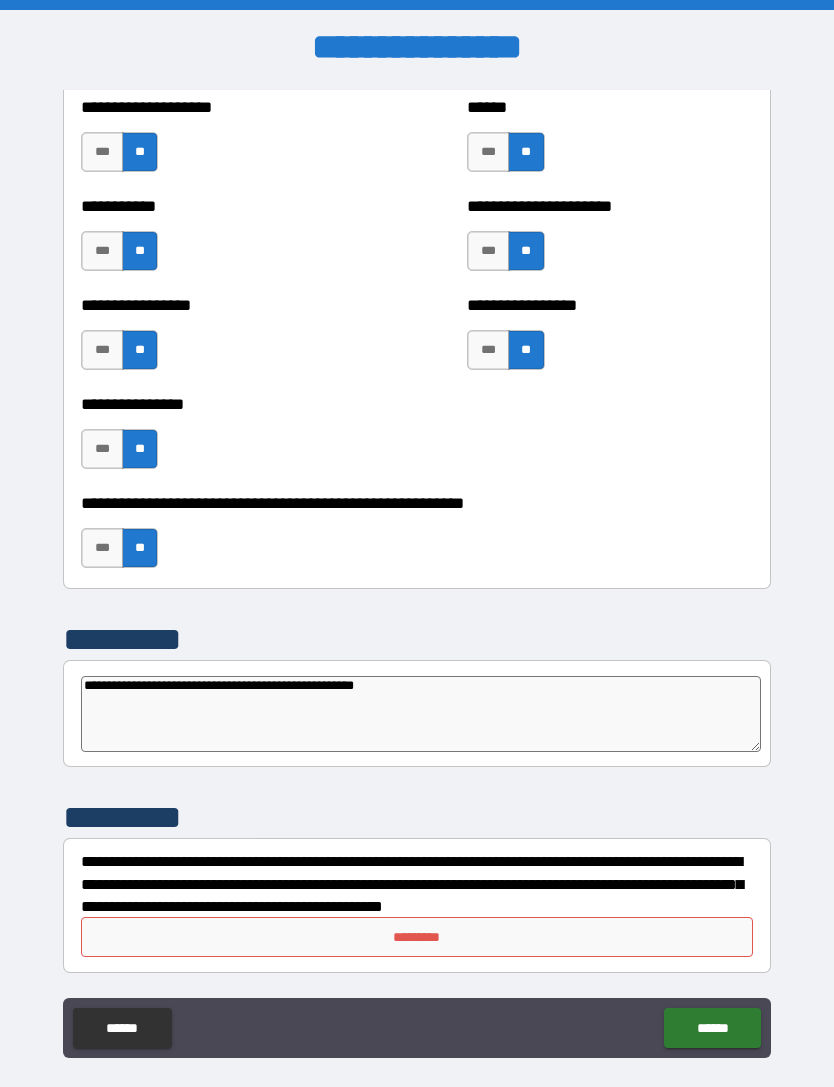 type on "*" 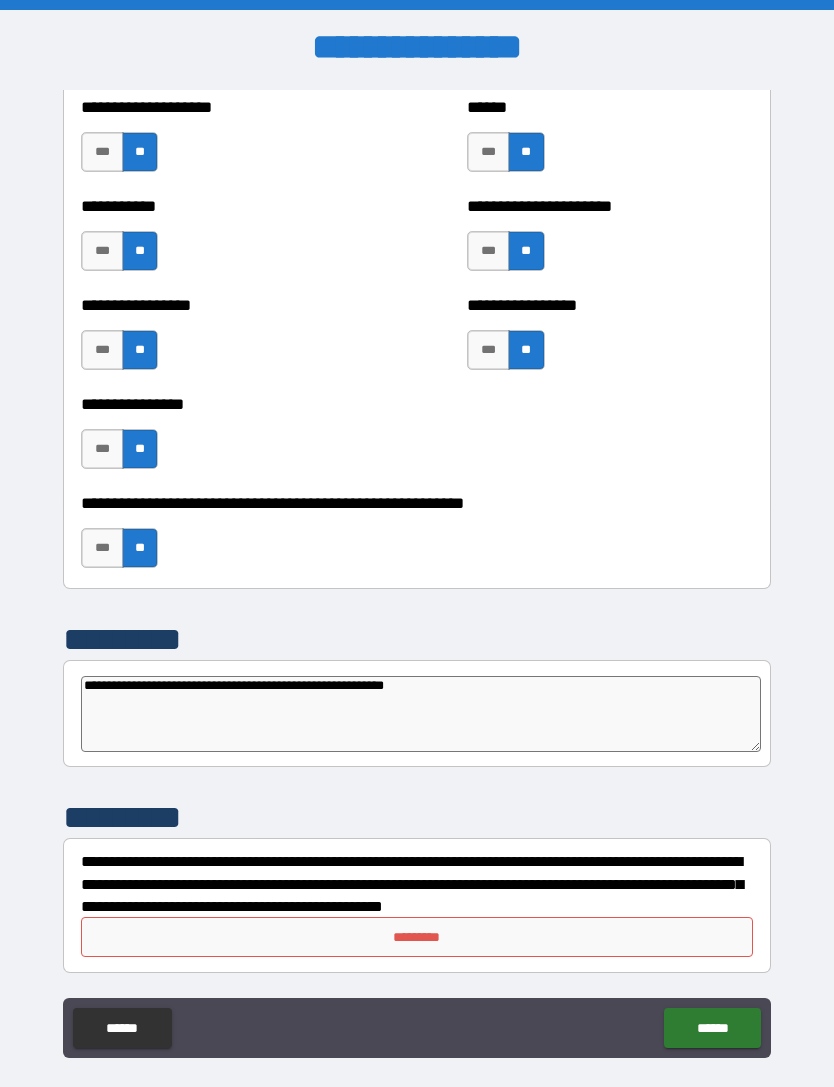 type on "*" 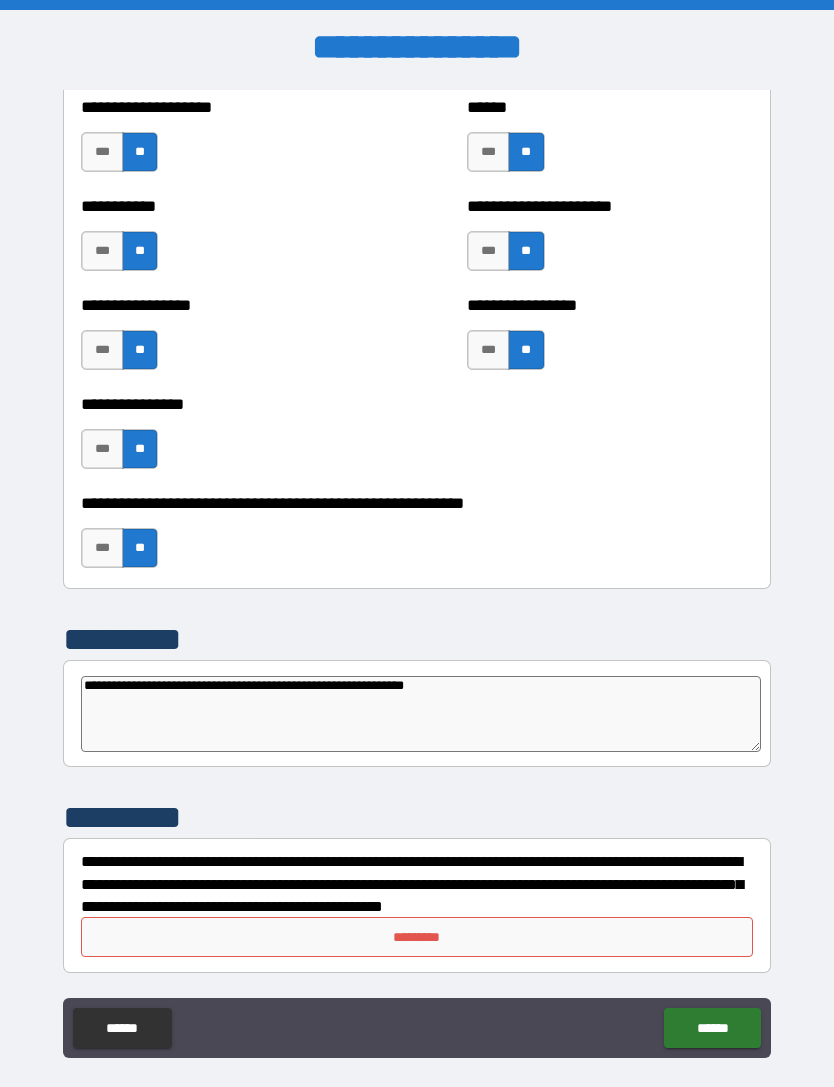 type on "*" 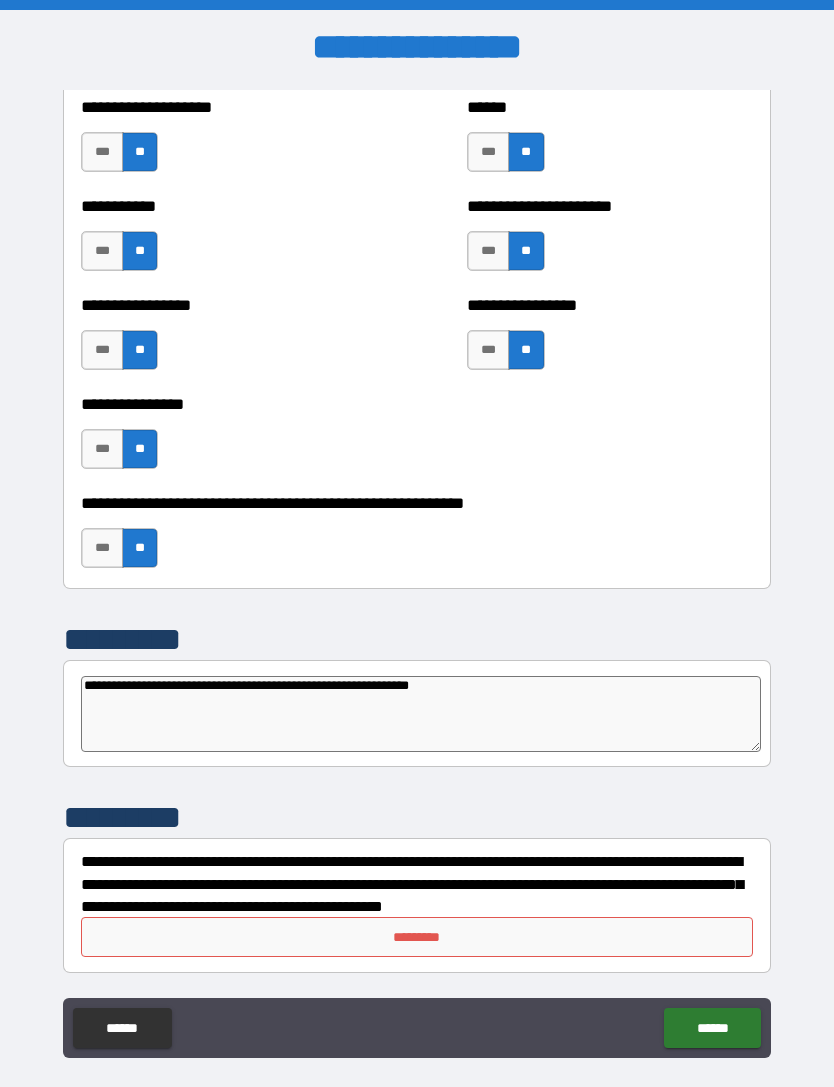 type on "*" 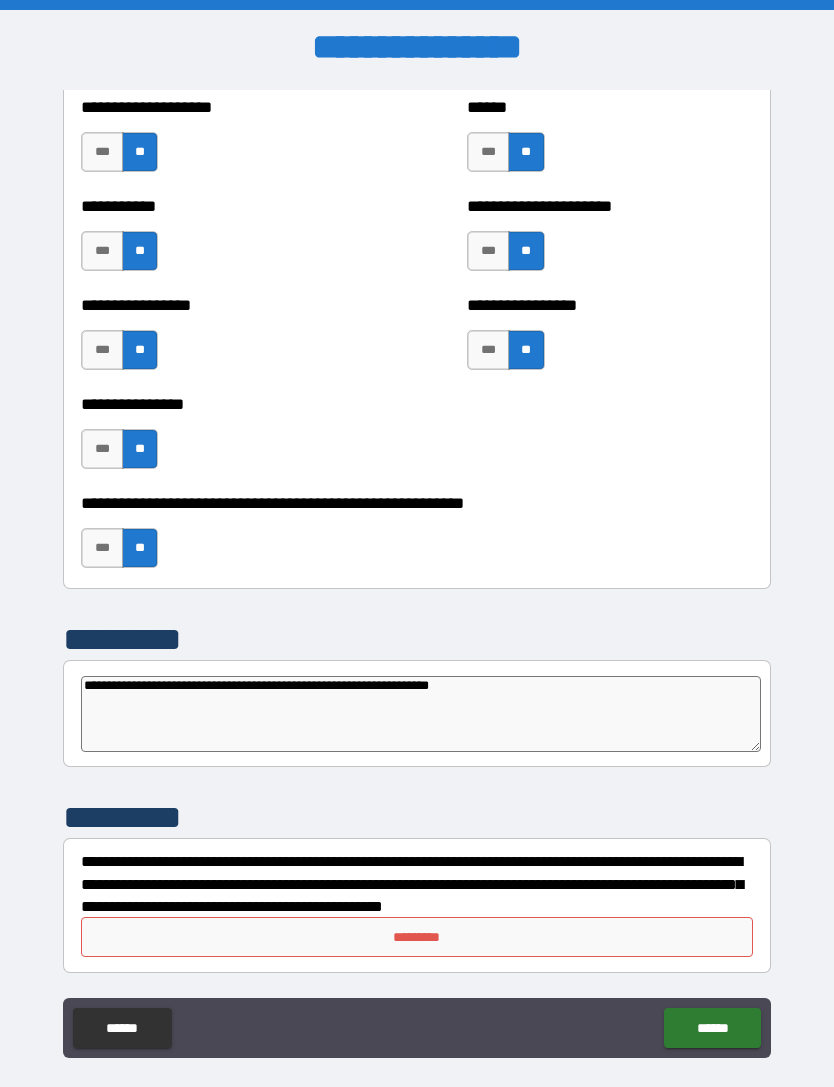 type on "*" 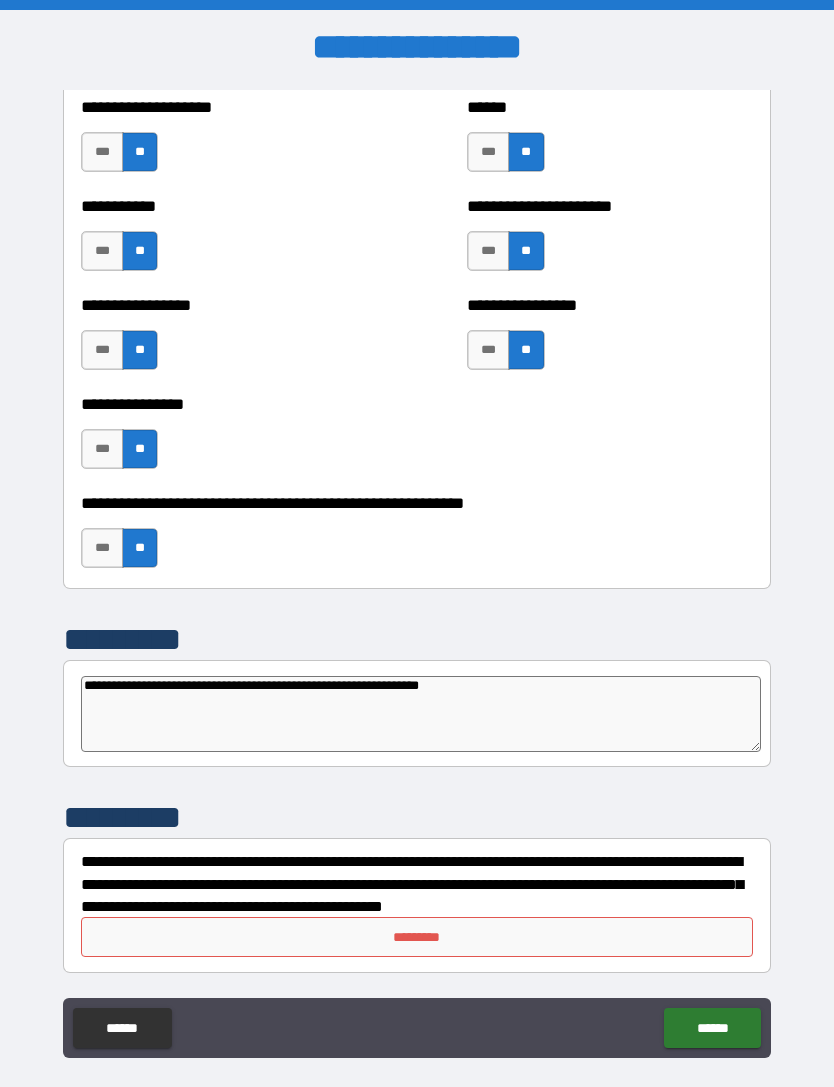 type on "*" 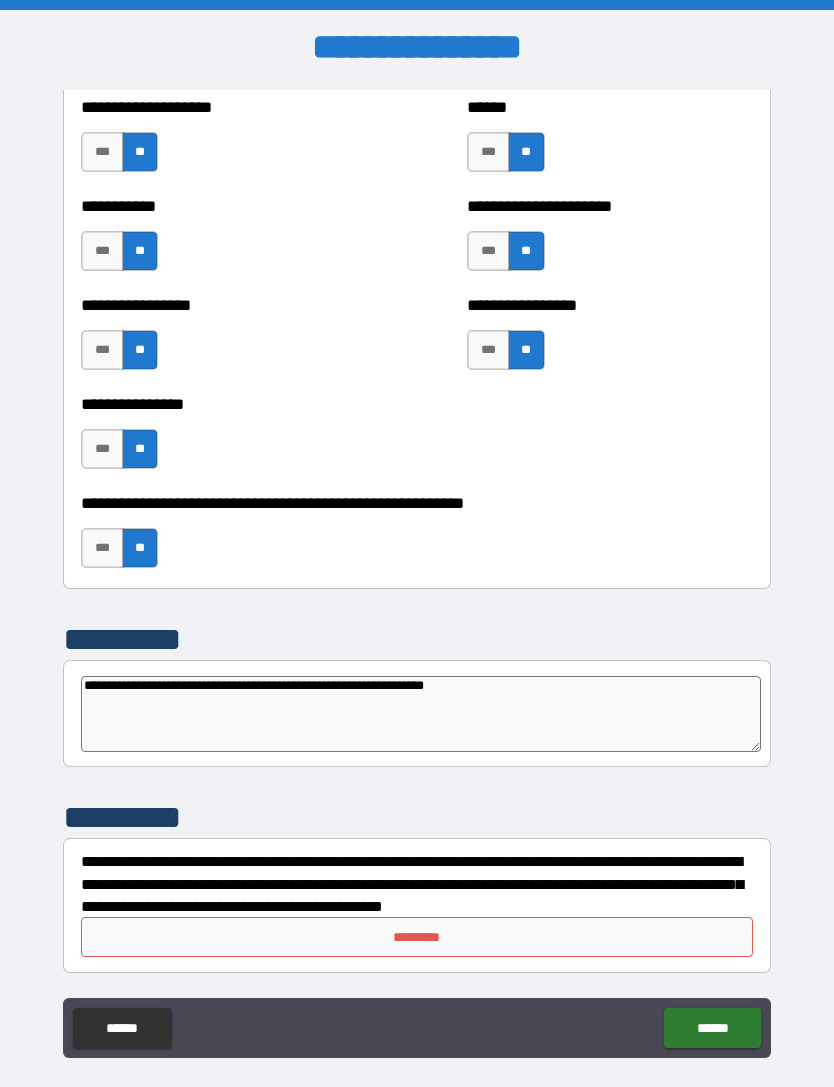 type on "*" 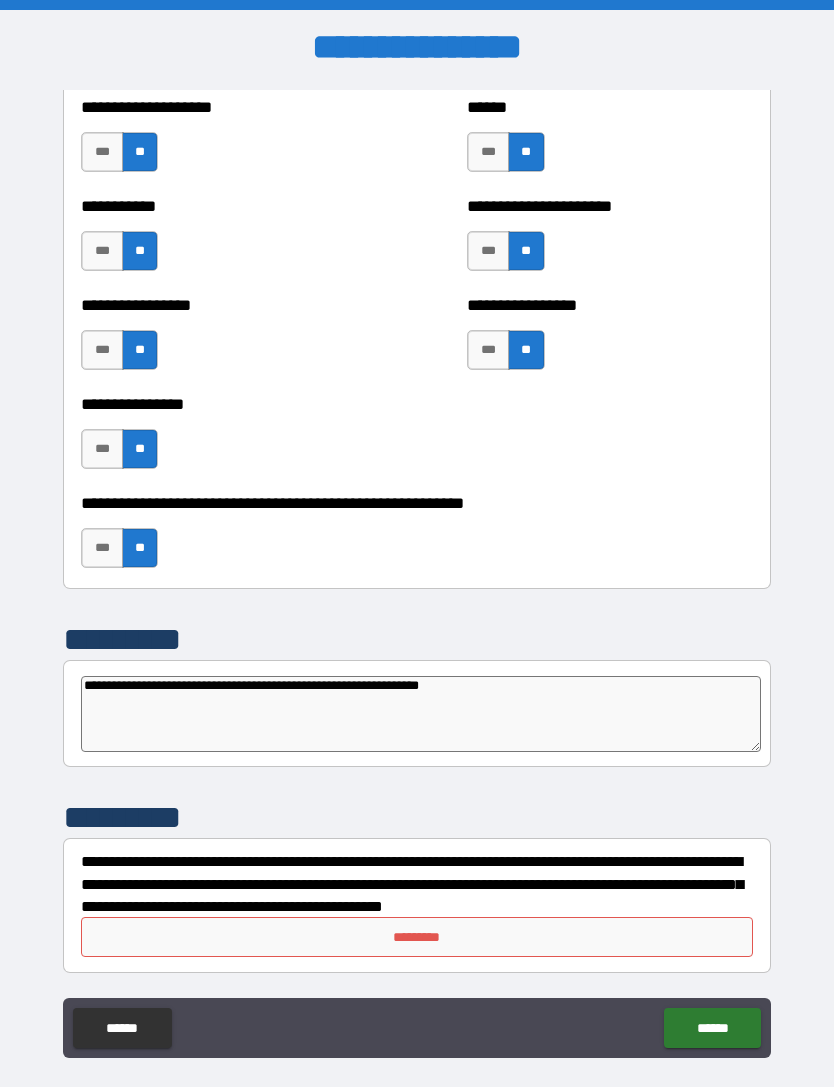 type on "*" 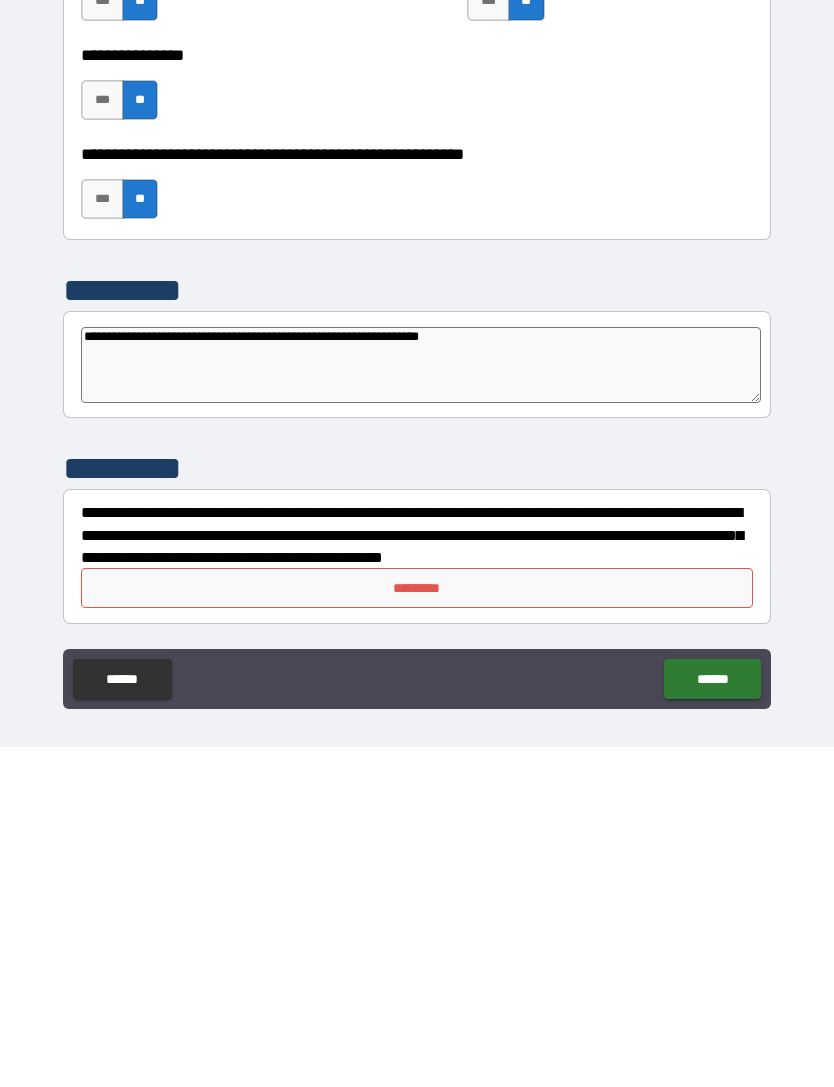scroll, scrollTop: 10, scrollLeft: 0, axis: vertical 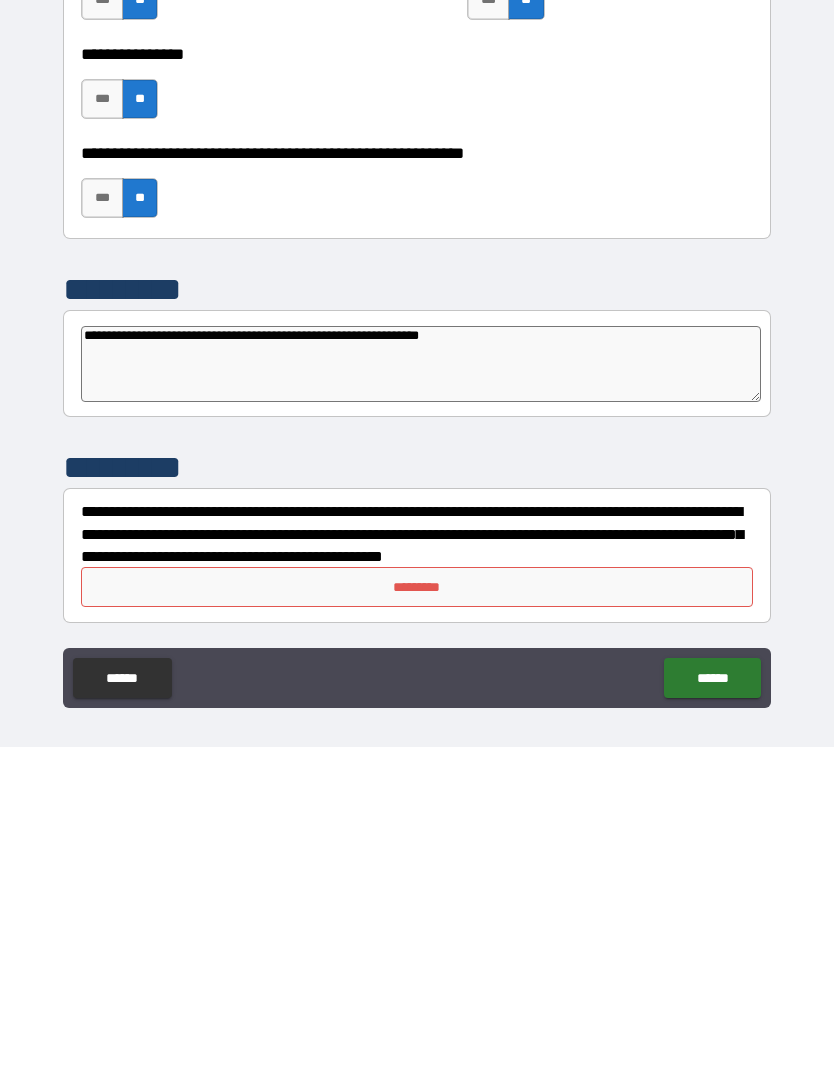 type on "**********" 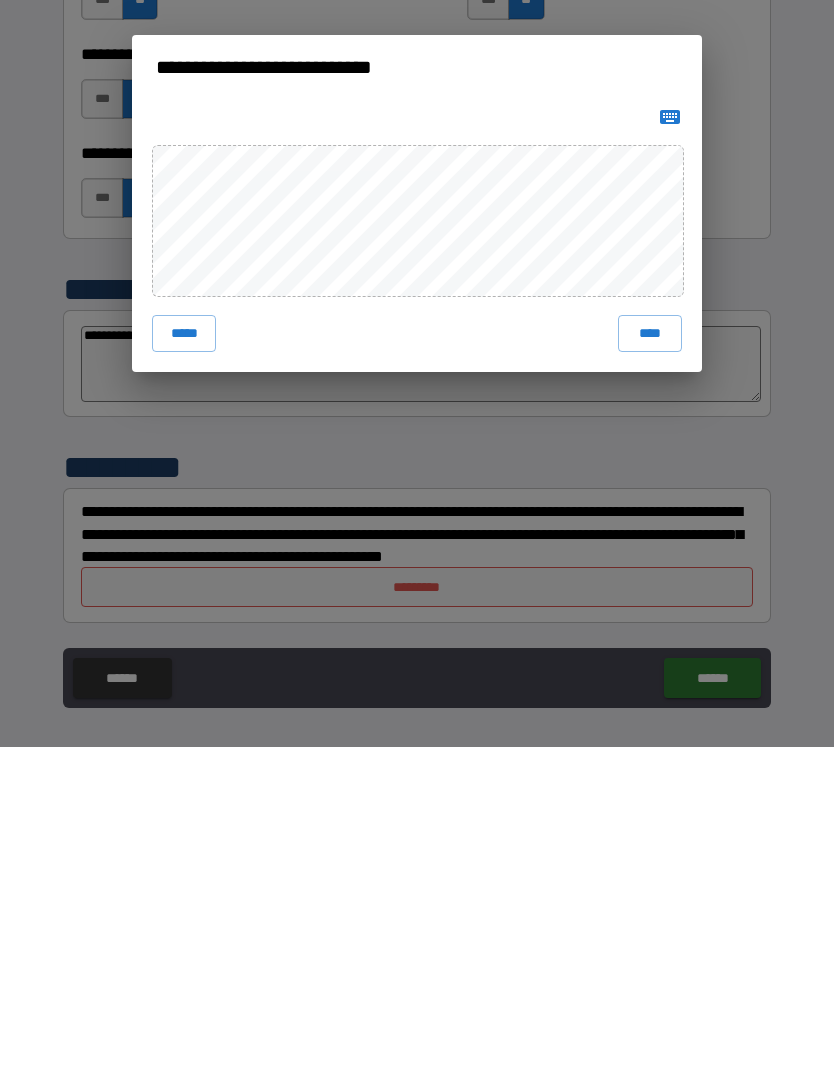 scroll, scrollTop: 64, scrollLeft: 0, axis: vertical 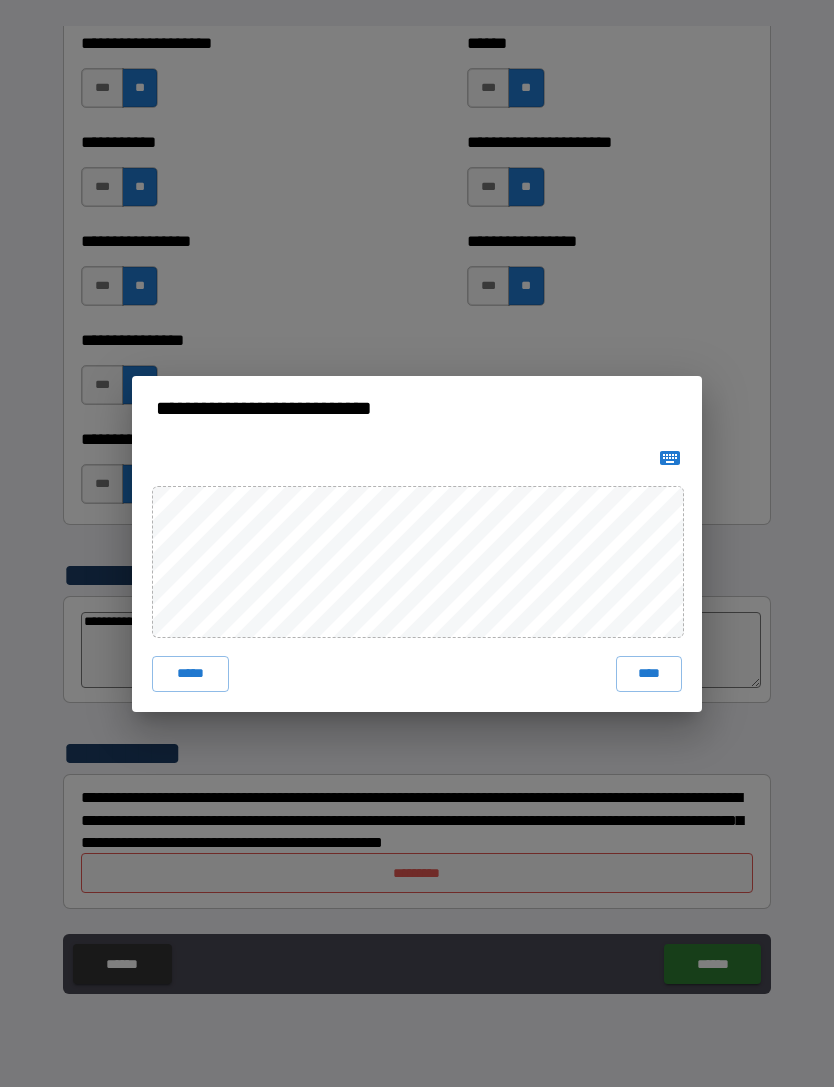 click on "****" at bounding box center (649, 674) 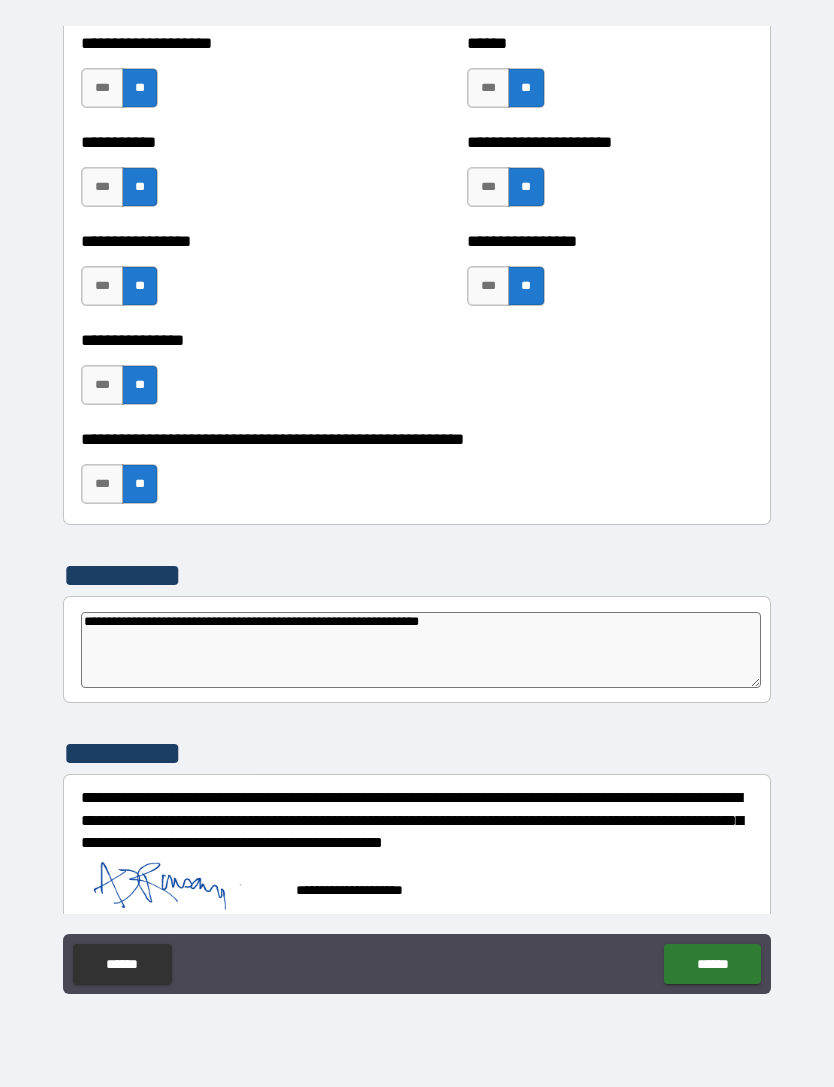 scroll, scrollTop: 5921, scrollLeft: 0, axis: vertical 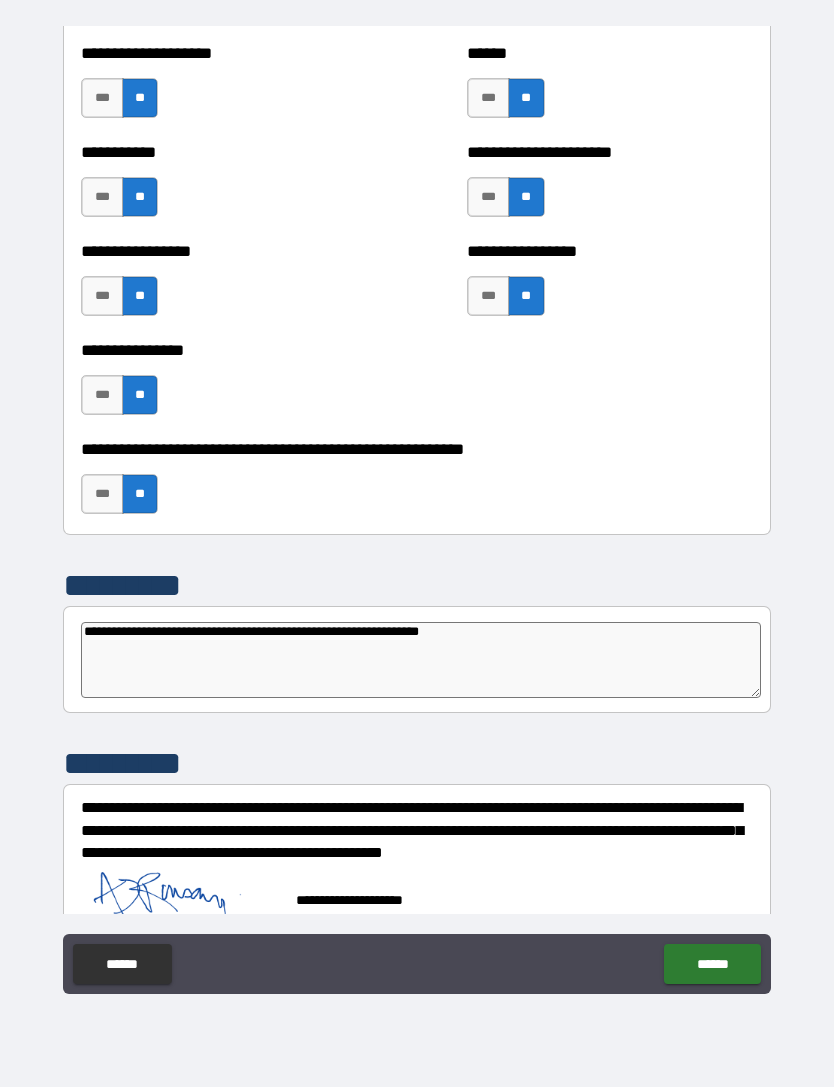 type on "*" 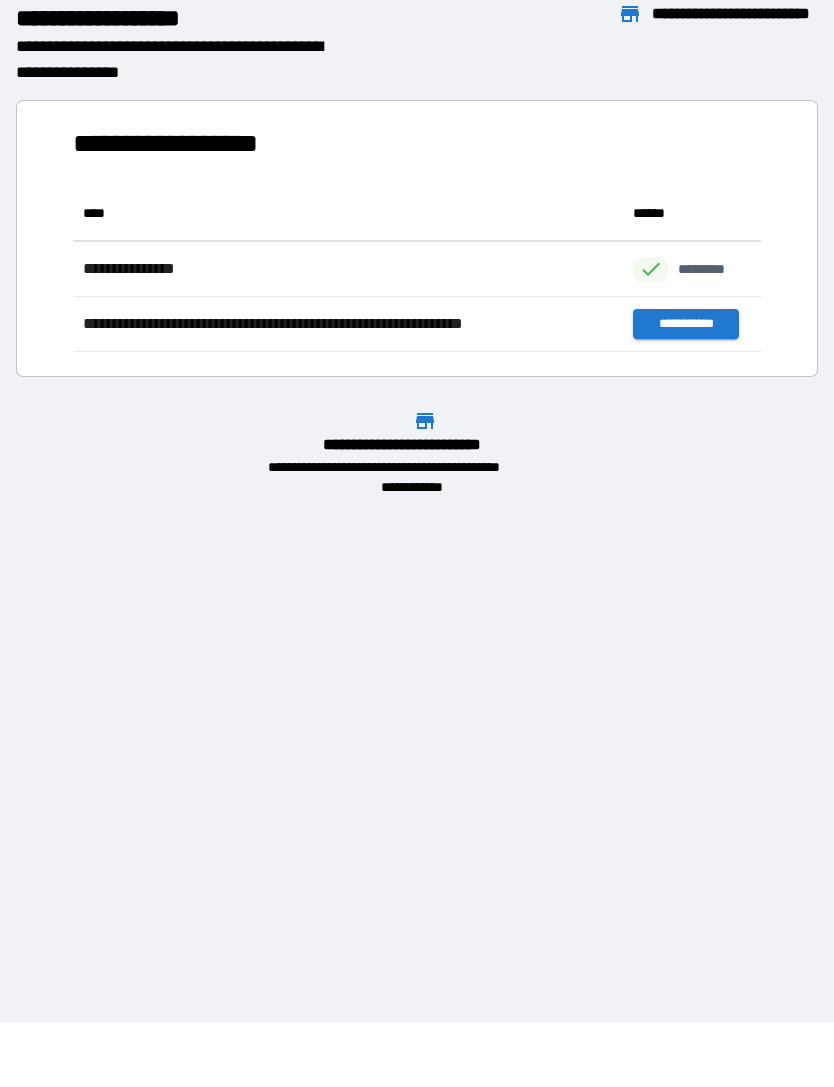 scroll, scrollTop: 1, scrollLeft: 1, axis: both 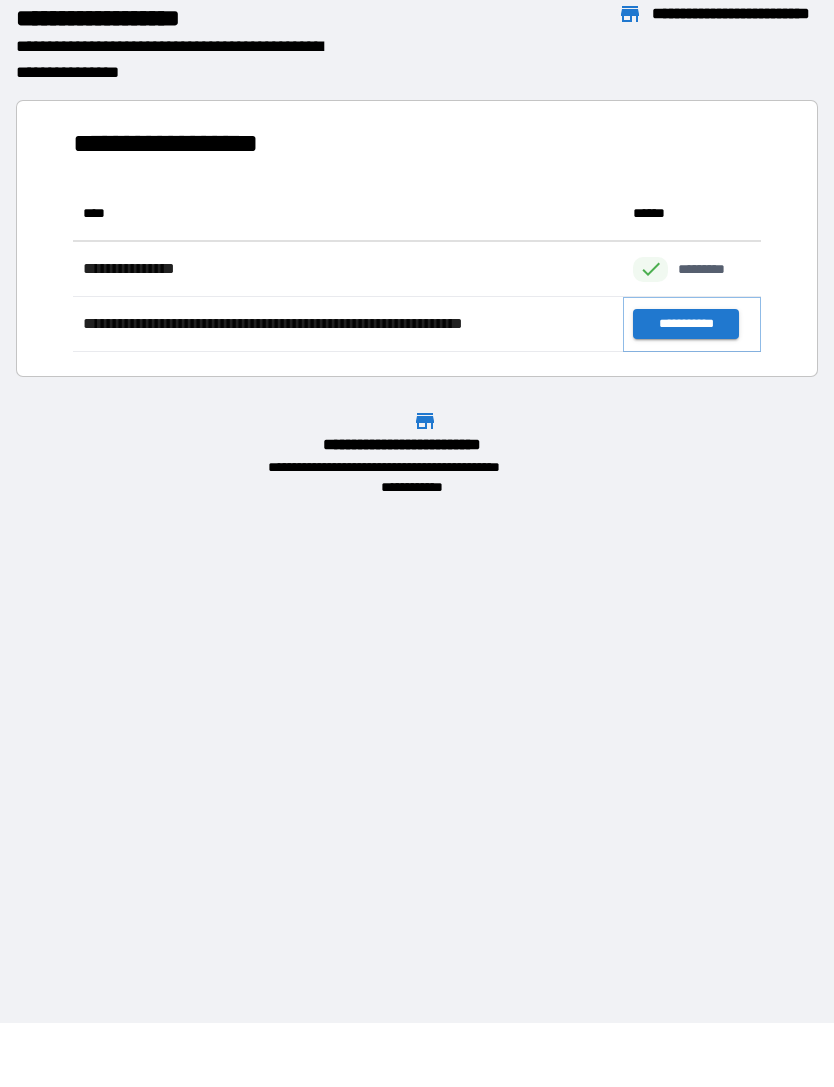click on "**********" at bounding box center (685, 324) 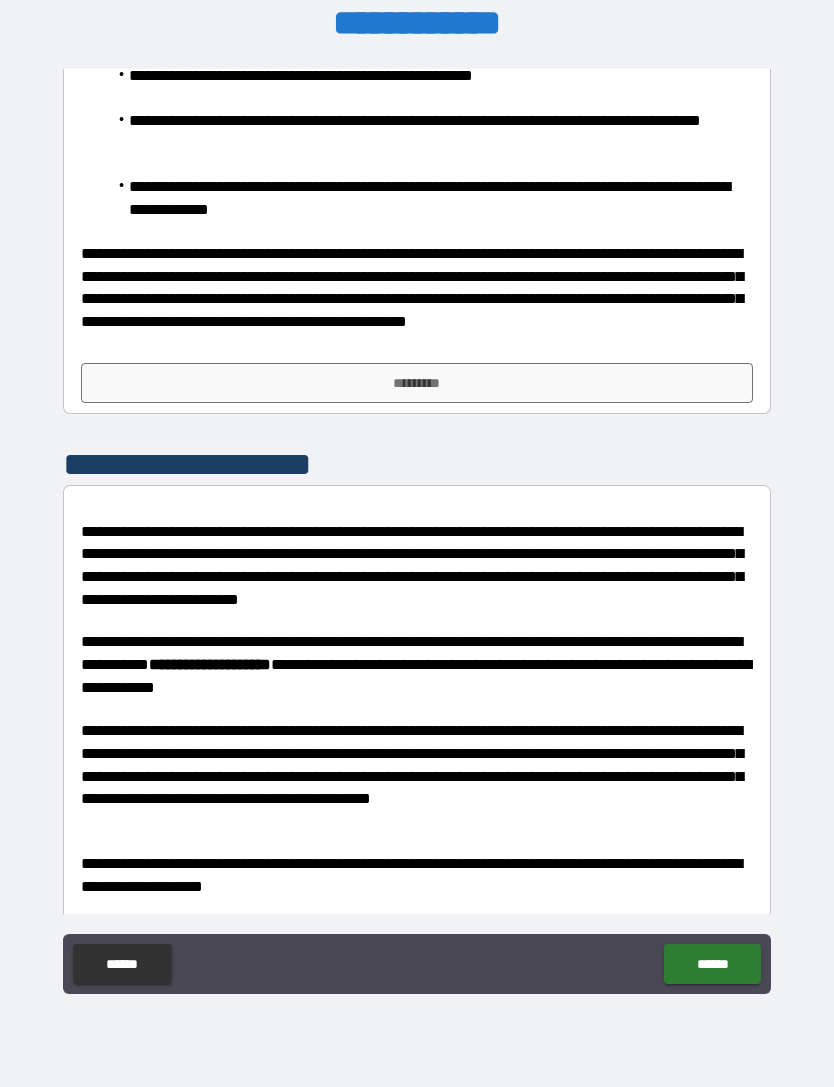 scroll, scrollTop: 444, scrollLeft: 0, axis: vertical 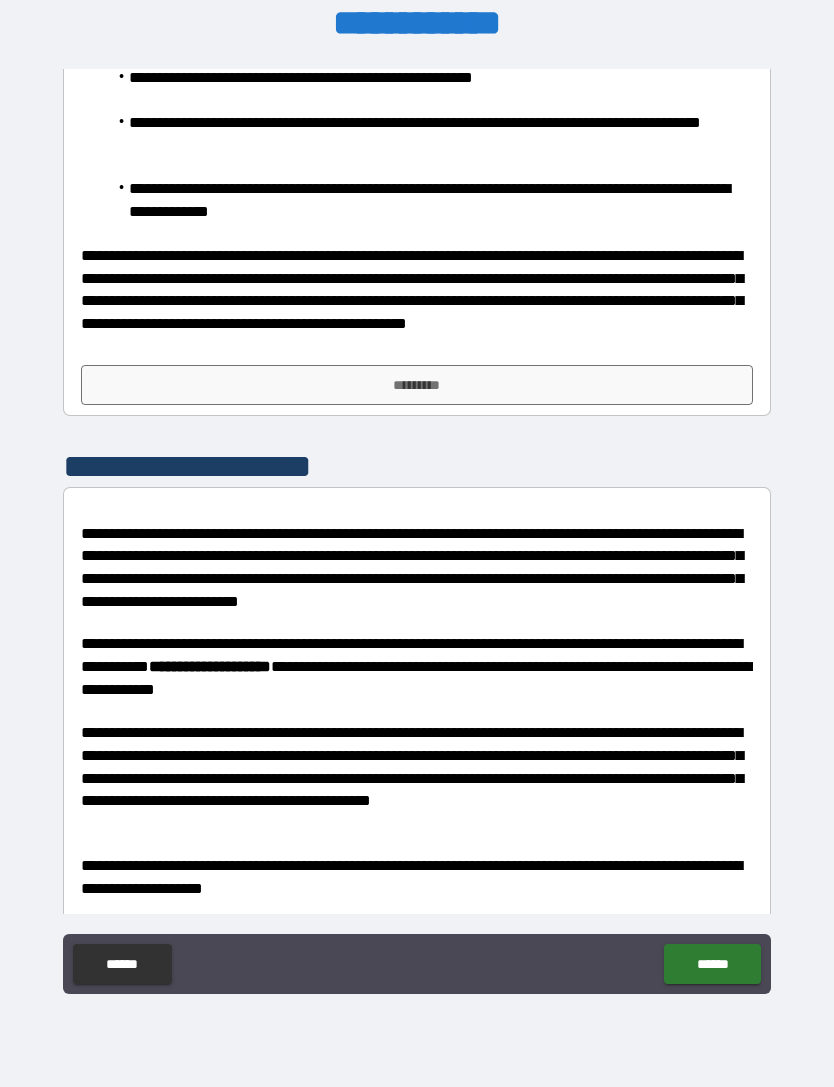 click on "*********" at bounding box center [417, 385] 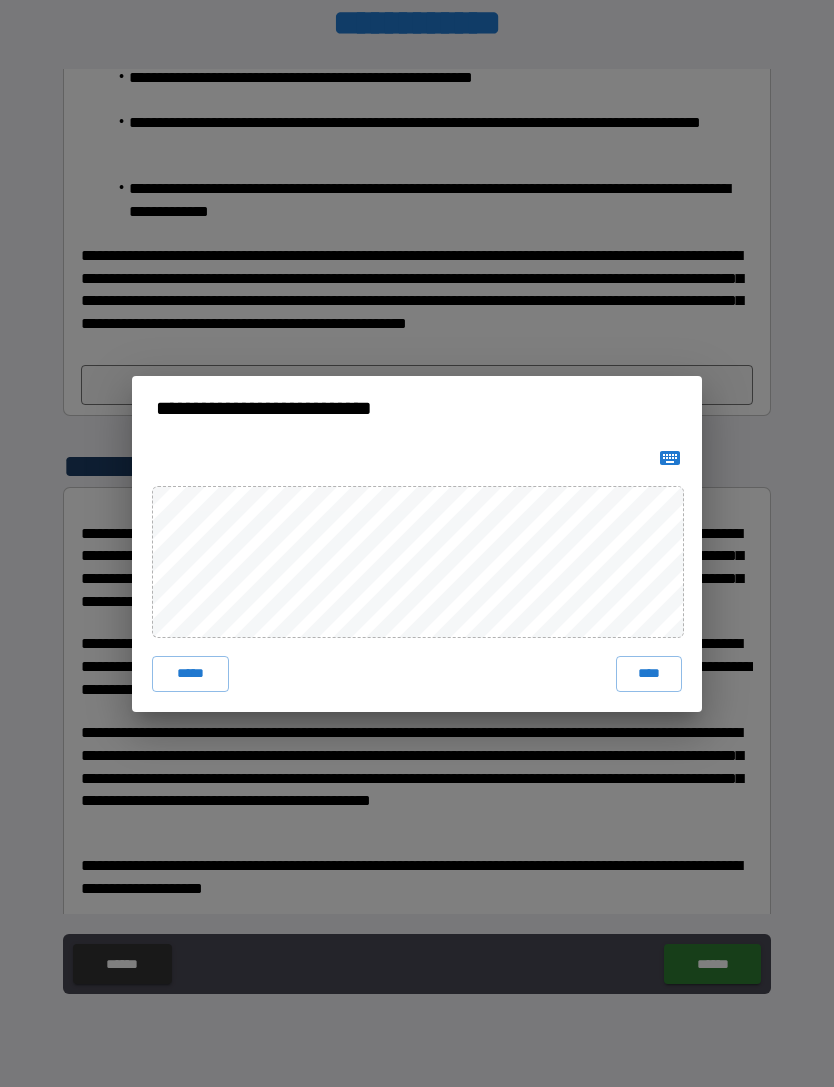 click on "****" at bounding box center [649, 674] 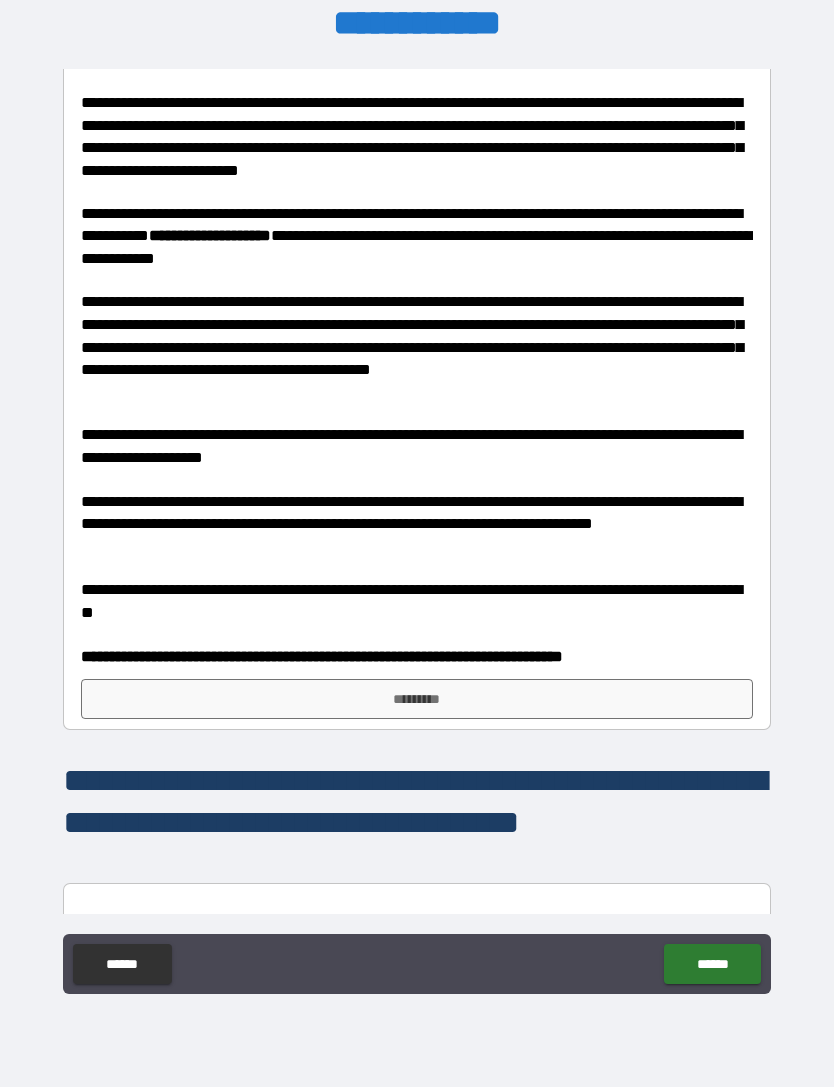scroll, scrollTop: 897, scrollLeft: 0, axis: vertical 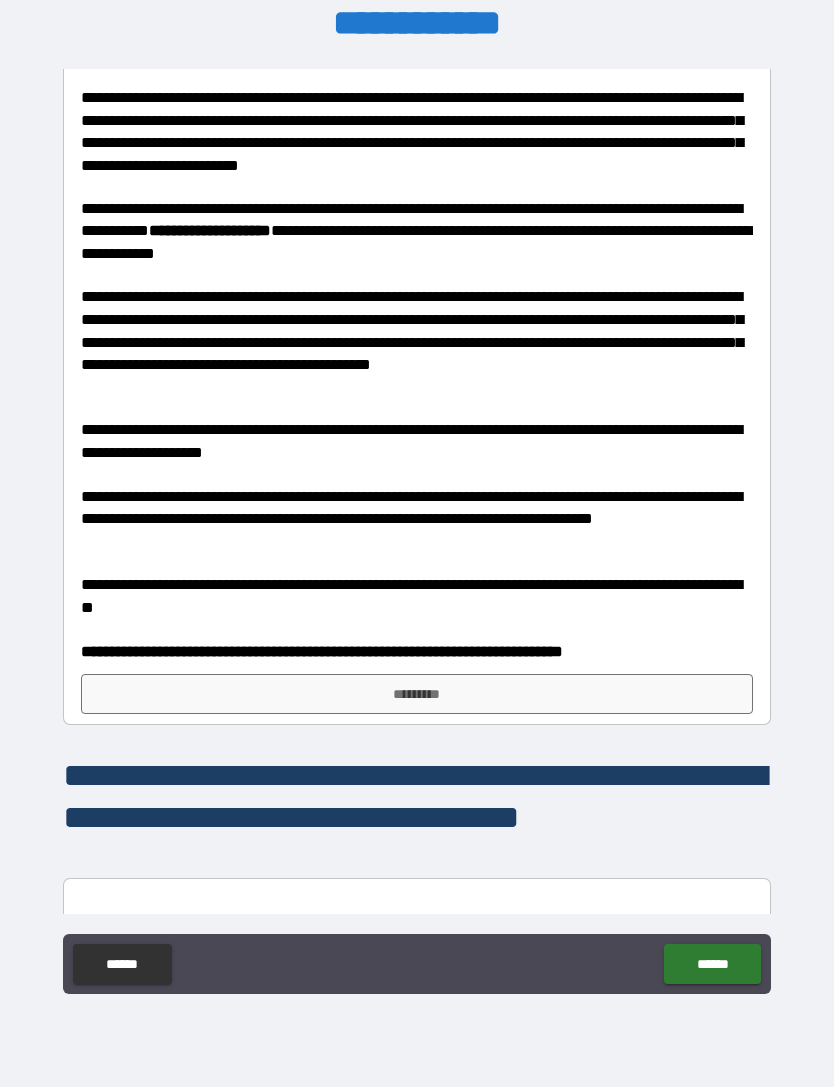 click on "*********" at bounding box center (417, 694) 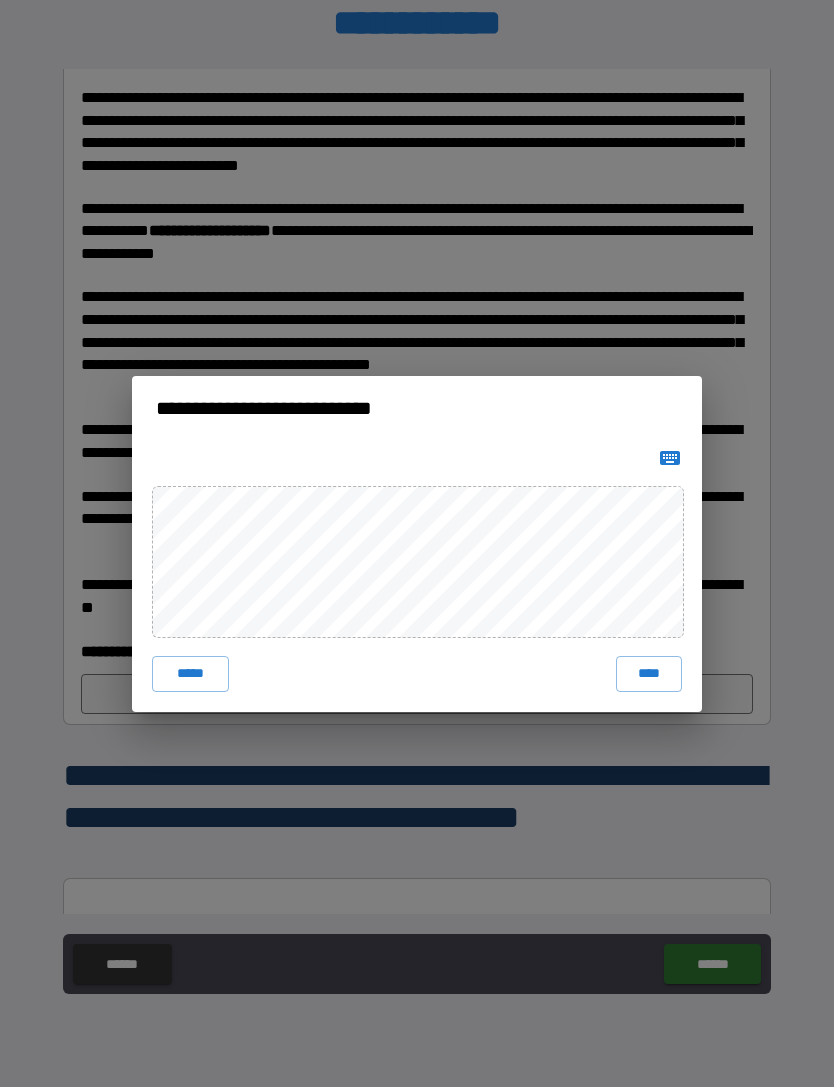 click on "****" at bounding box center [649, 674] 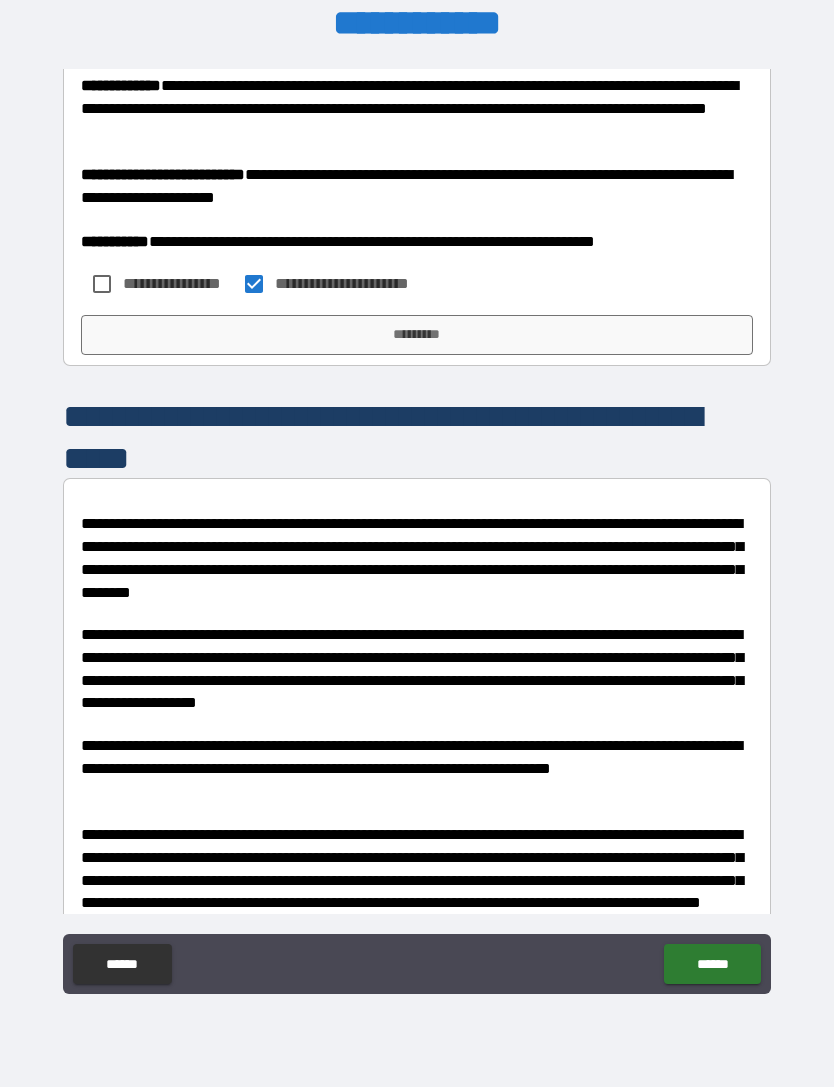 scroll, scrollTop: 2002, scrollLeft: 0, axis: vertical 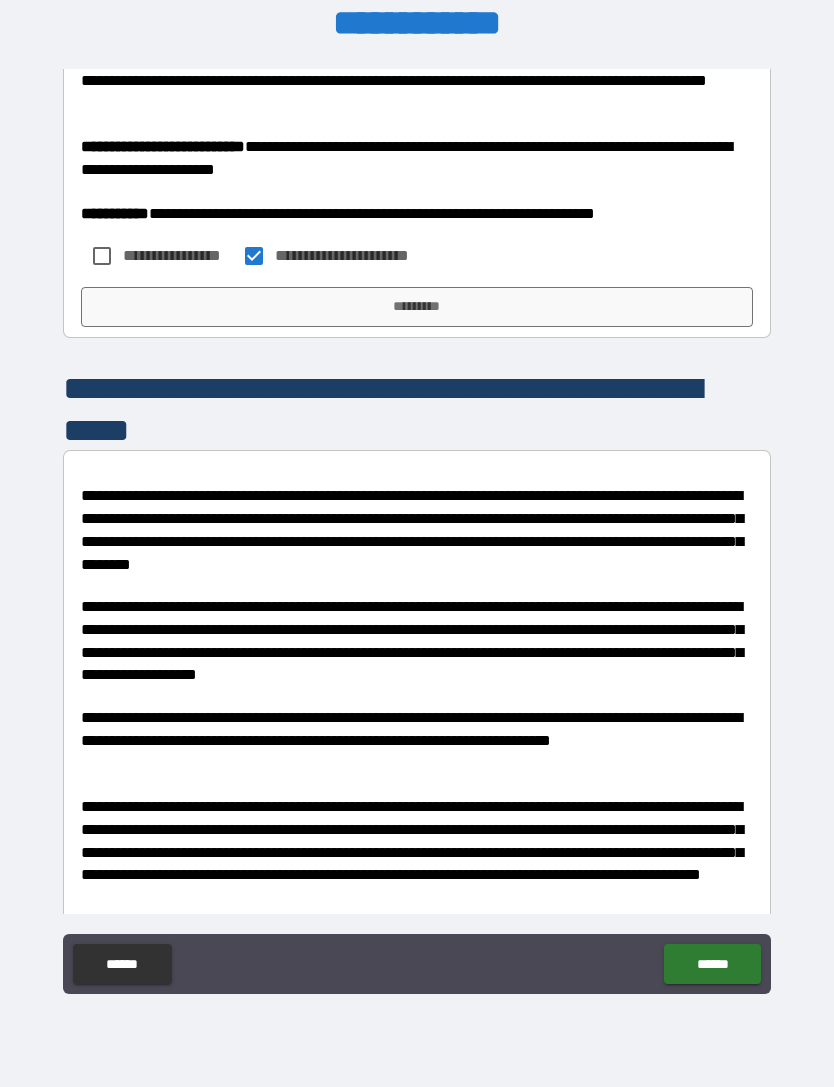 click on "*********" at bounding box center (417, 307) 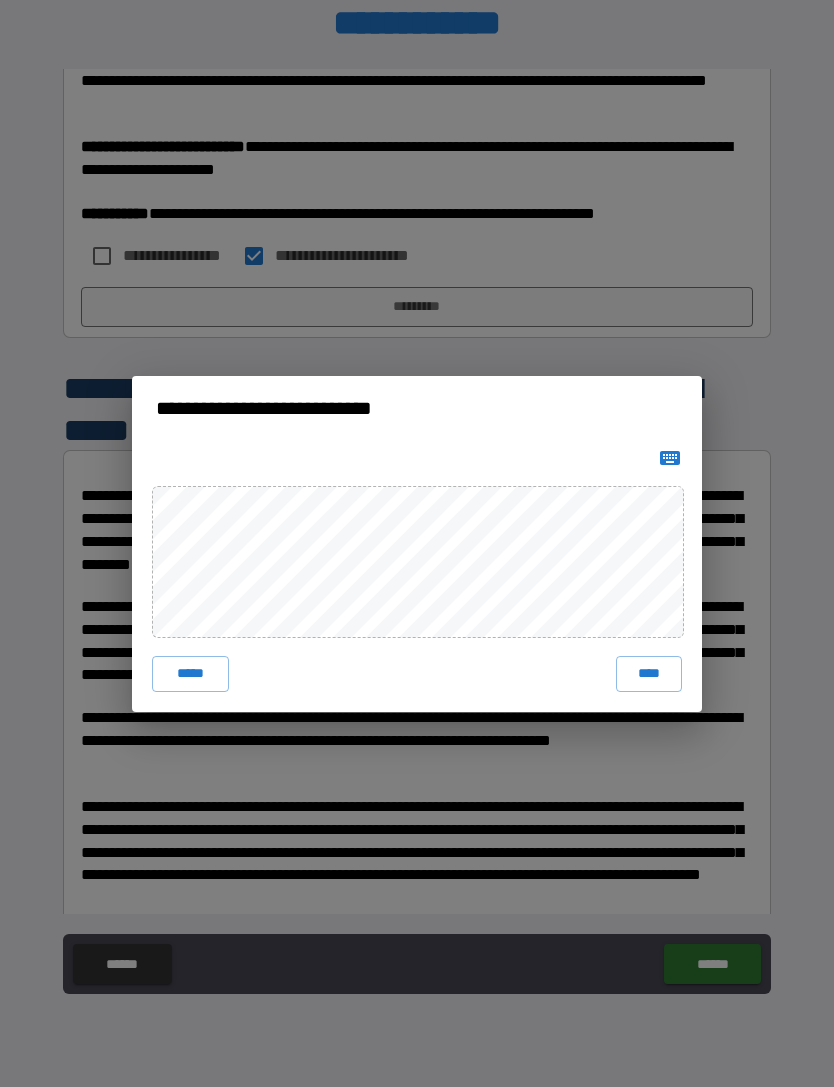click on "****" at bounding box center [649, 674] 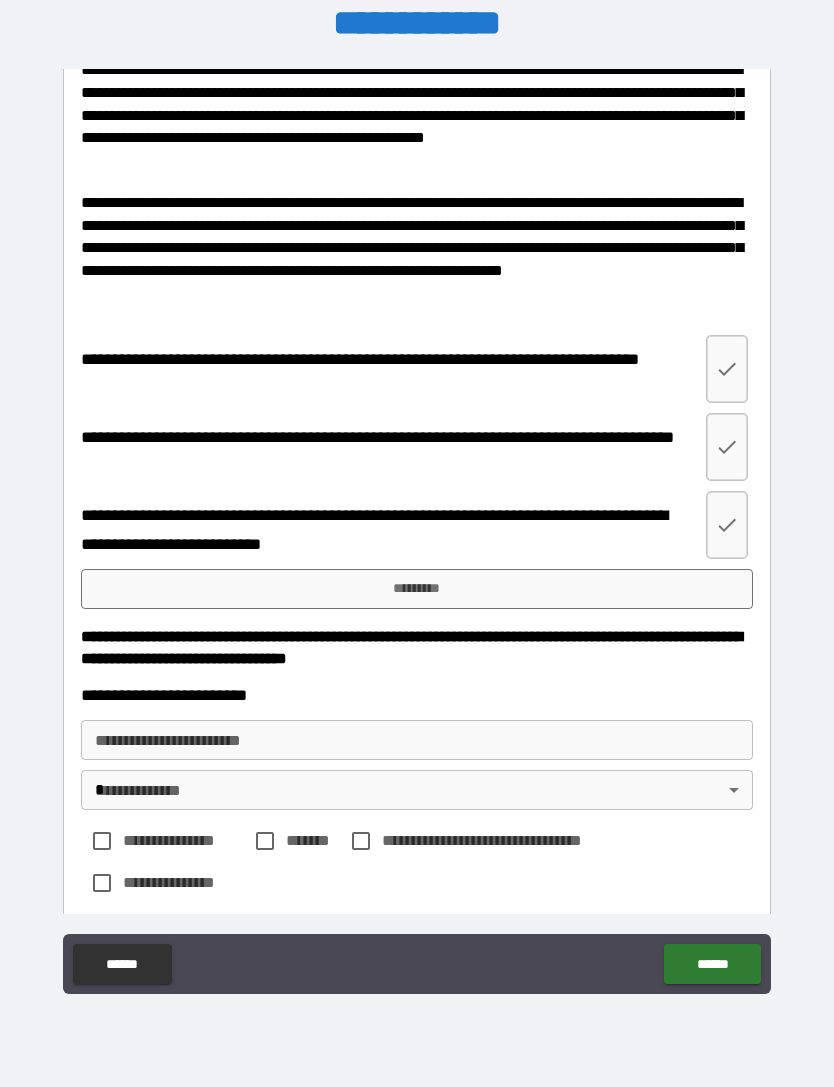 scroll, scrollTop: 2888, scrollLeft: 0, axis: vertical 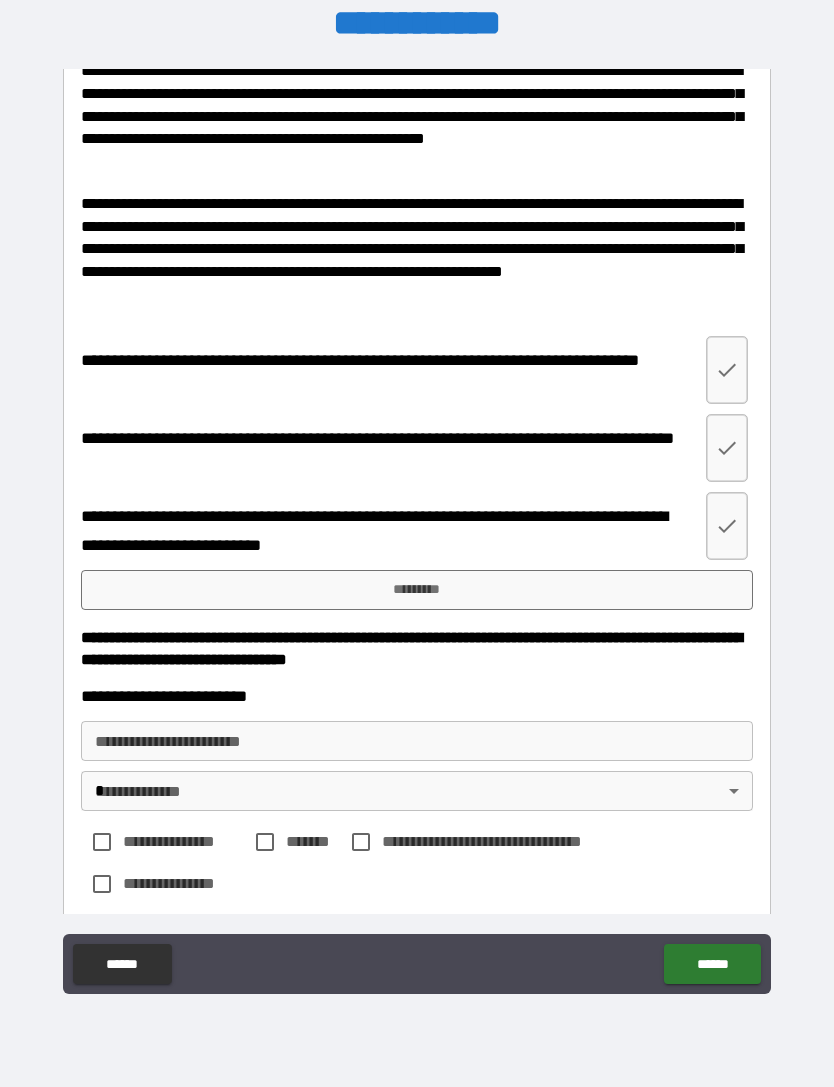 click 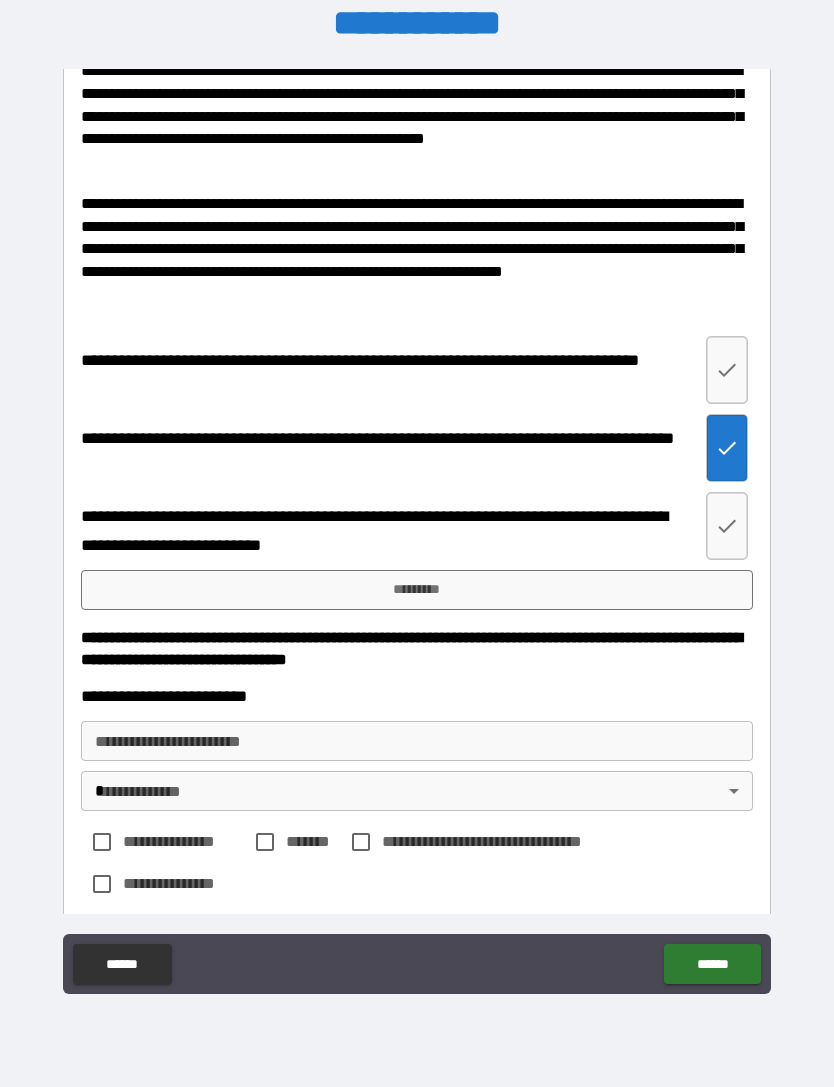click at bounding box center [727, 526] 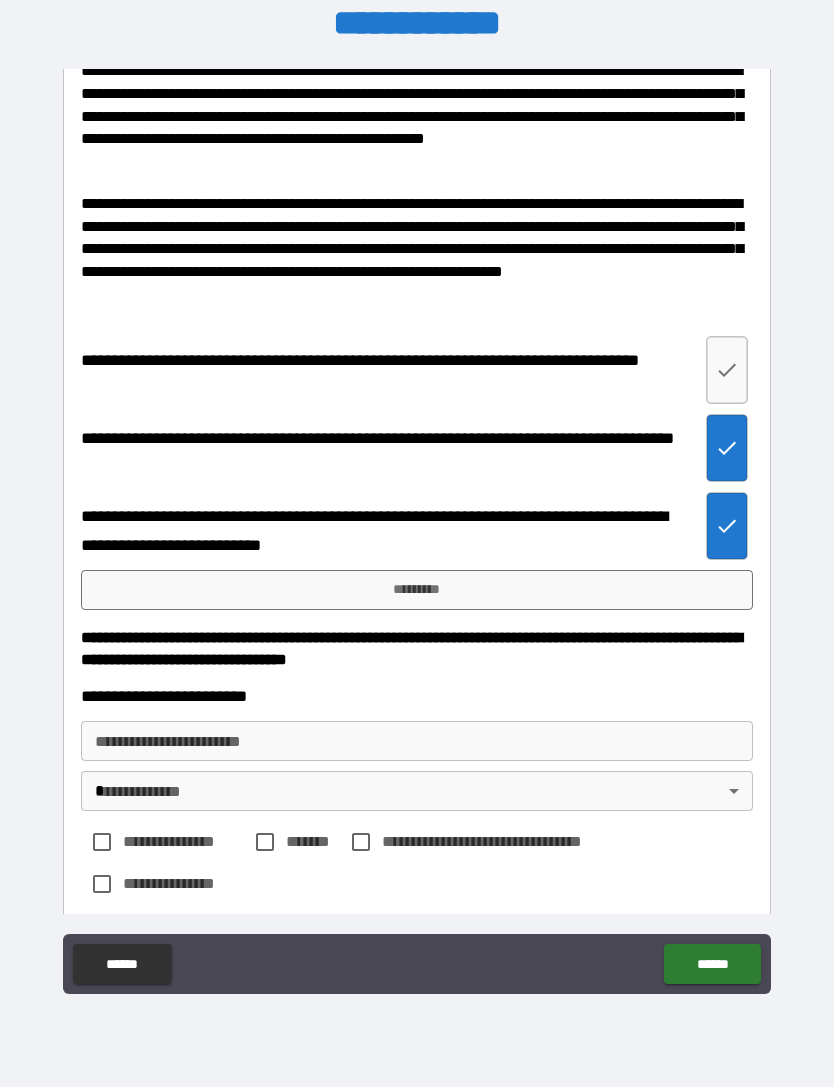 click at bounding box center (727, 370) 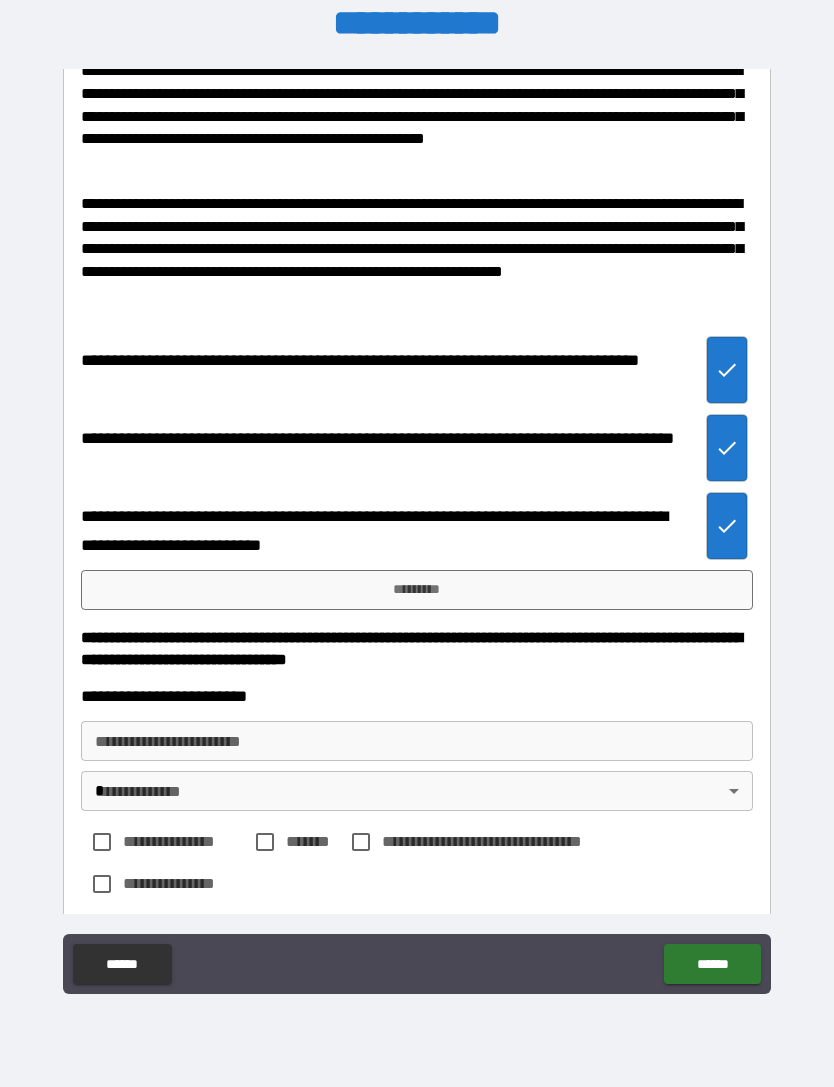 click on "*********" at bounding box center (417, 590) 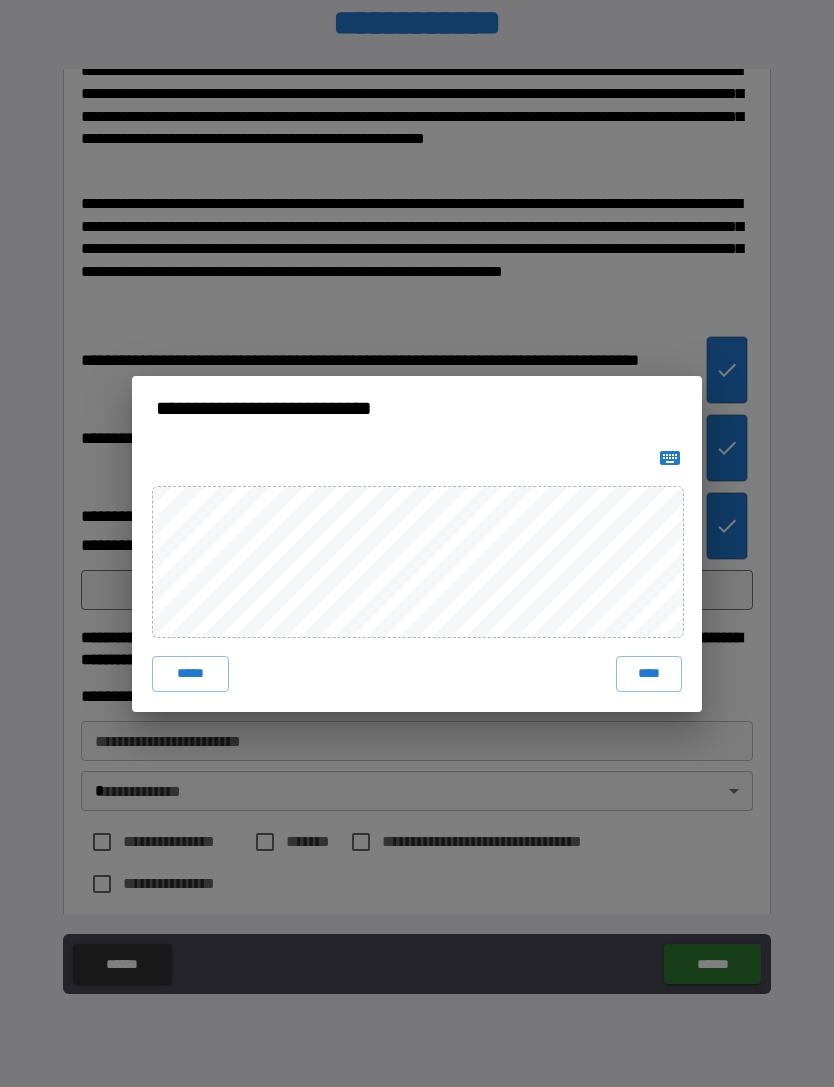 click on "****" at bounding box center (649, 674) 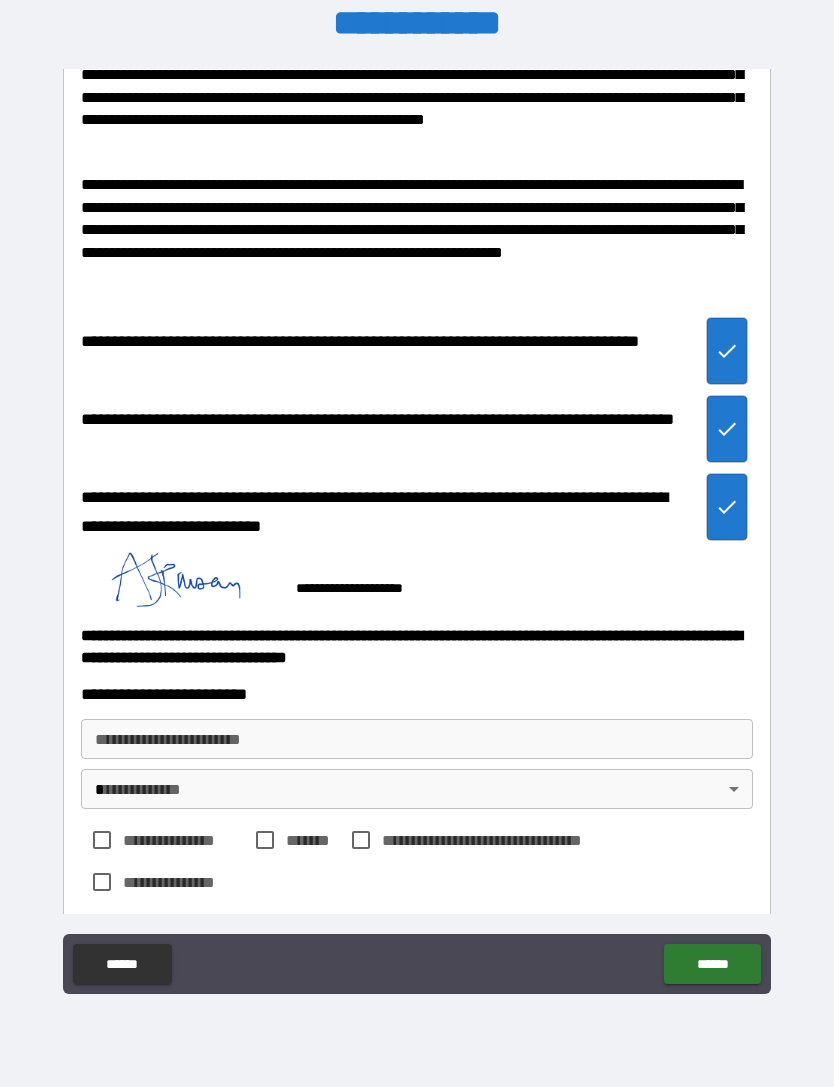 scroll, scrollTop: 2906, scrollLeft: 0, axis: vertical 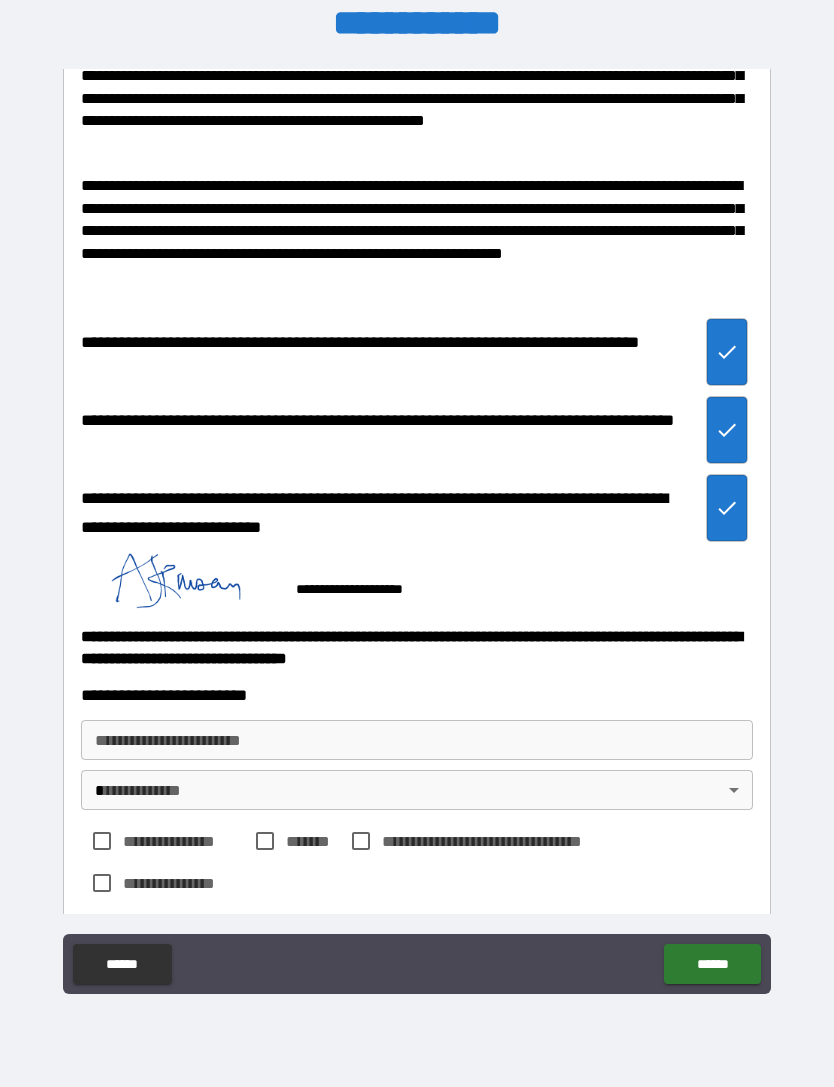 click on "**********" at bounding box center (417, 740) 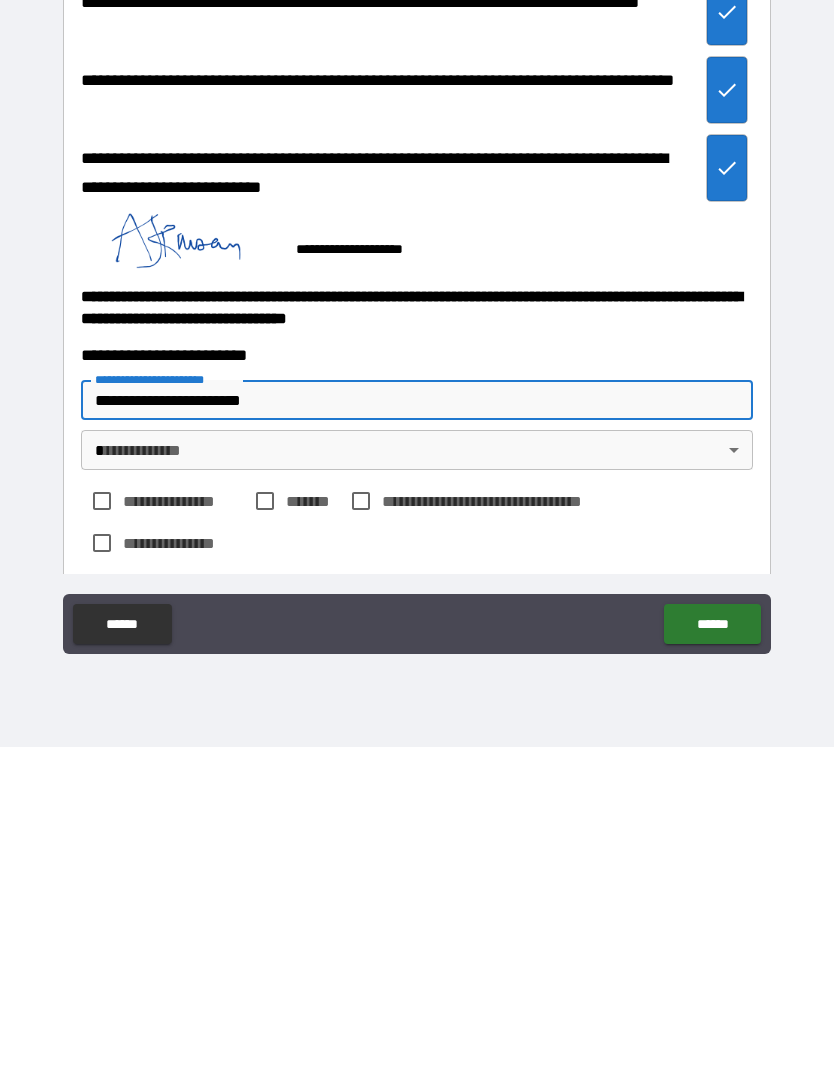 type on "**********" 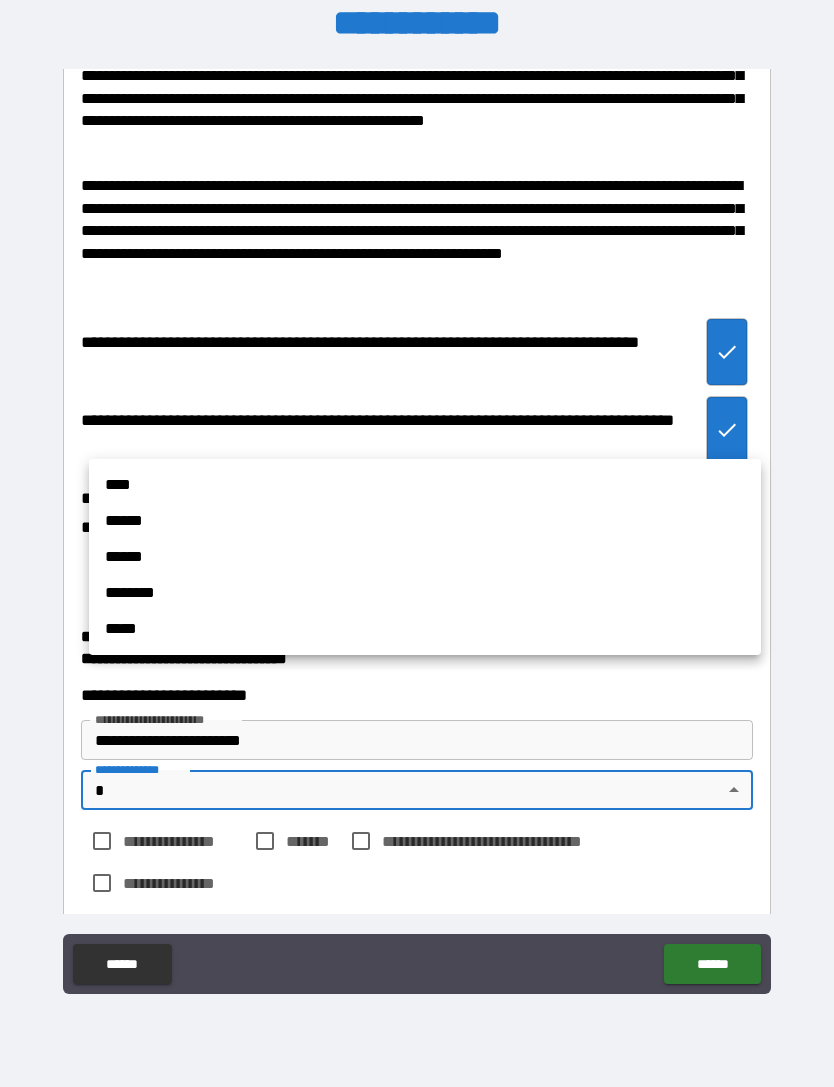 click on "*****" at bounding box center (425, 629) 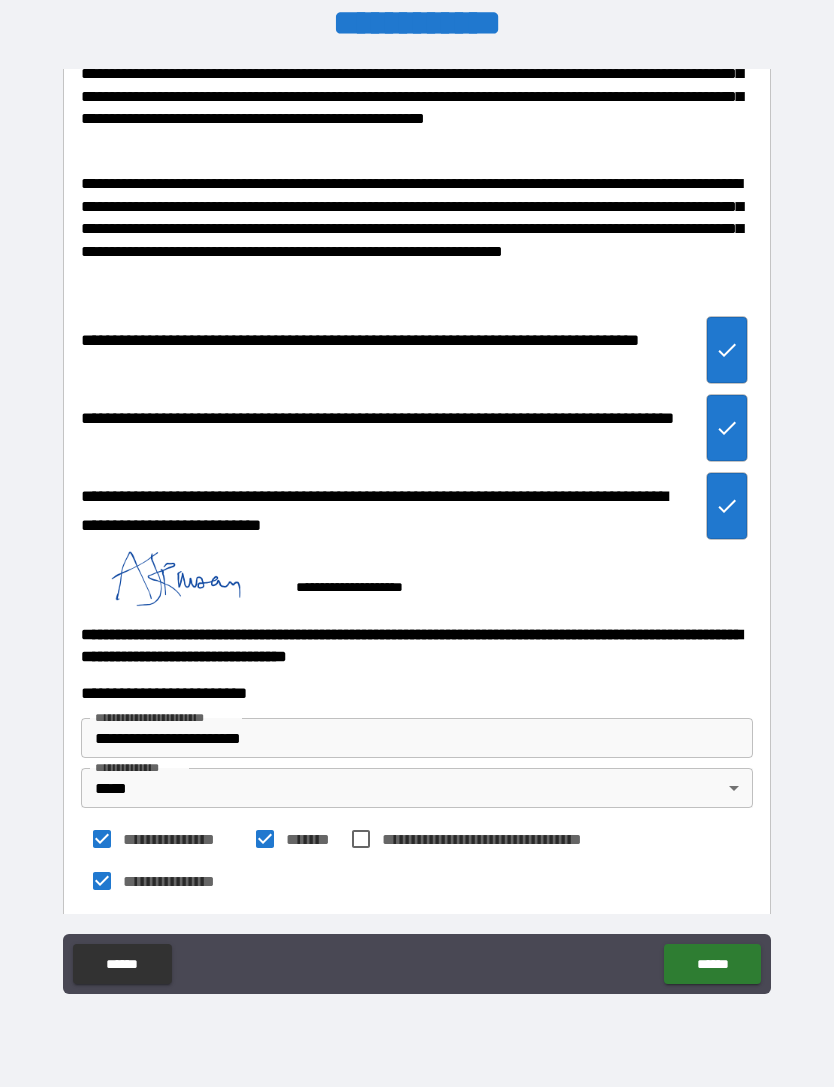 scroll, scrollTop: 2906, scrollLeft: 0, axis: vertical 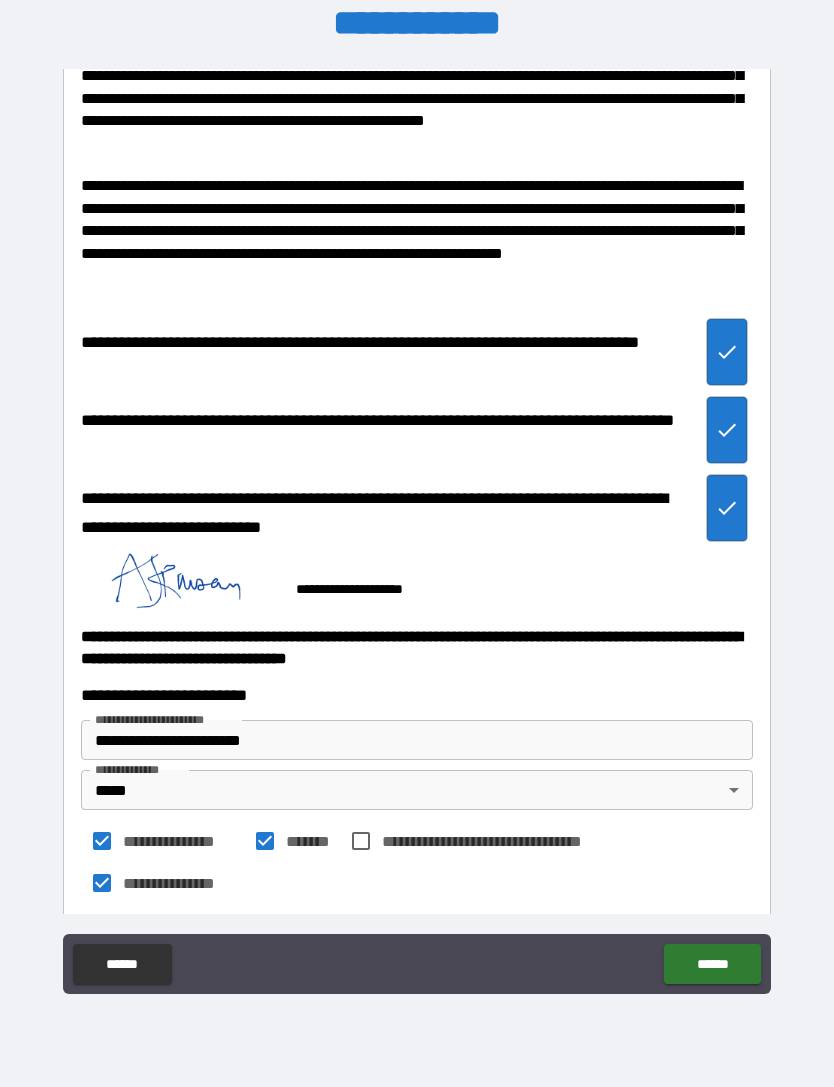 click on "******" at bounding box center [712, 964] 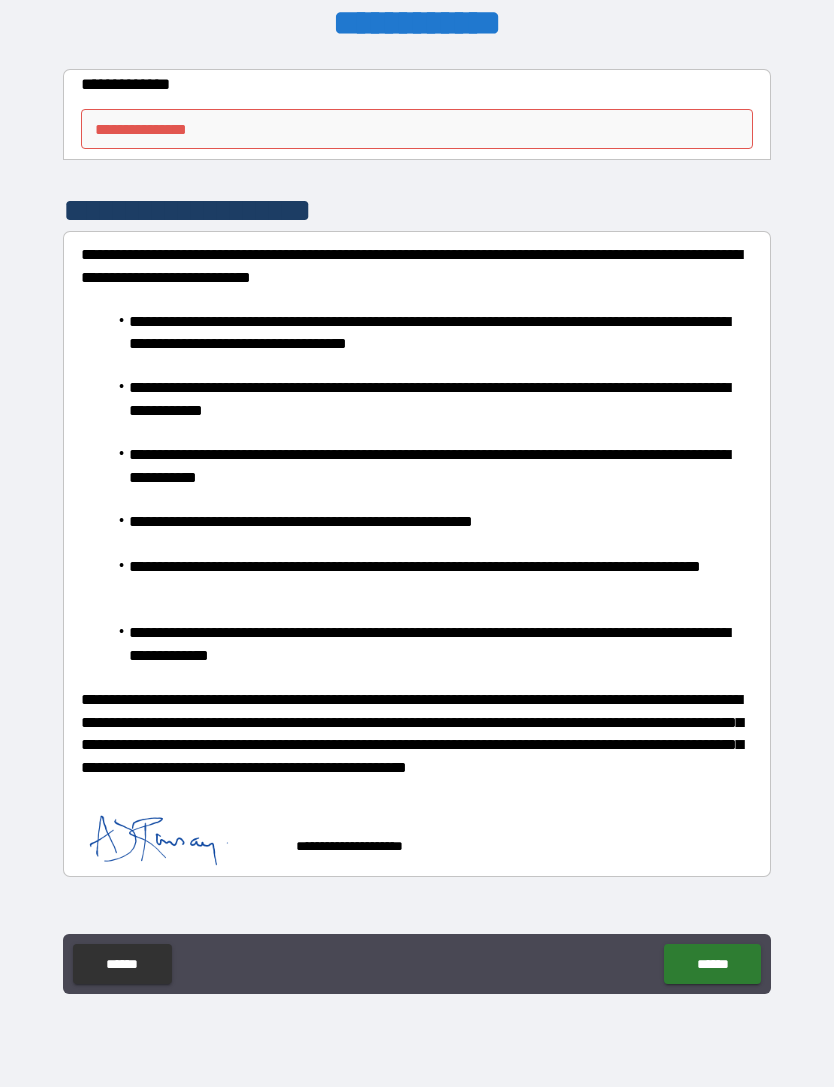 scroll, scrollTop: 0, scrollLeft: 0, axis: both 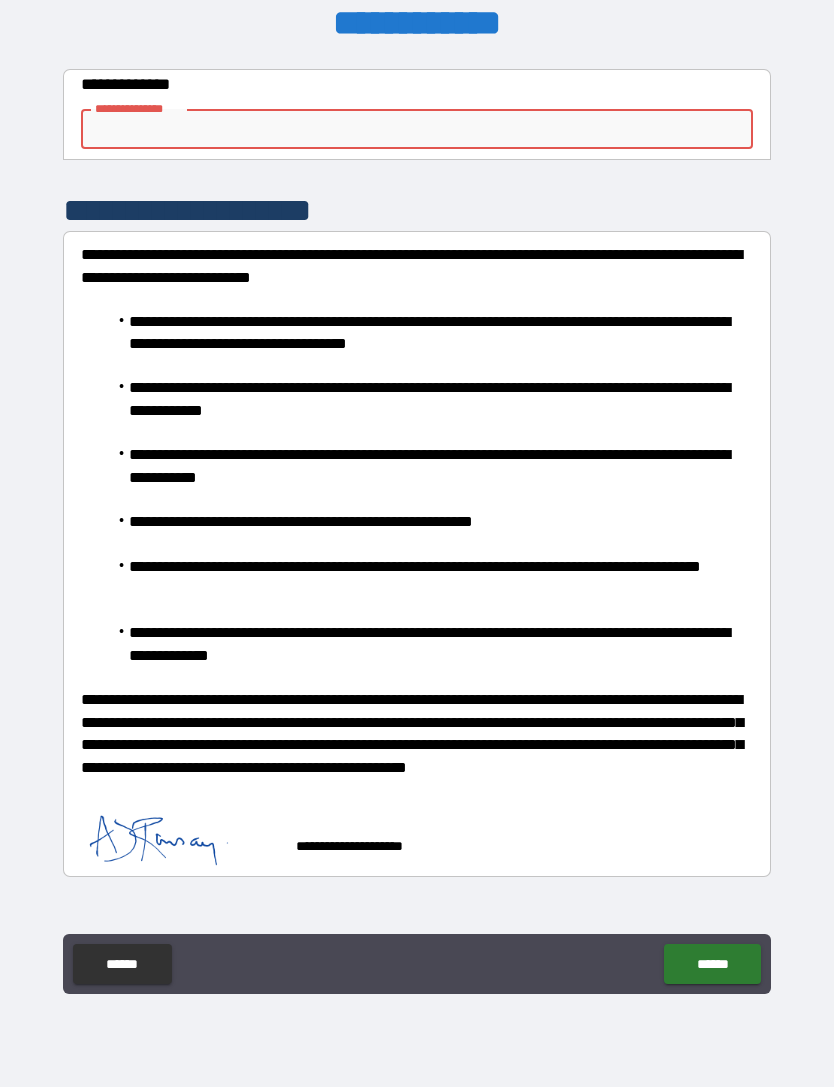 click on "**********" at bounding box center (417, 129) 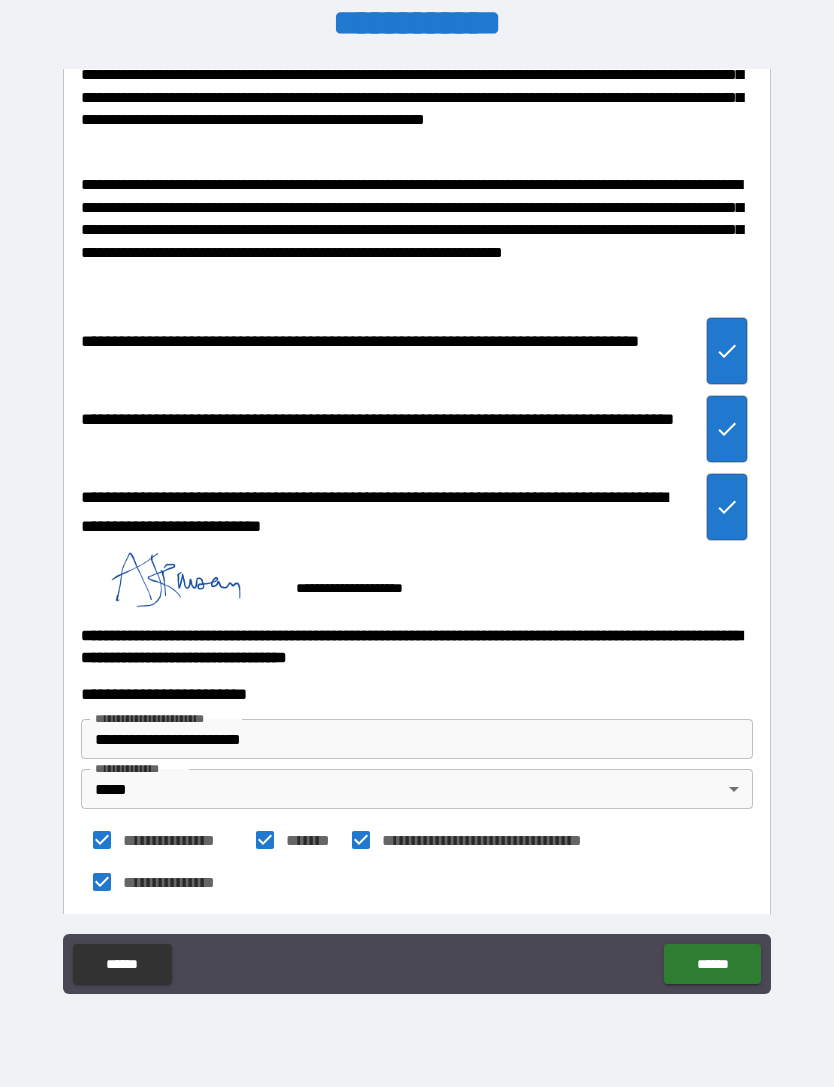 scroll, scrollTop: 2906, scrollLeft: 0, axis: vertical 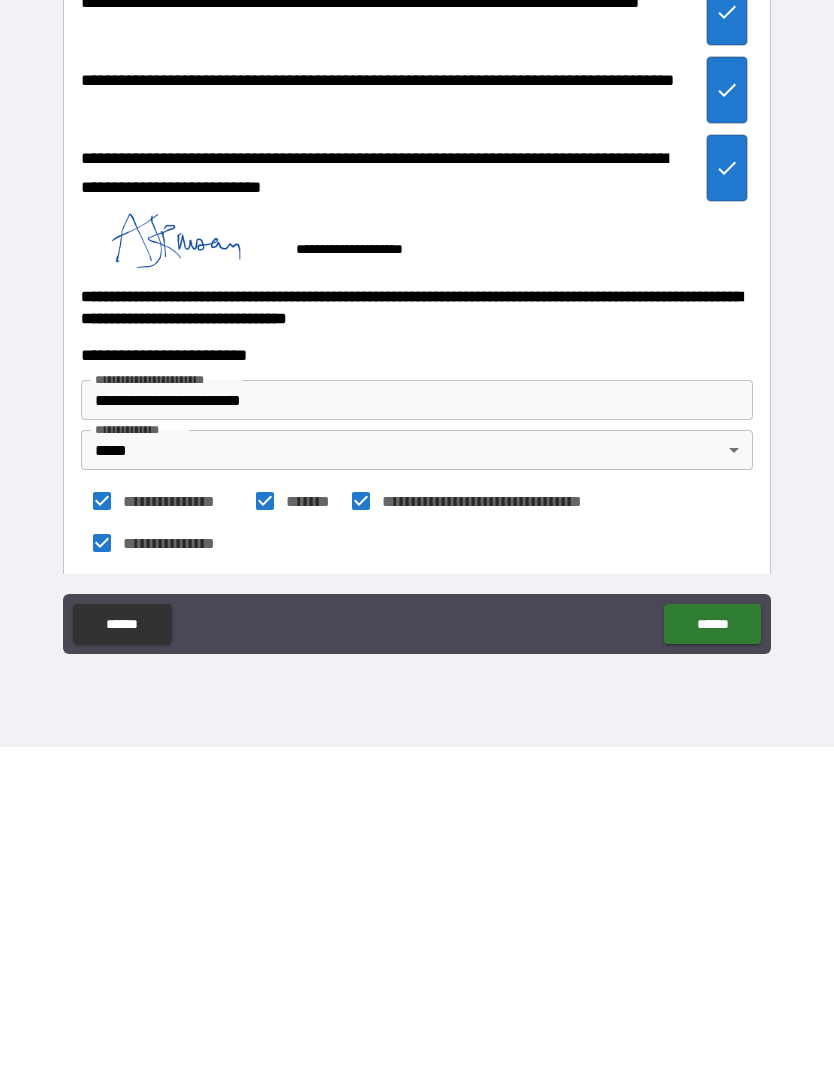 type on "**********" 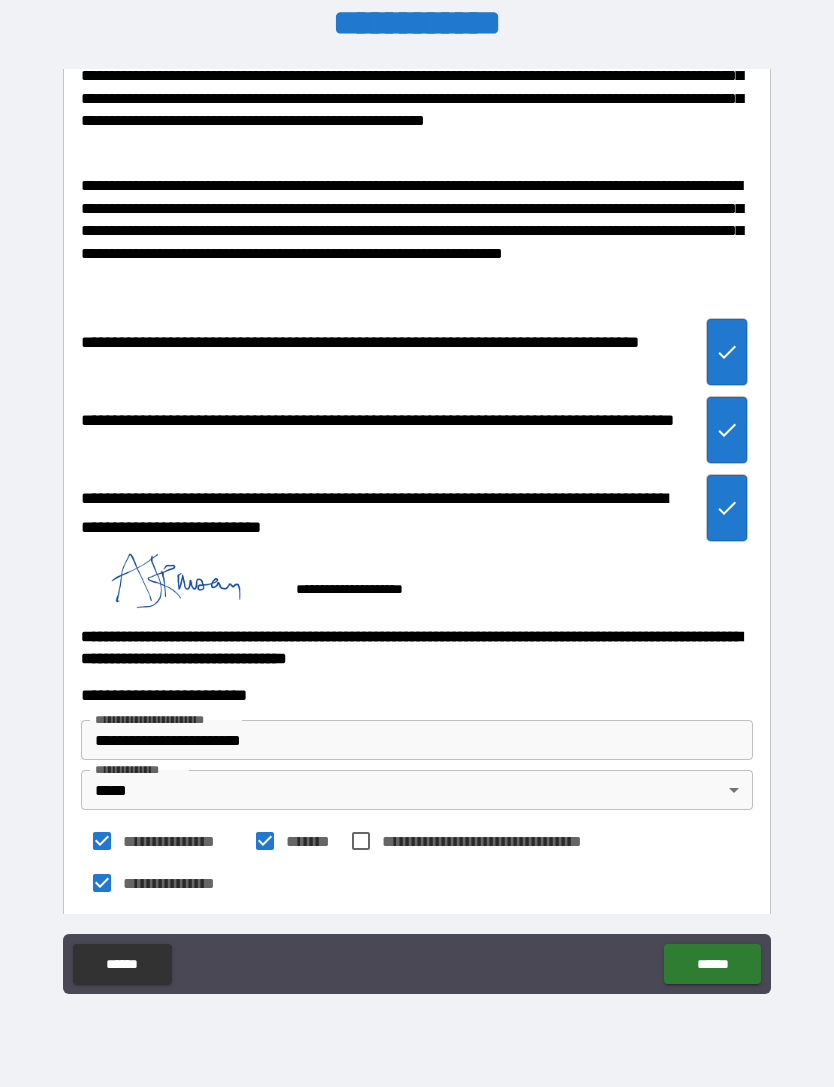 click on "******" at bounding box center [712, 964] 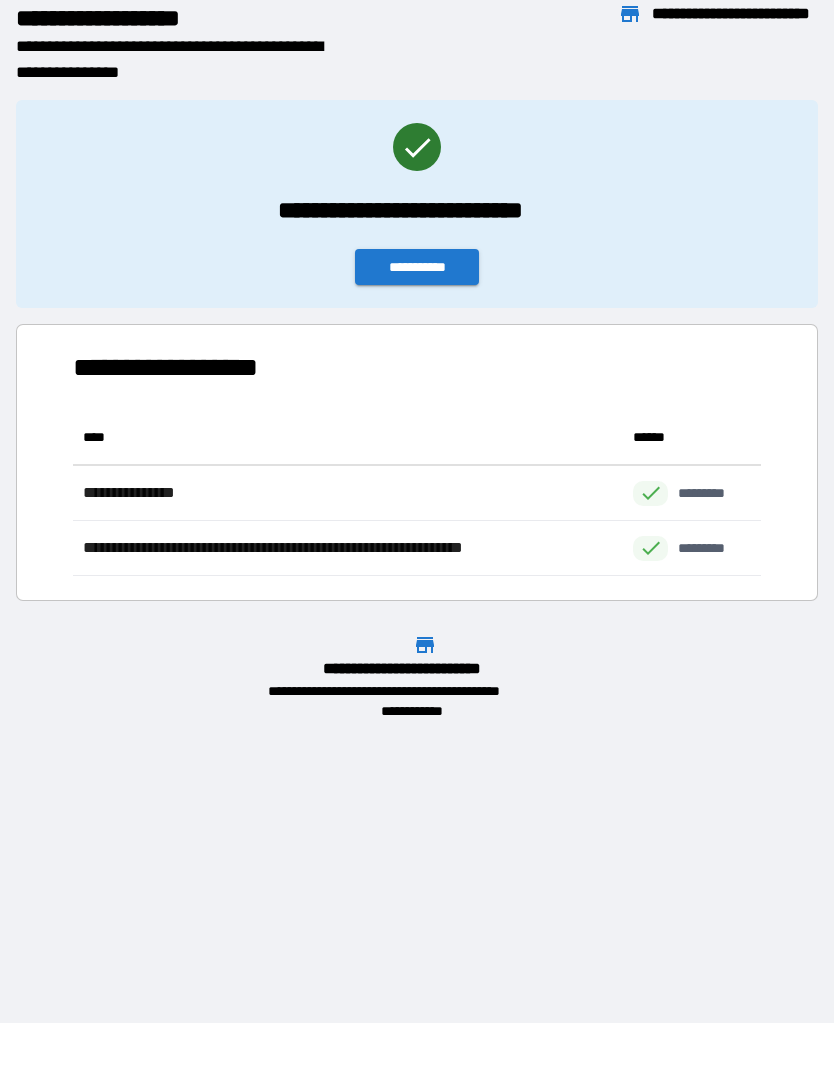 scroll, scrollTop: 166, scrollLeft: 688, axis: both 